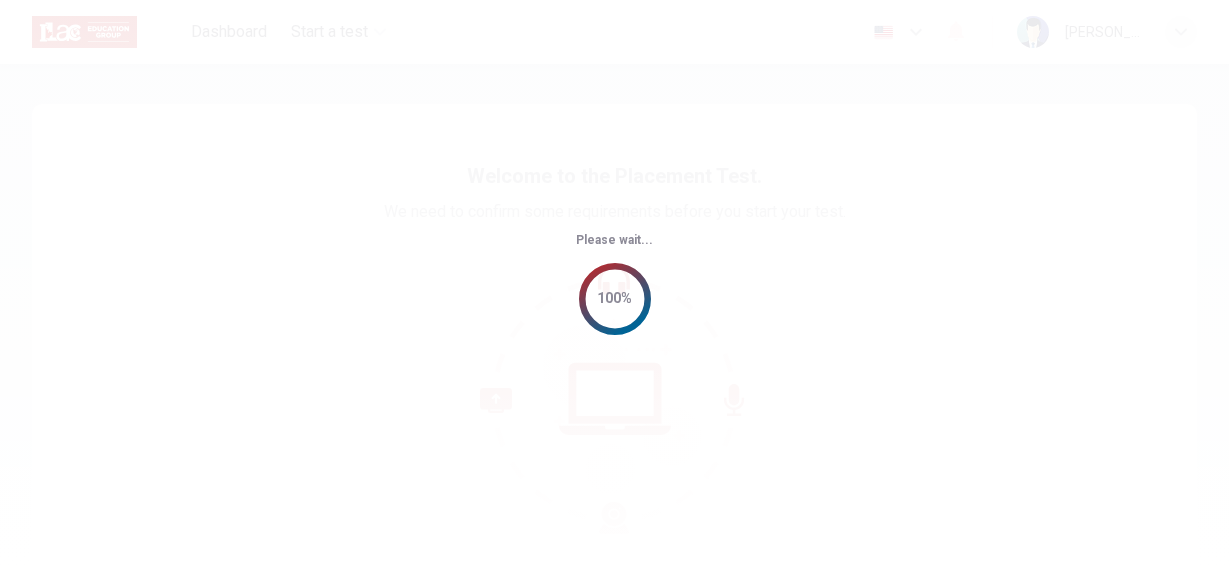 scroll, scrollTop: 0, scrollLeft: 0, axis: both 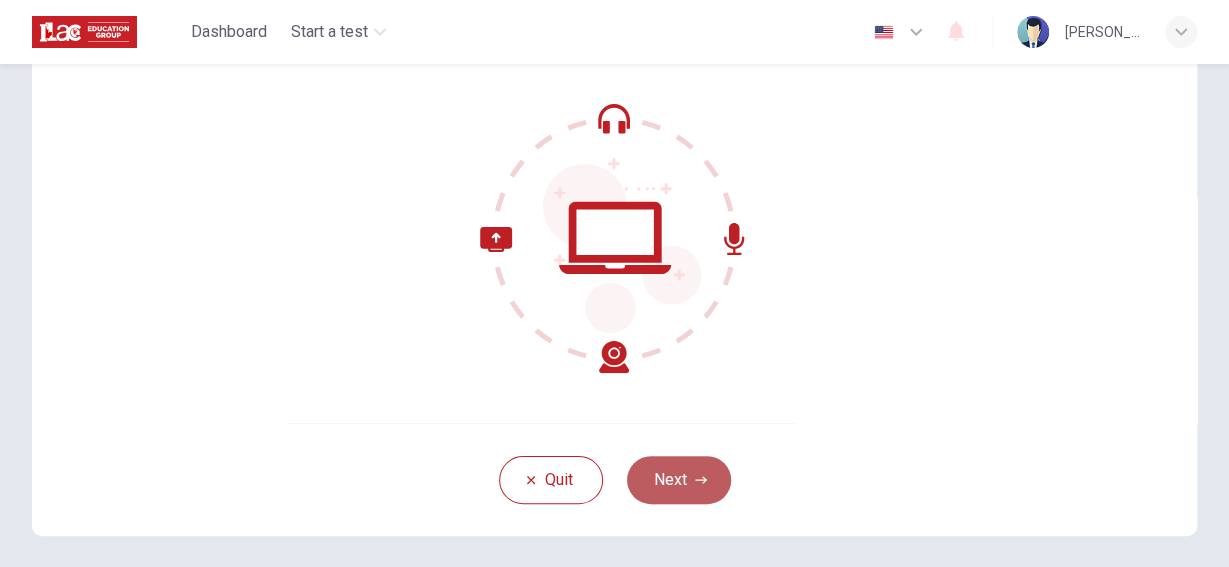 click on "Next" at bounding box center [679, 480] 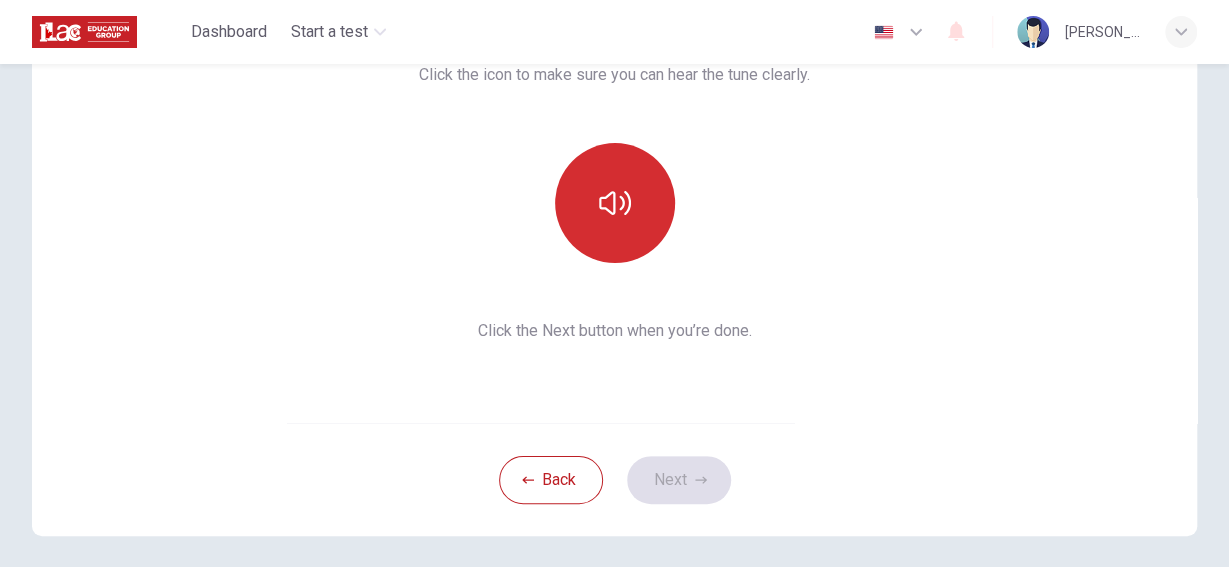 click at bounding box center [615, 203] 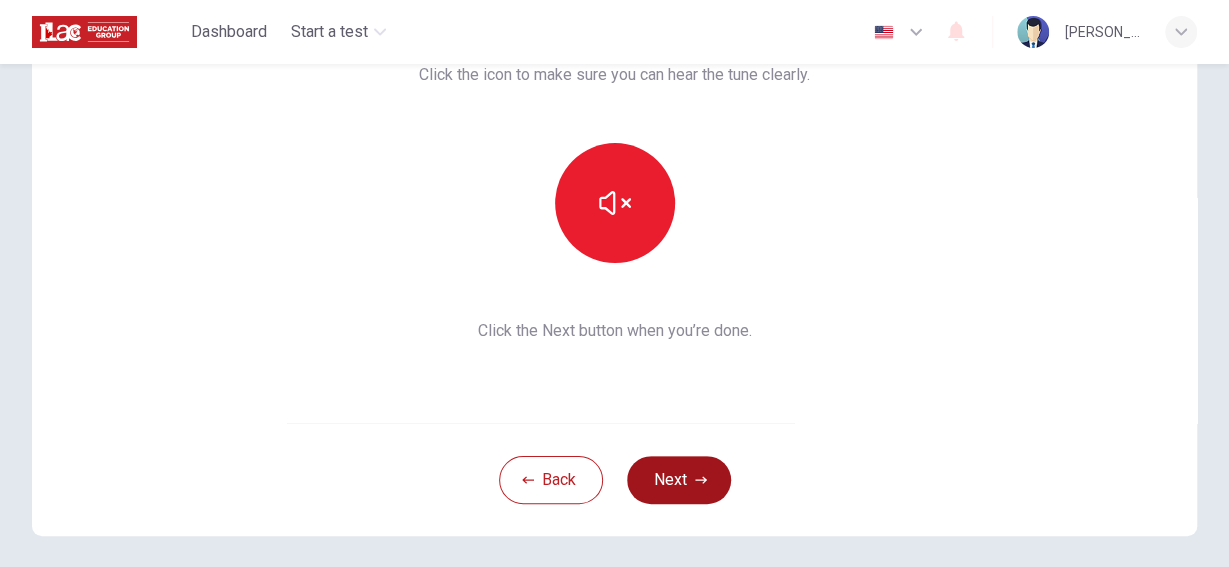 click on "Next" at bounding box center (679, 480) 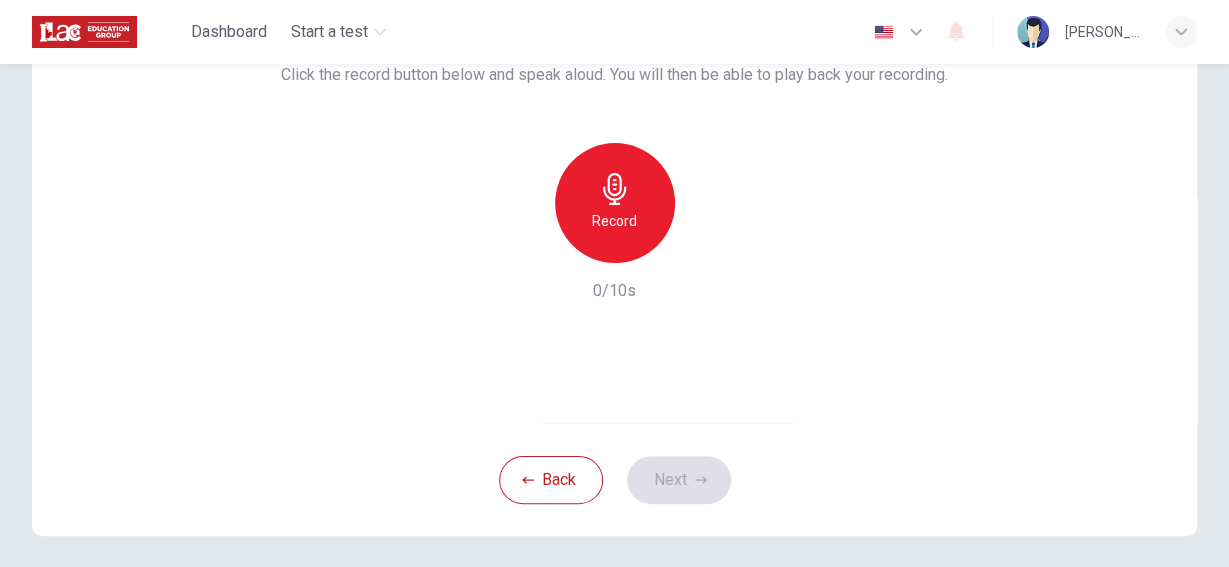 click 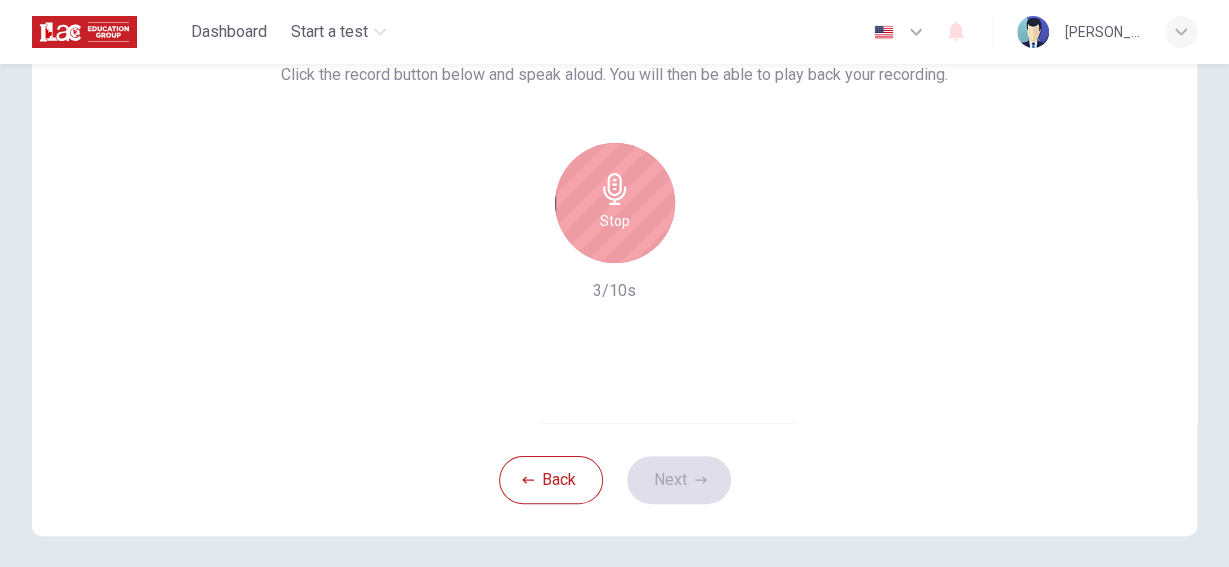 click 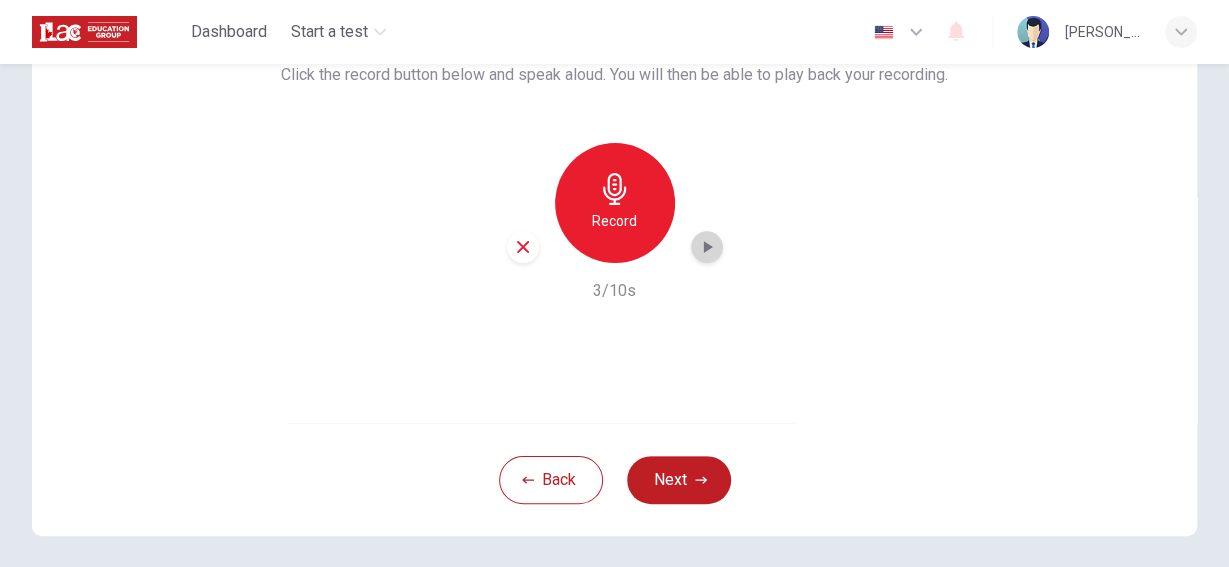 click 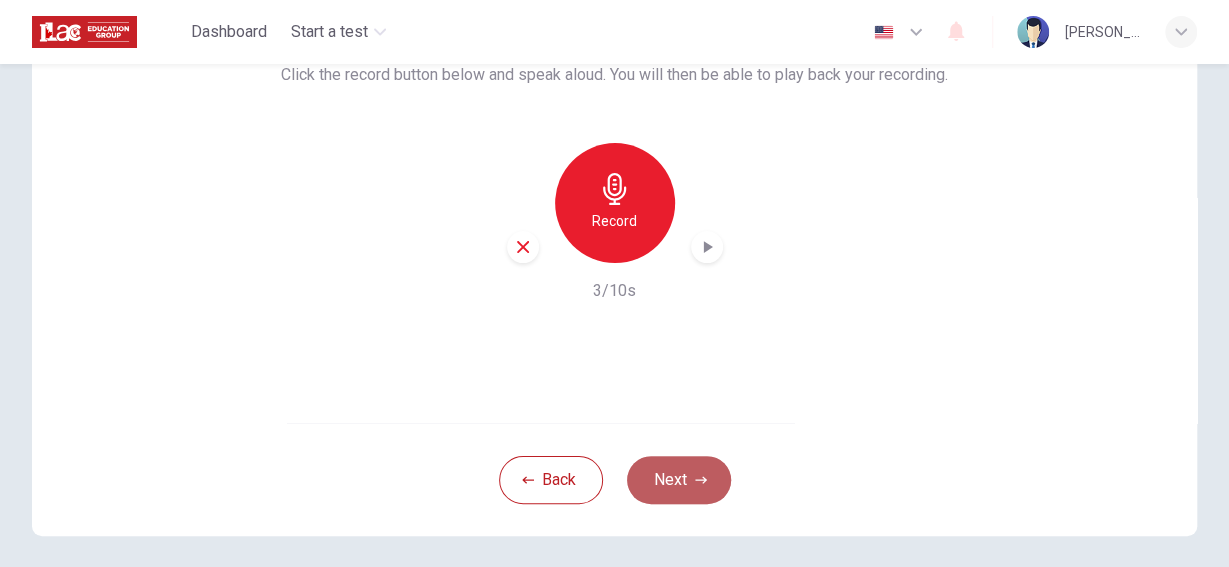 click on "Next" at bounding box center [679, 480] 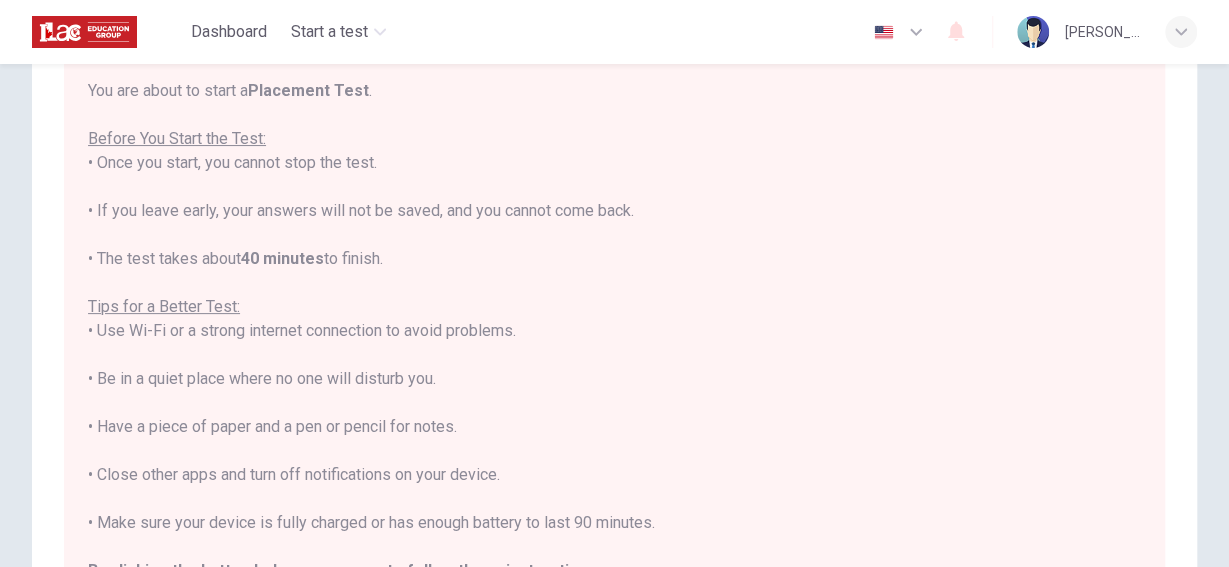 scroll, scrollTop: 0, scrollLeft: 0, axis: both 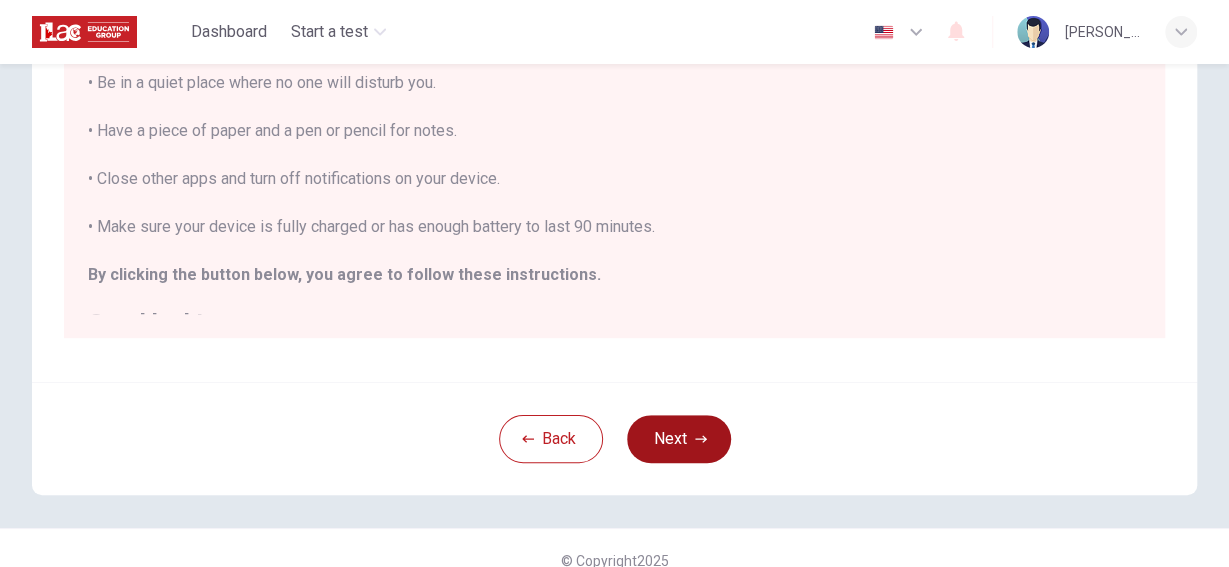 click 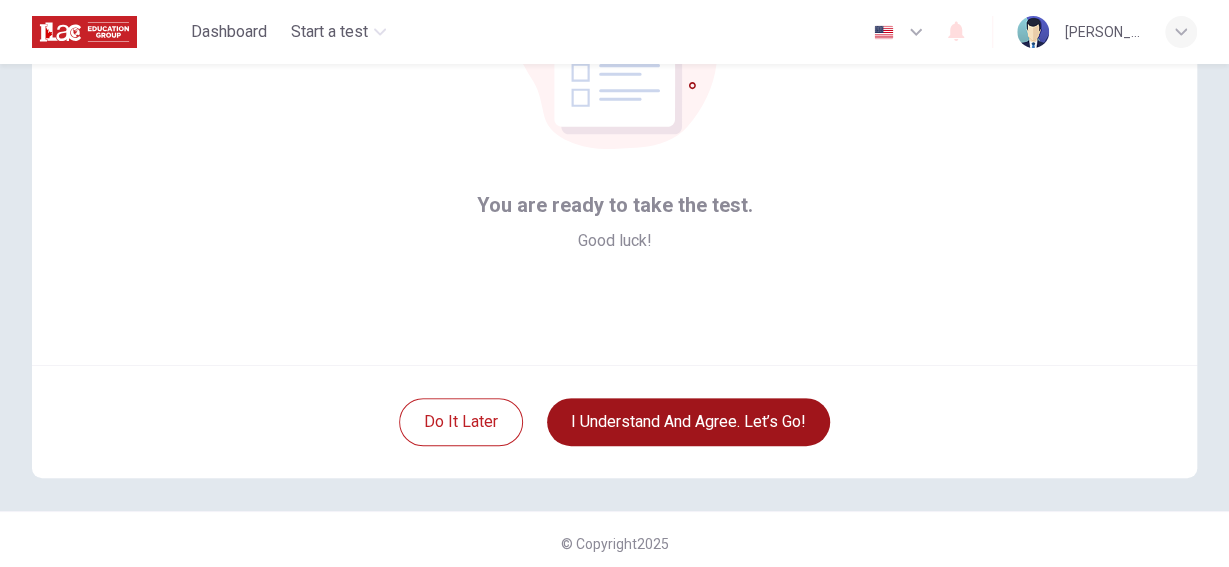scroll, scrollTop: 220, scrollLeft: 0, axis: vertical 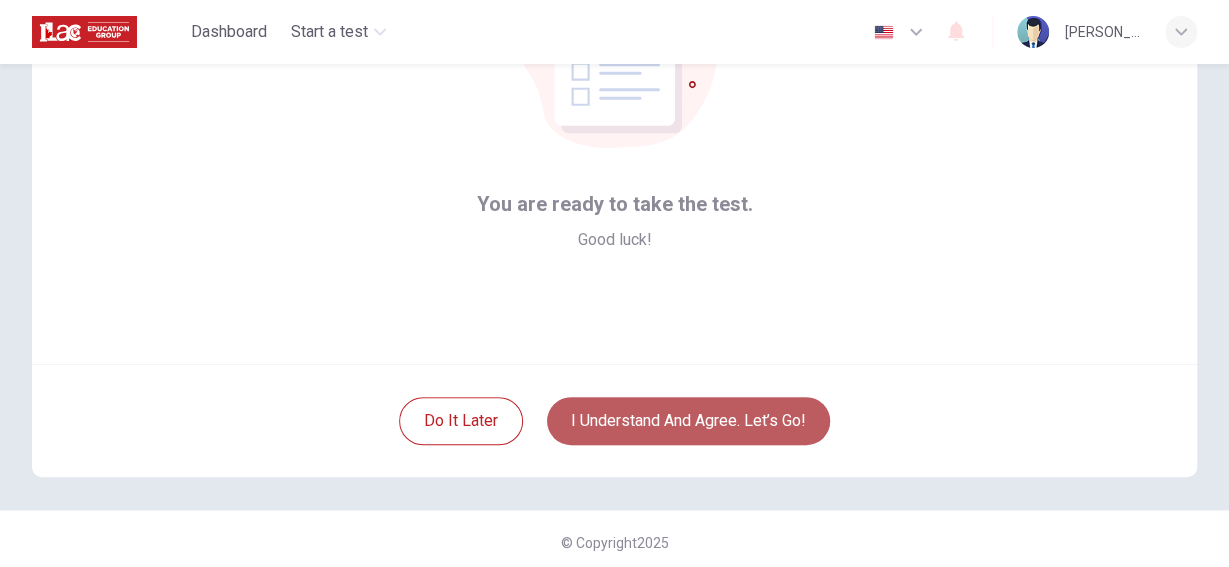click on "I understand and agree. Let’s go!" at bounding box center [688, 421] 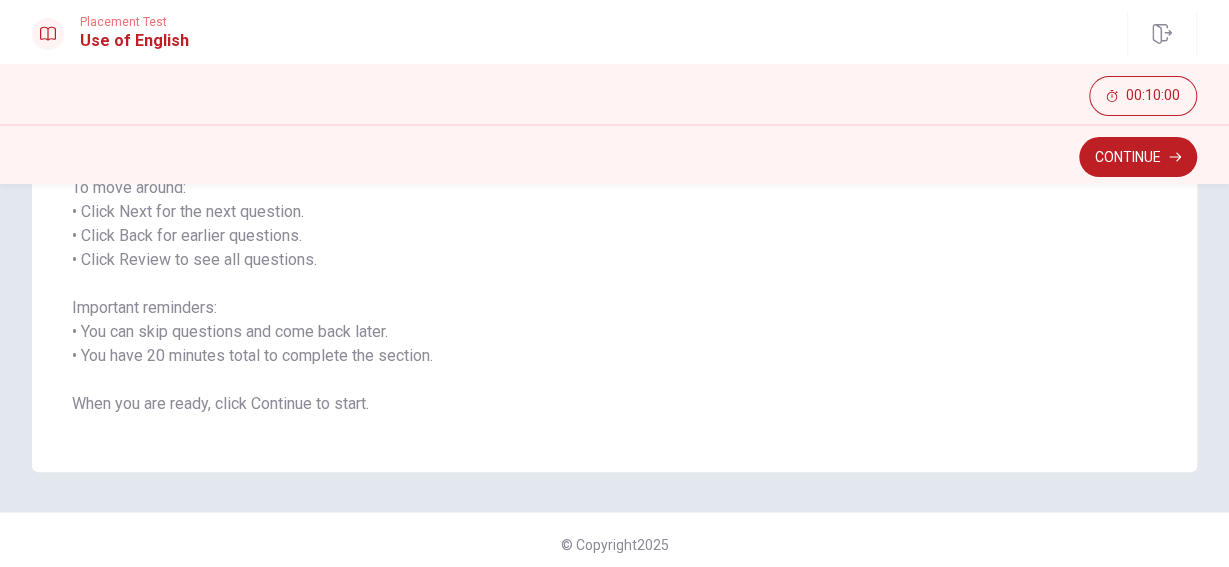 scroll, scrollTop: 329, scrollLeft: 0, axis: vertical 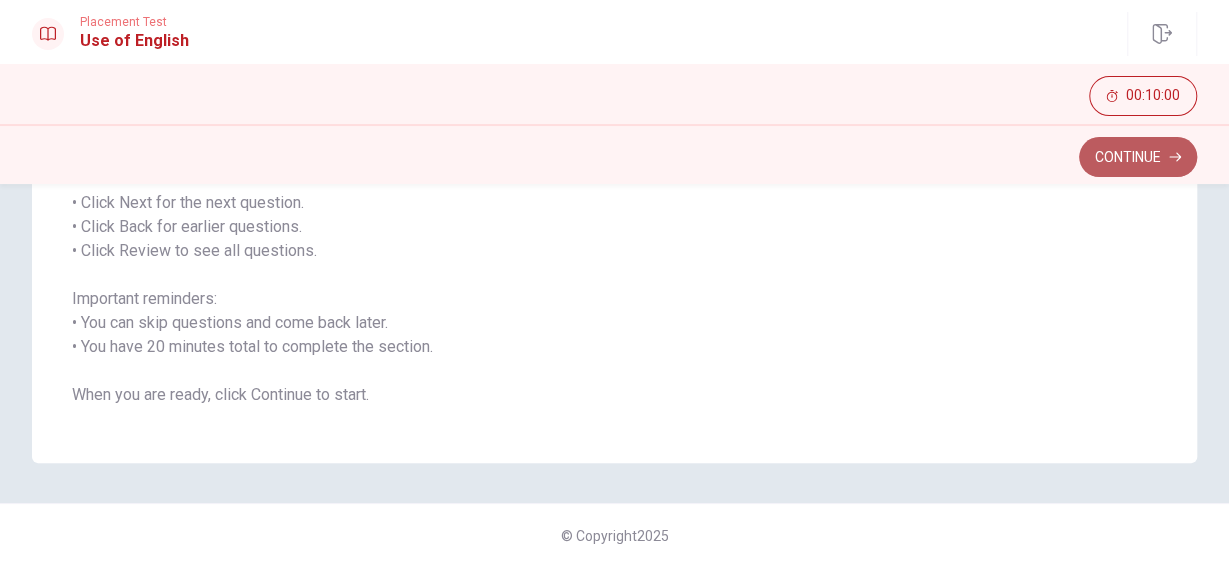 click on "Continue" at bounding box center [1138, 157] 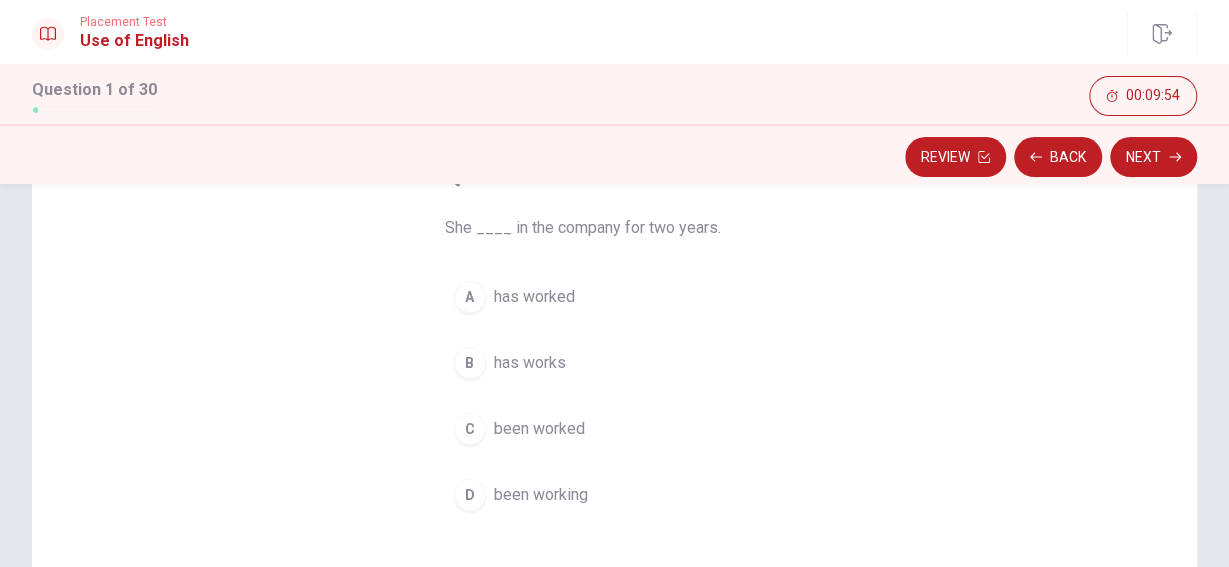 scroll, scrollTop: 151, scrollLeft: 0, axis: vertical 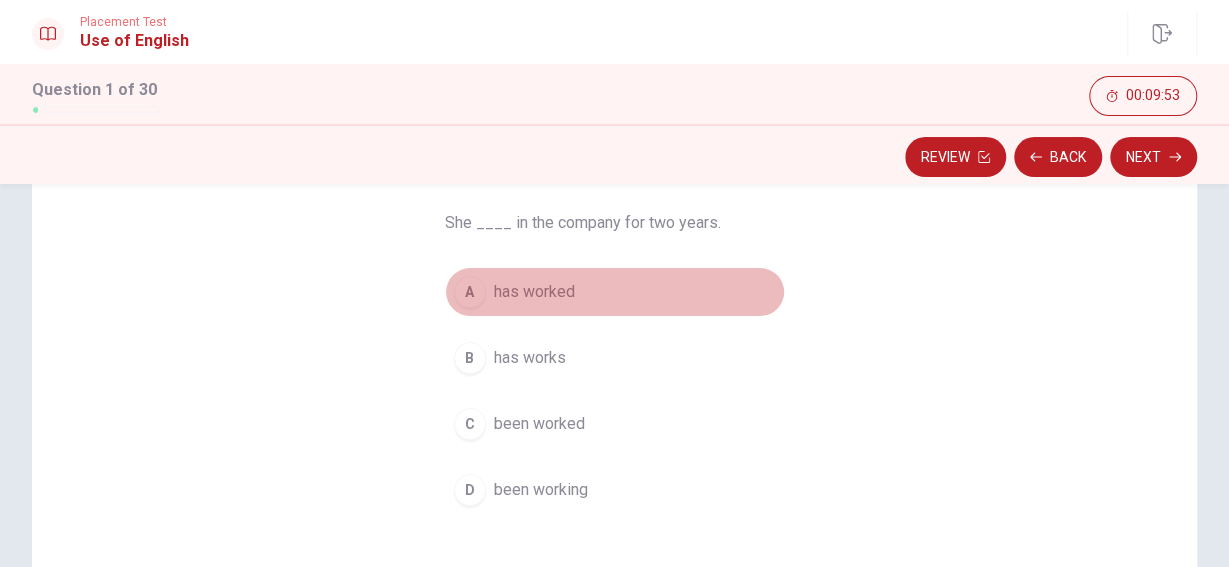 click on "A" at bounding box center (470, 292) 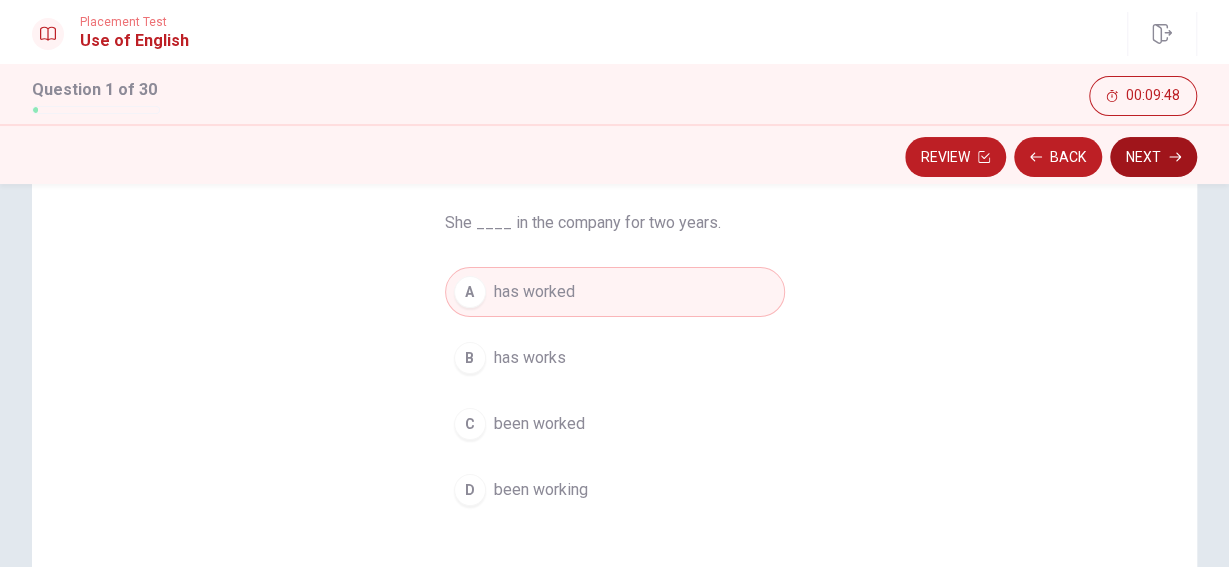 click on "Next" at bounding box center (1153, 157) 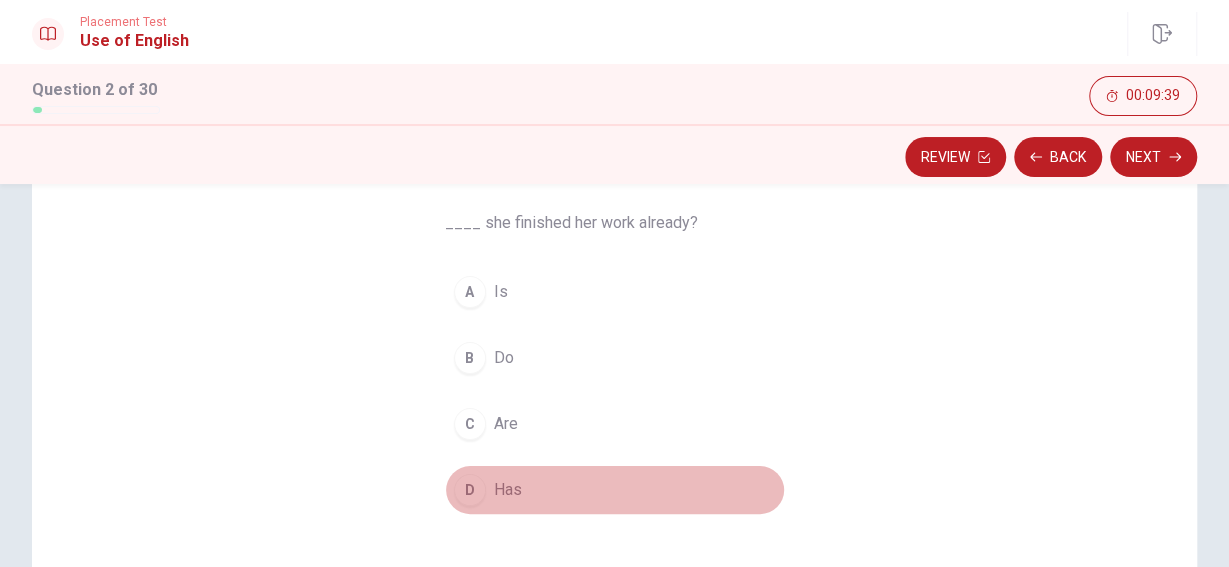 click on "D" at bounding box center [470, 490] 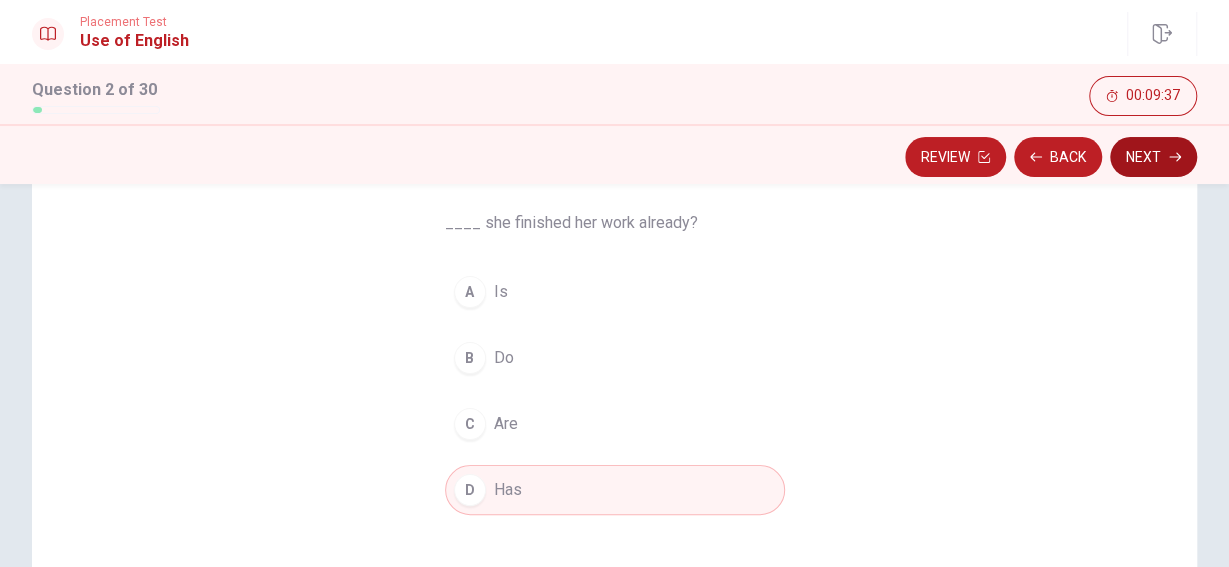 click on "Next" at bounding box center [1153, 157] 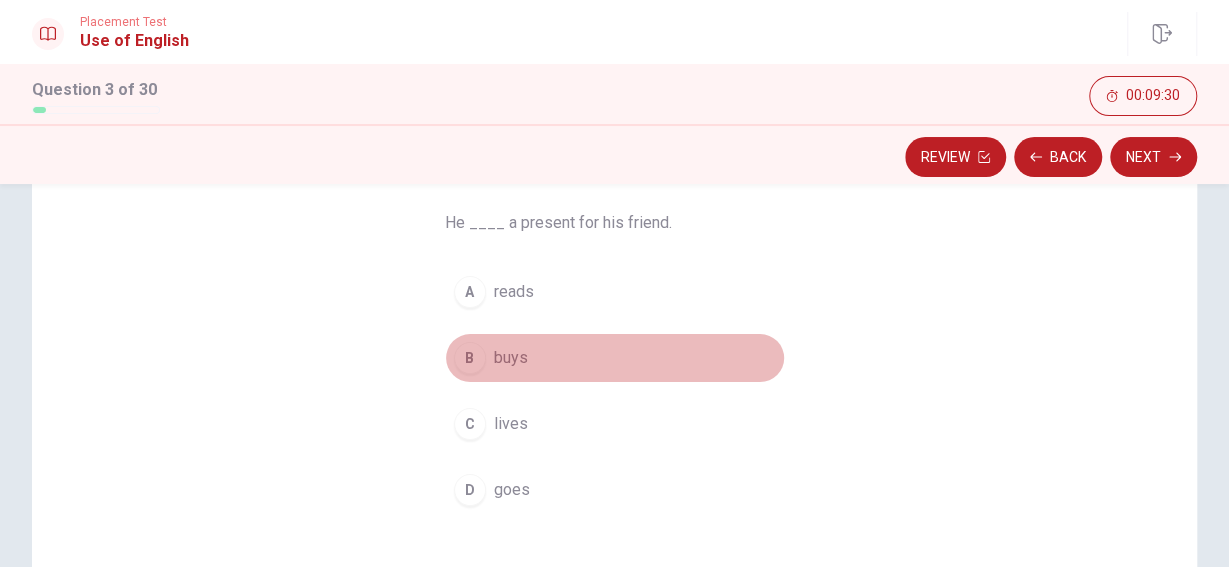 click on "B" at bounding box center [470, 358] 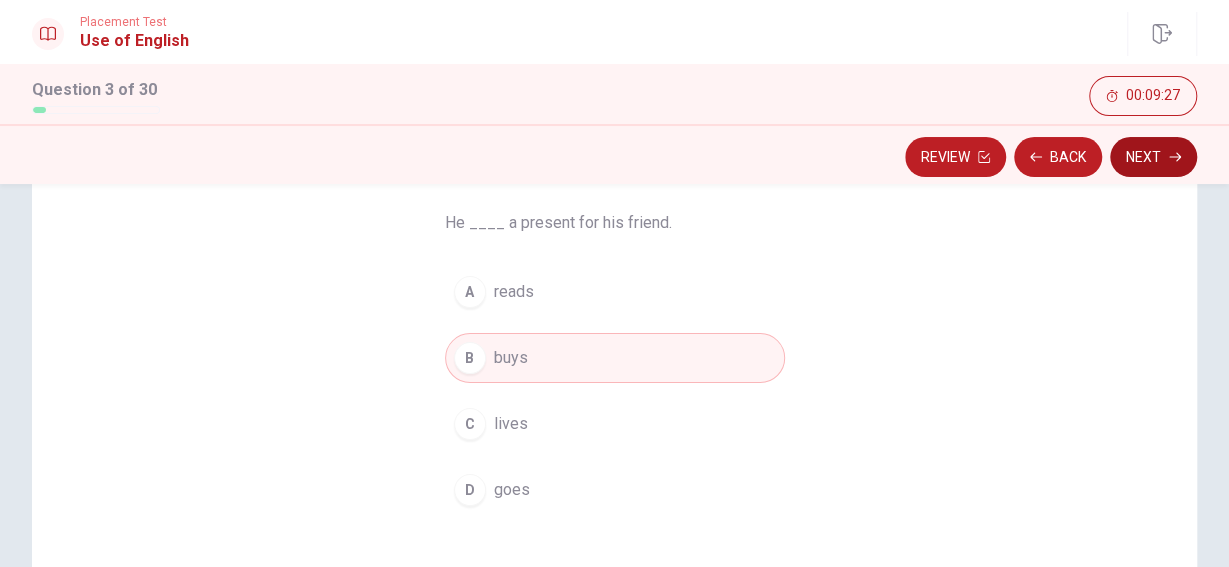 click on "Next" at bounding box center [1153, 157] 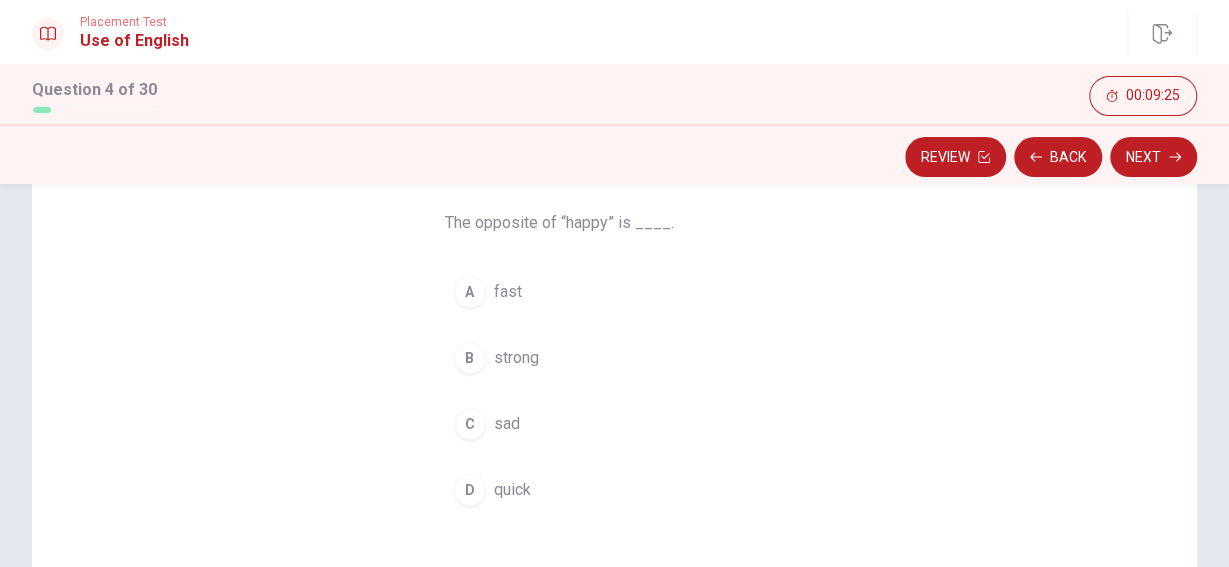 click on "C" at bounding box center [470, 424] 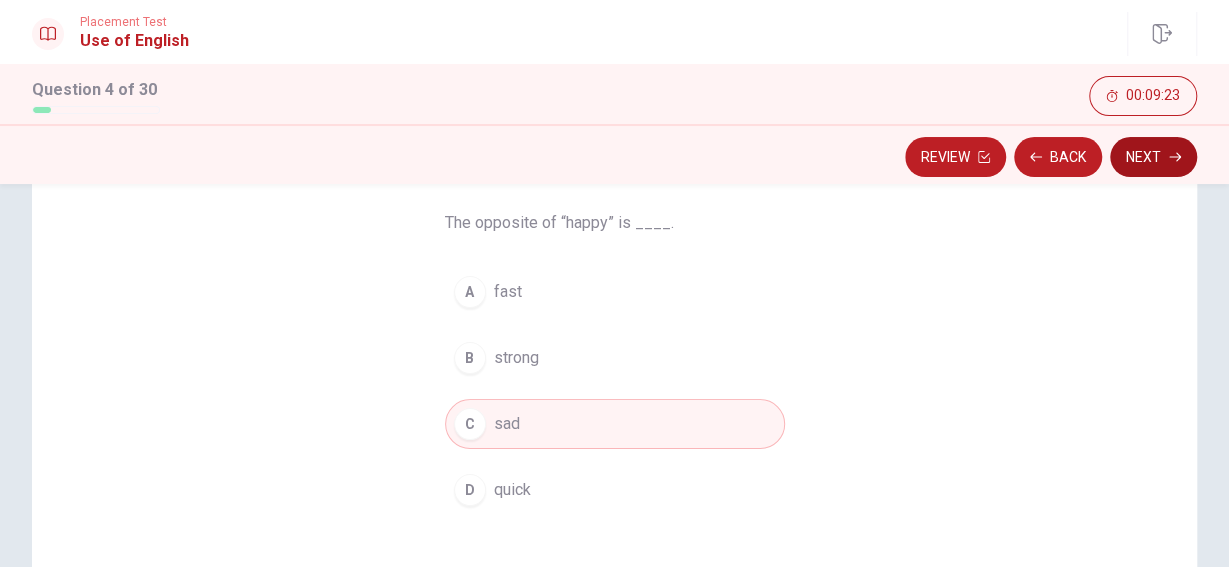 click on "Next" at bounding box center [1153, 157] 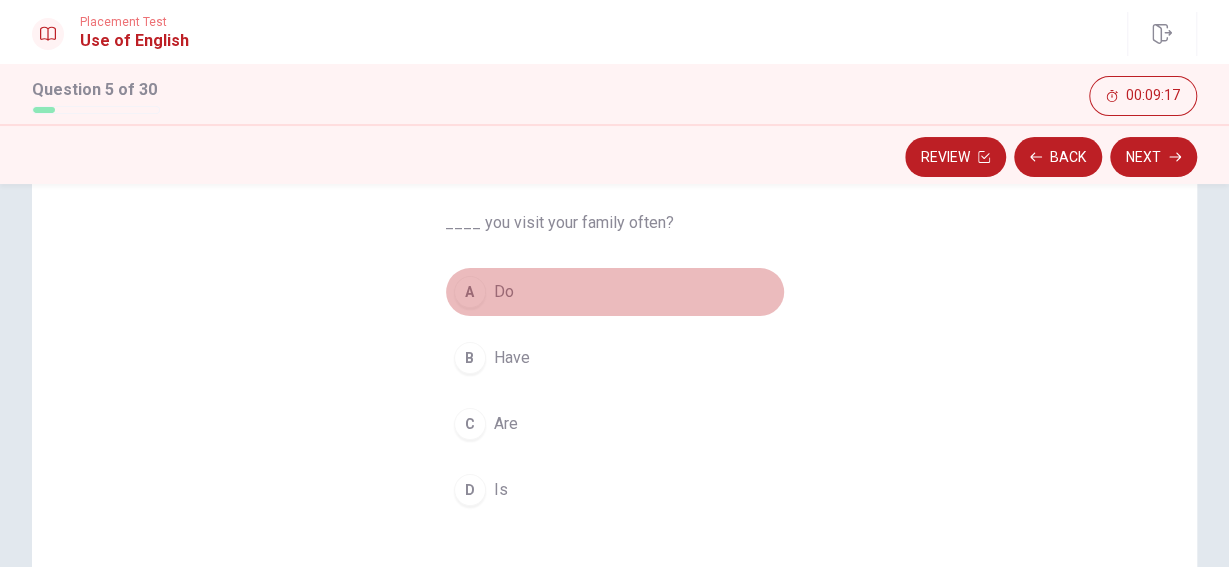 click on "A" at bounding box center (470, 292) 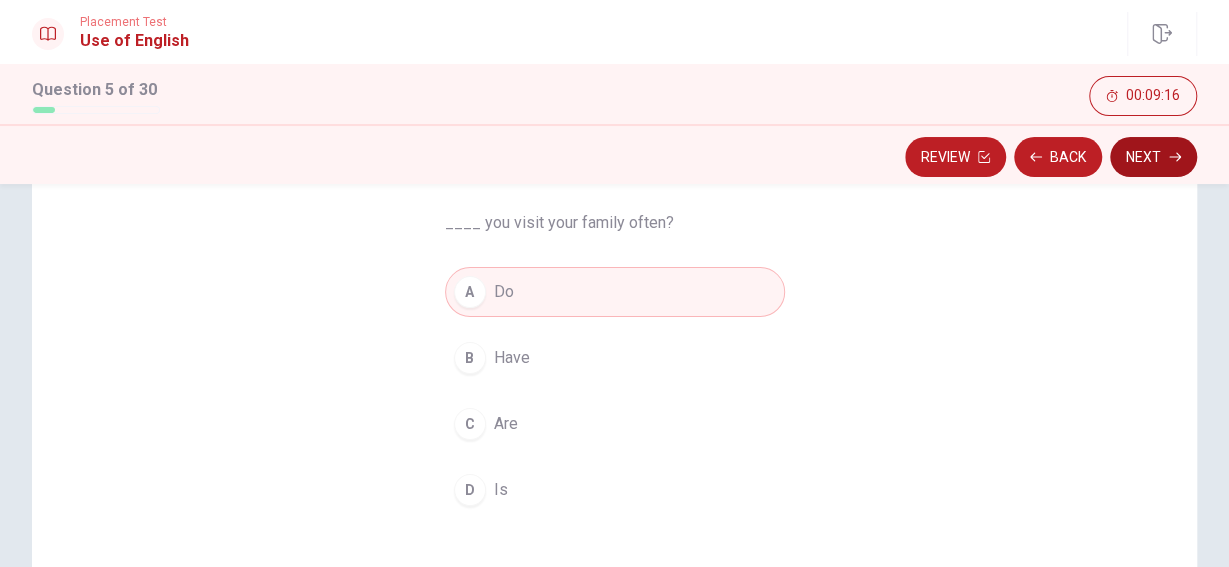 click on "Next" at bounding box center (1153, 157) 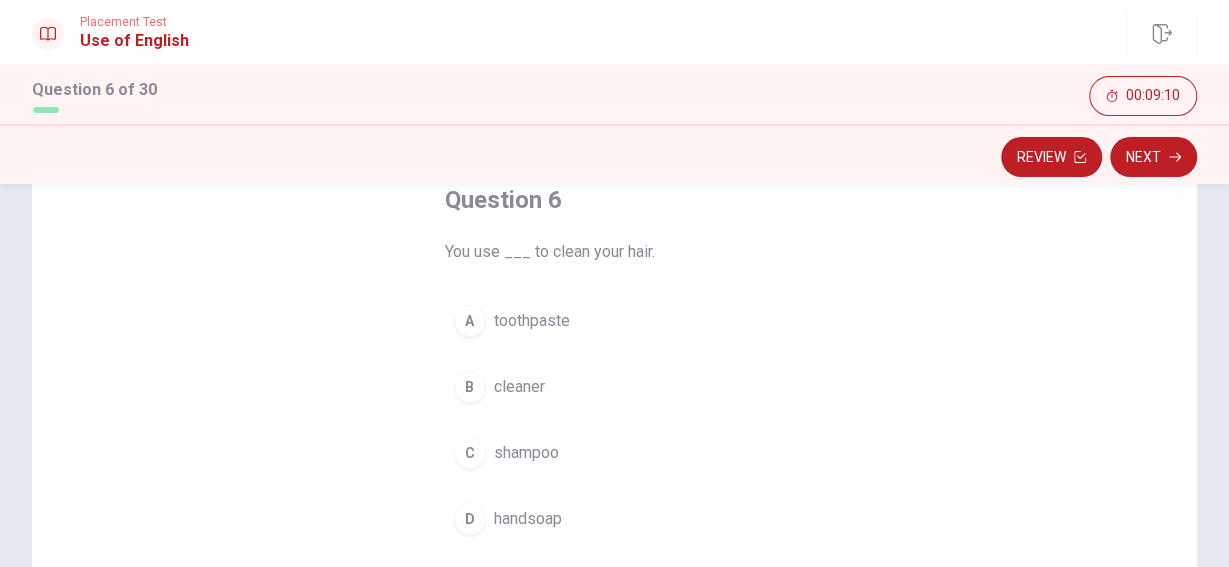 scroll, scrollTop: 123, scrollLeft: 0, axis: vertical 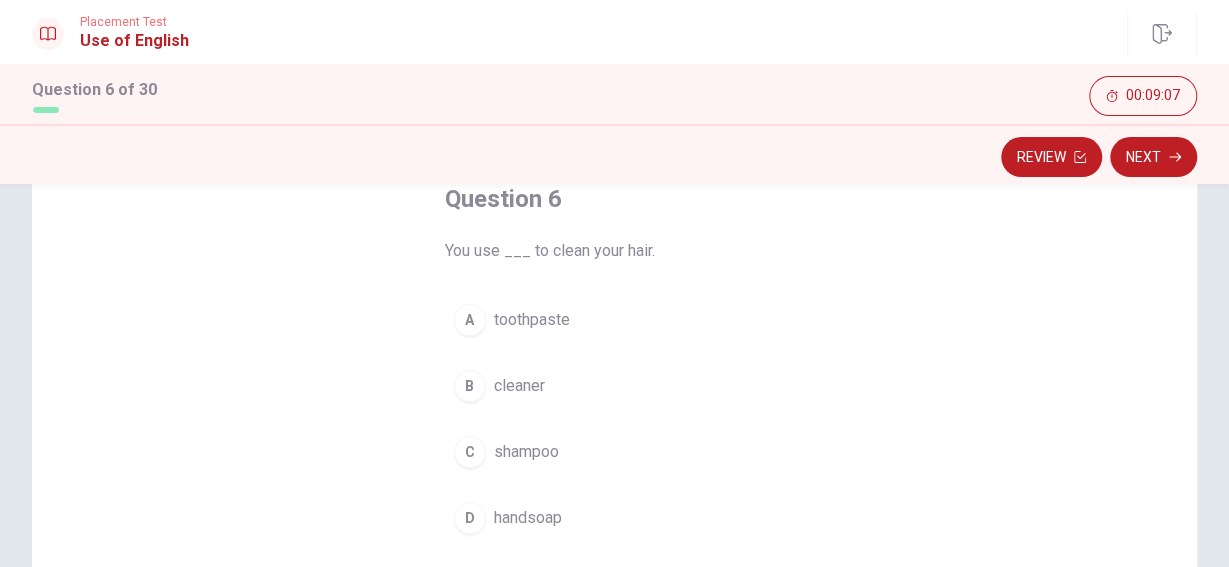 click on "C" at bounding box center (470, 452) 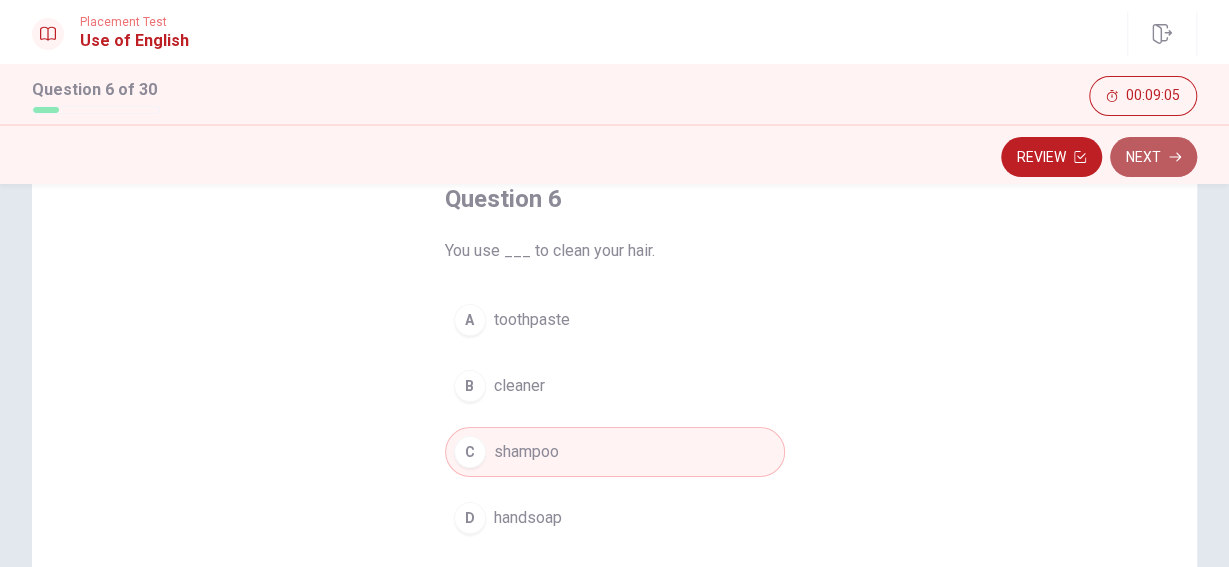 click on "Next" at bounding box center [1153, 157] 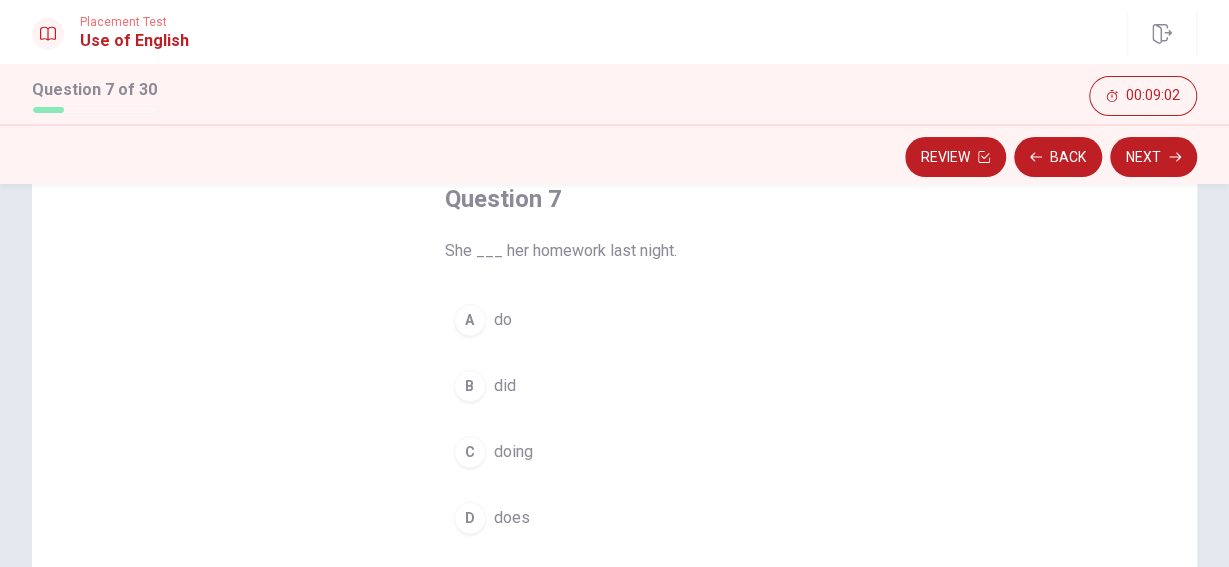 click on "B" at bounding box center (470, 386) 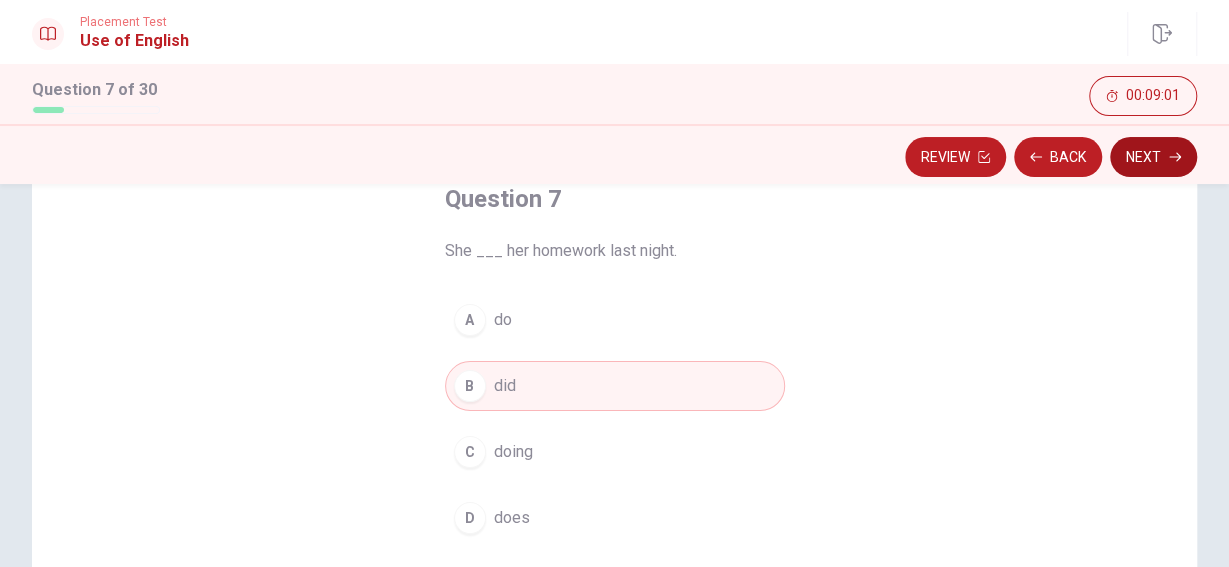 click on "Next" at bounding box center (1153, 157) 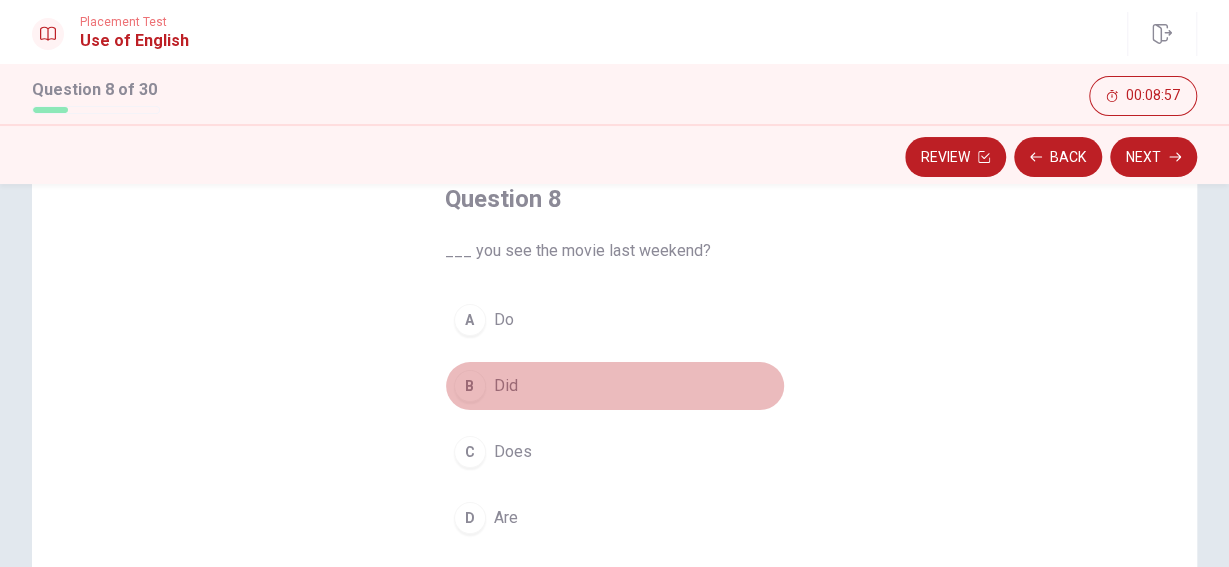 click on "B" at bounding box center (470, 386) 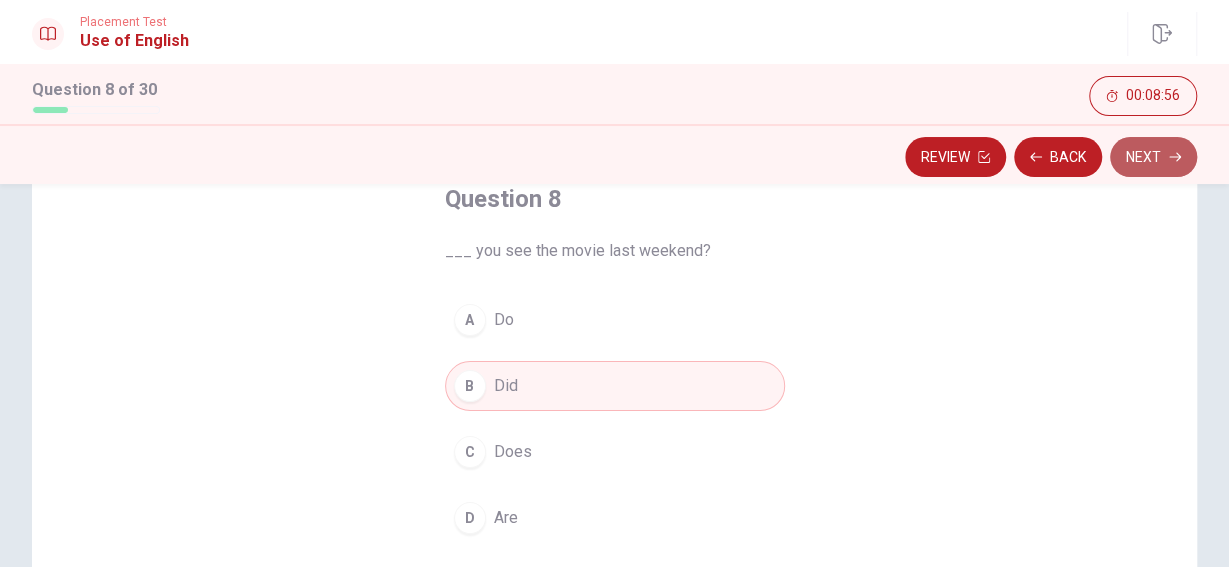 click on "Next" at bounding box center [1153, 157] 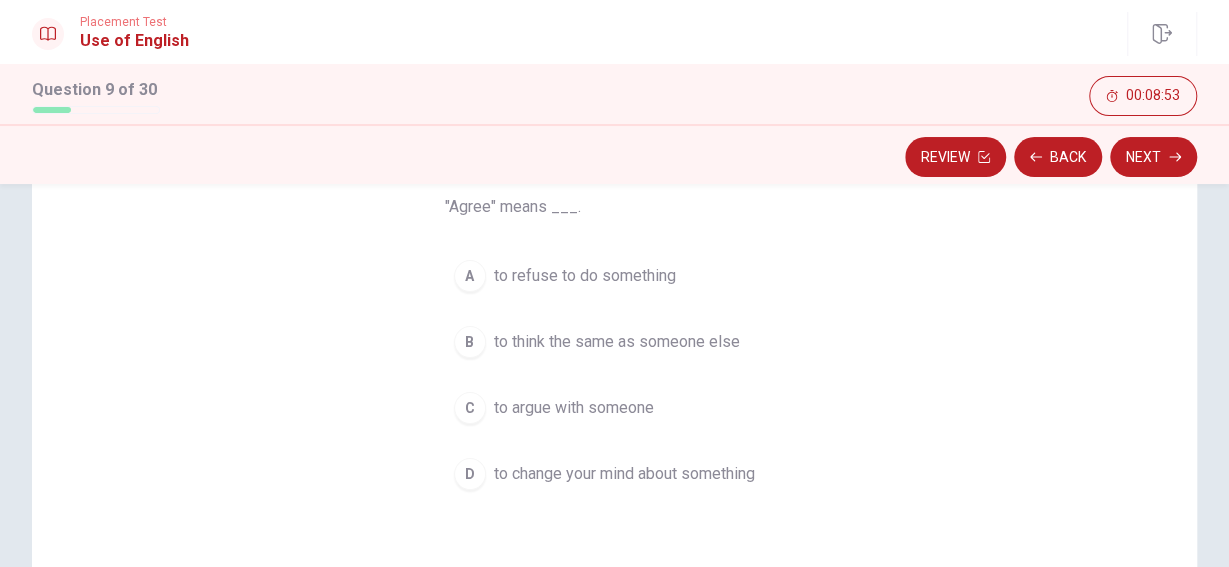 scroll, scrollTop: 169, scrollLeft: 0, axis: vertical 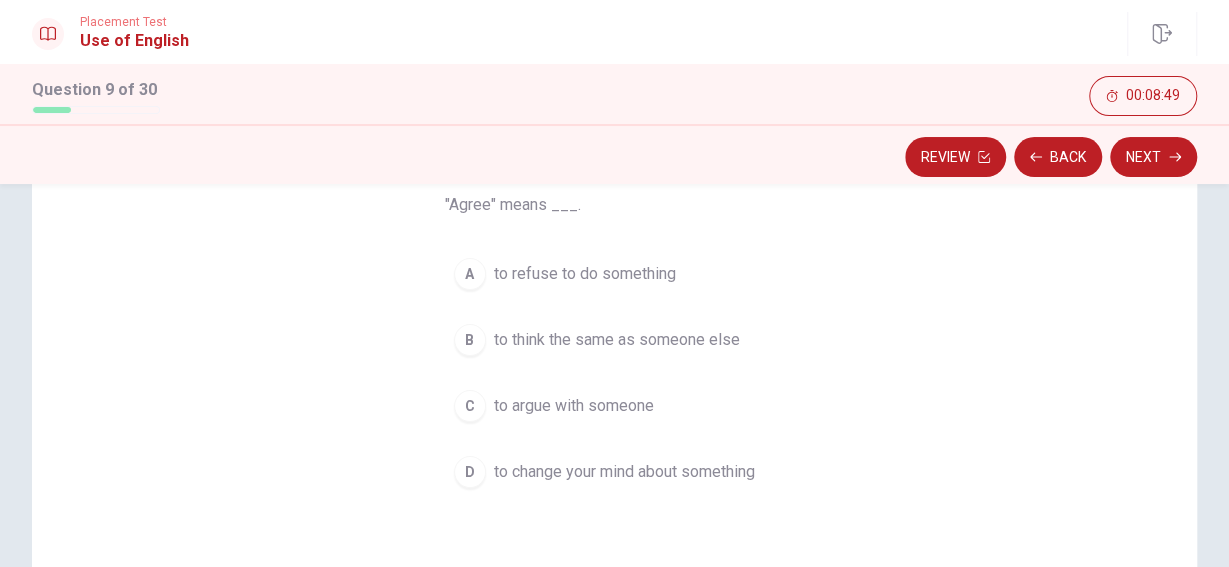 click on "B" at bounding box center [470, 340] 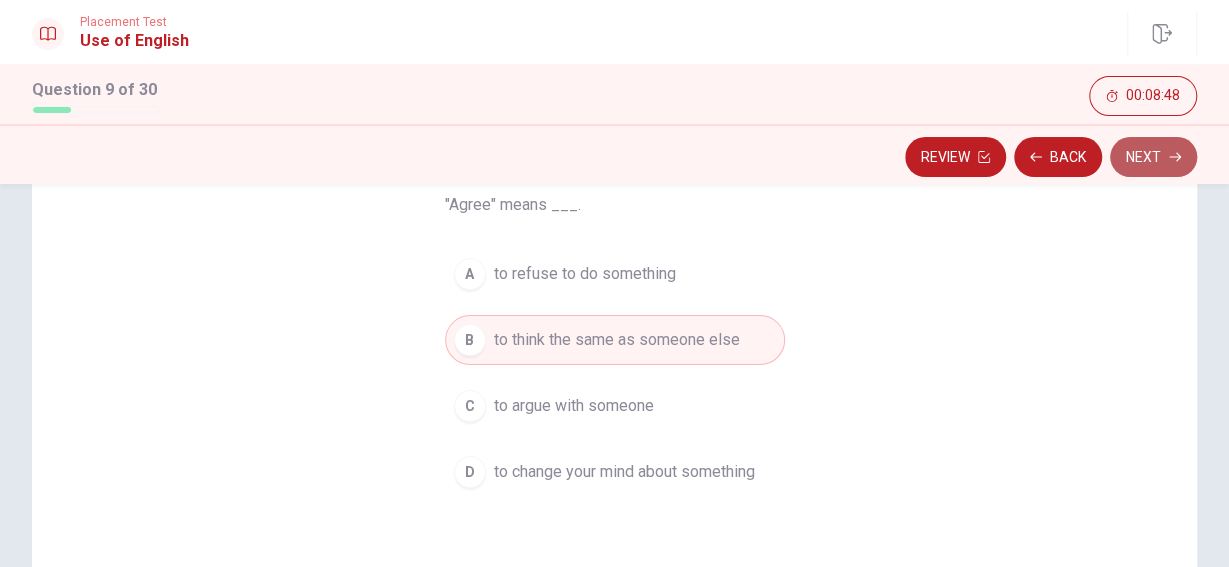 click on "Next" at bounding box center (1153, 157) 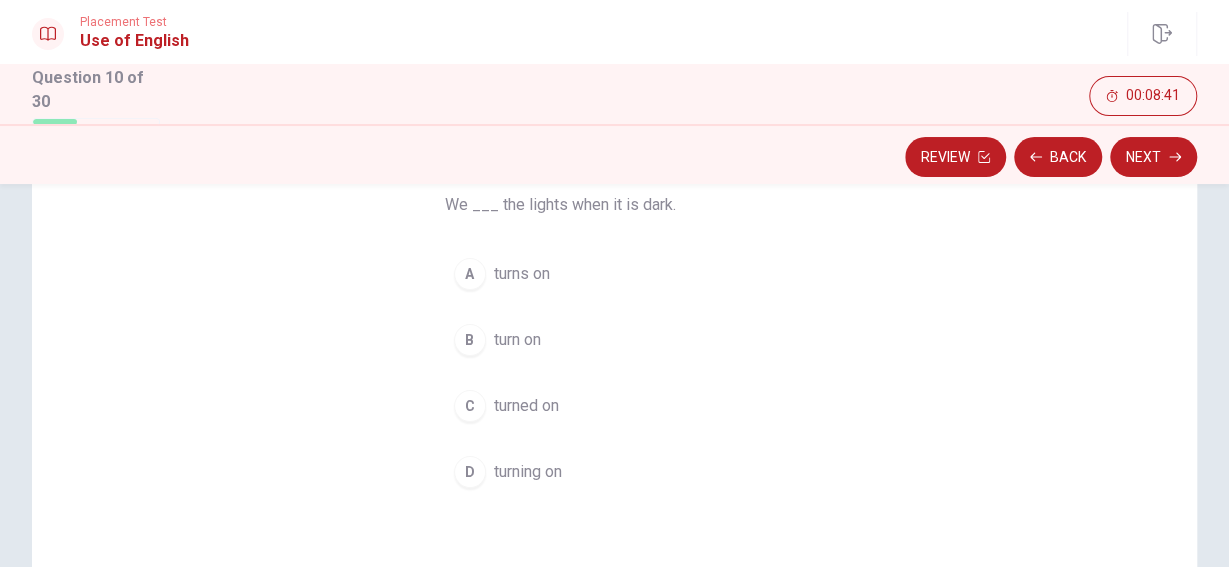 click on "B" at bounding box center [470, 340] 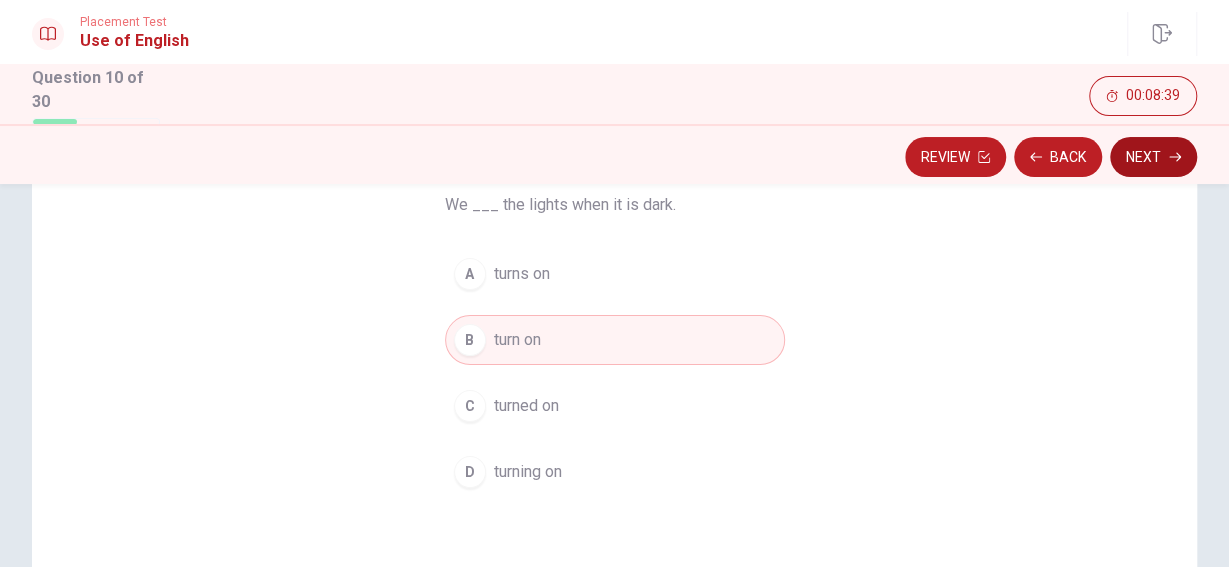 click on "Next" at bounding box center [1153, 157] 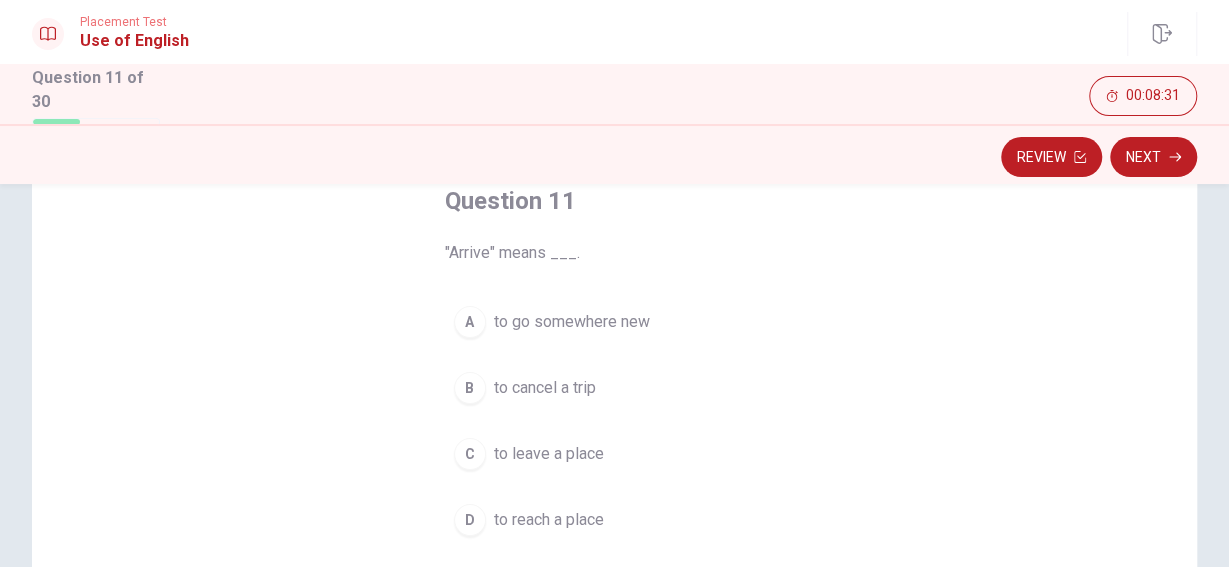 scroll, scrollTop: 149, scrollLeft: 0, axis: vertical 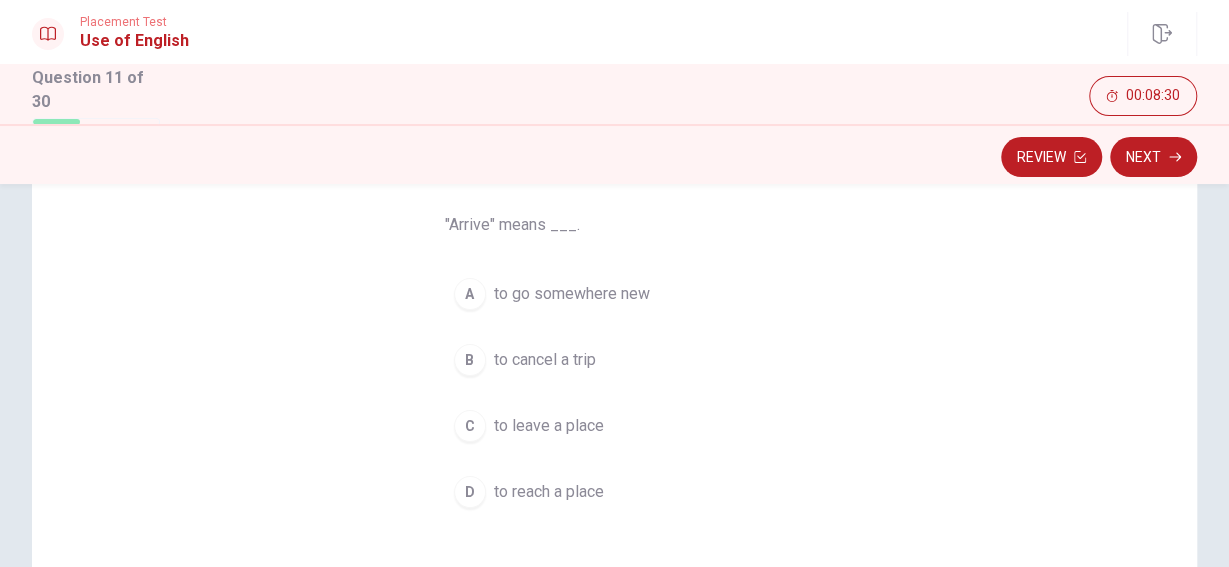 click on "D" at bounding box center (470, 492) 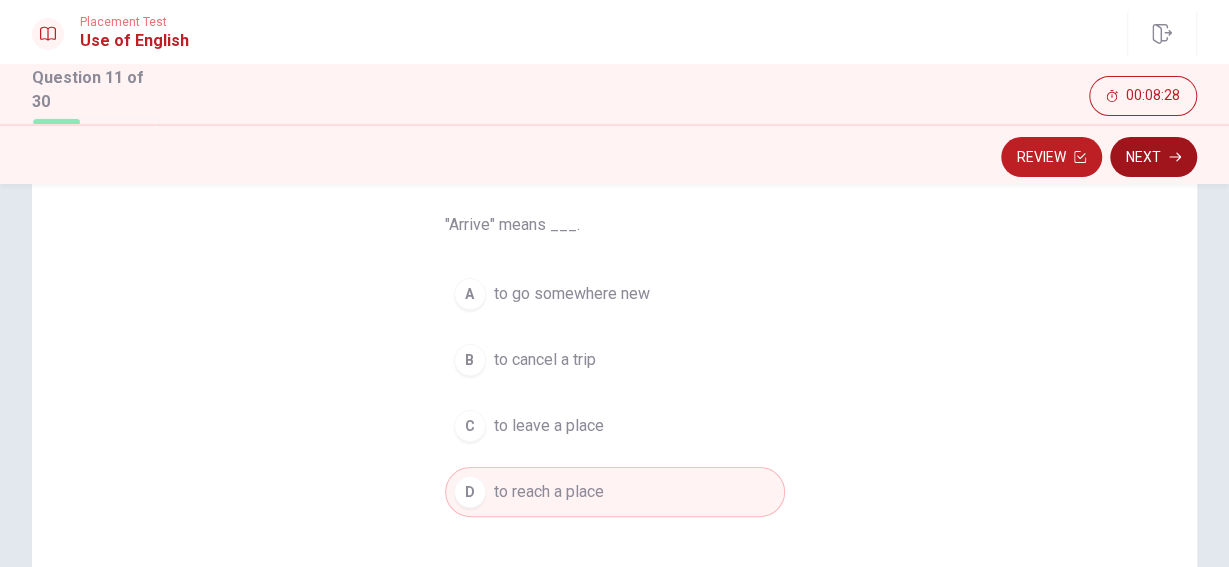 click 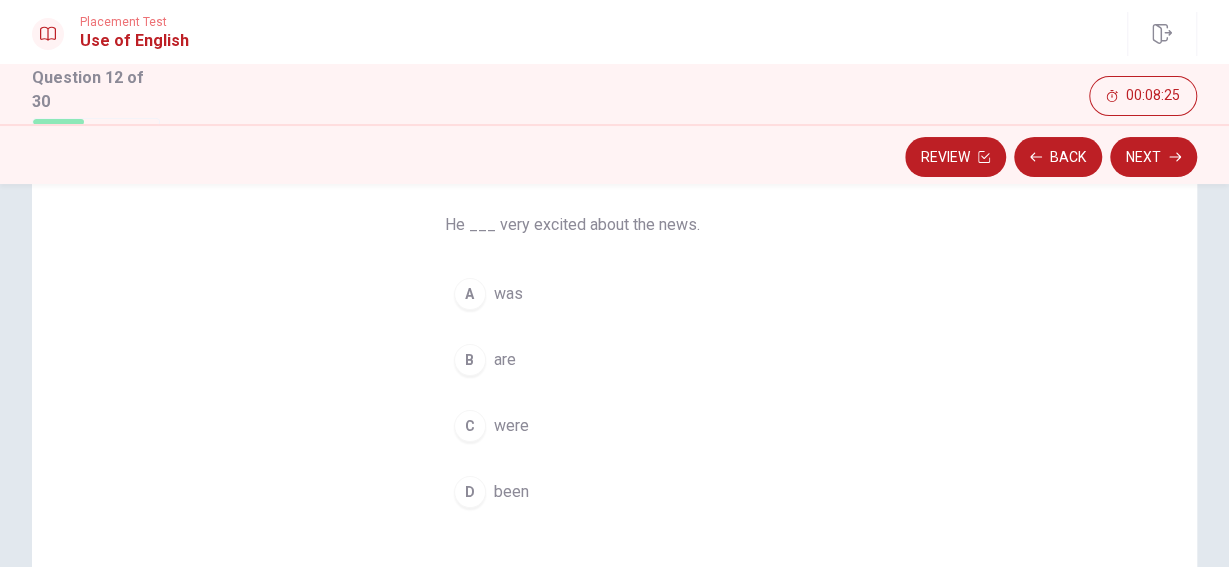click on "A" at bounding box center [470, 294] 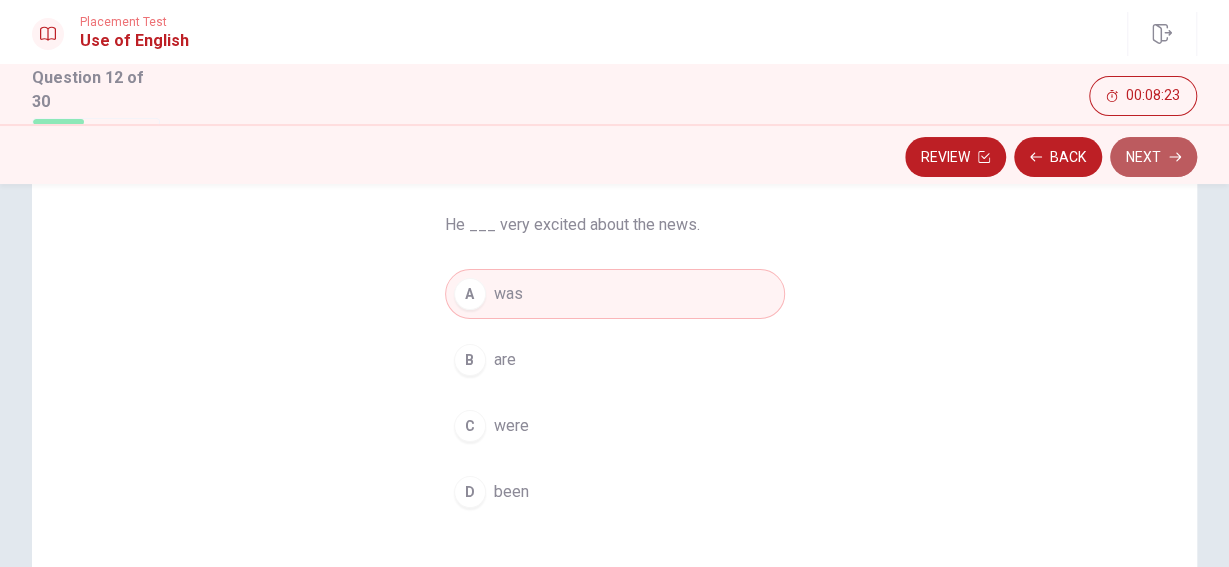 click on "Next" at bounding box center [1153, 157] 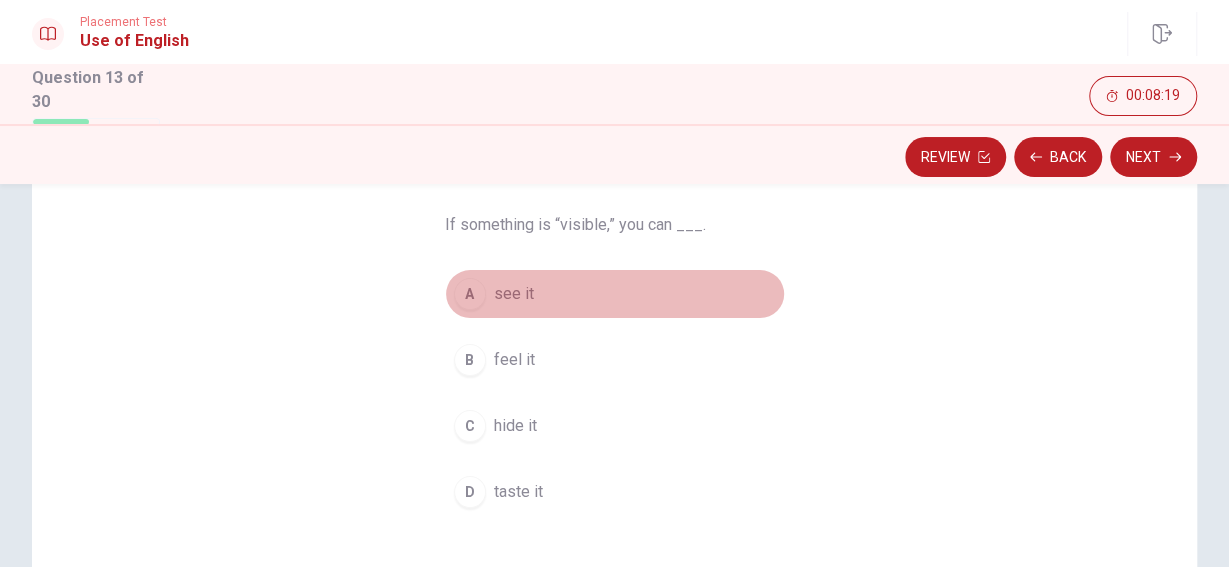 click on "A" at bounding box center (470, 294) 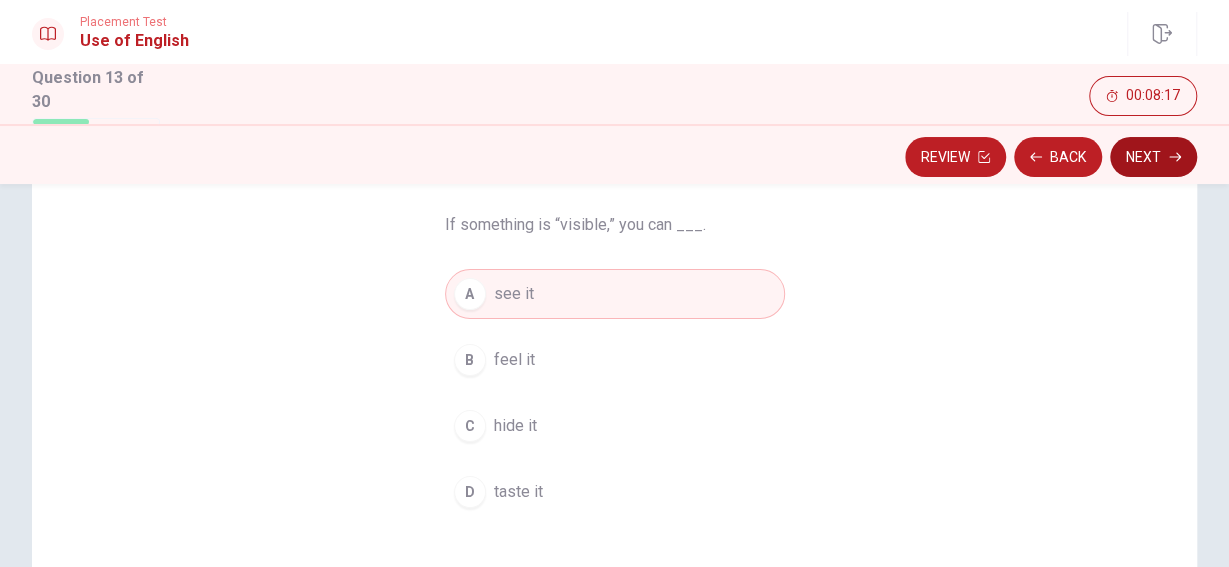 click on "Next" at bounding box center [1153, 157] 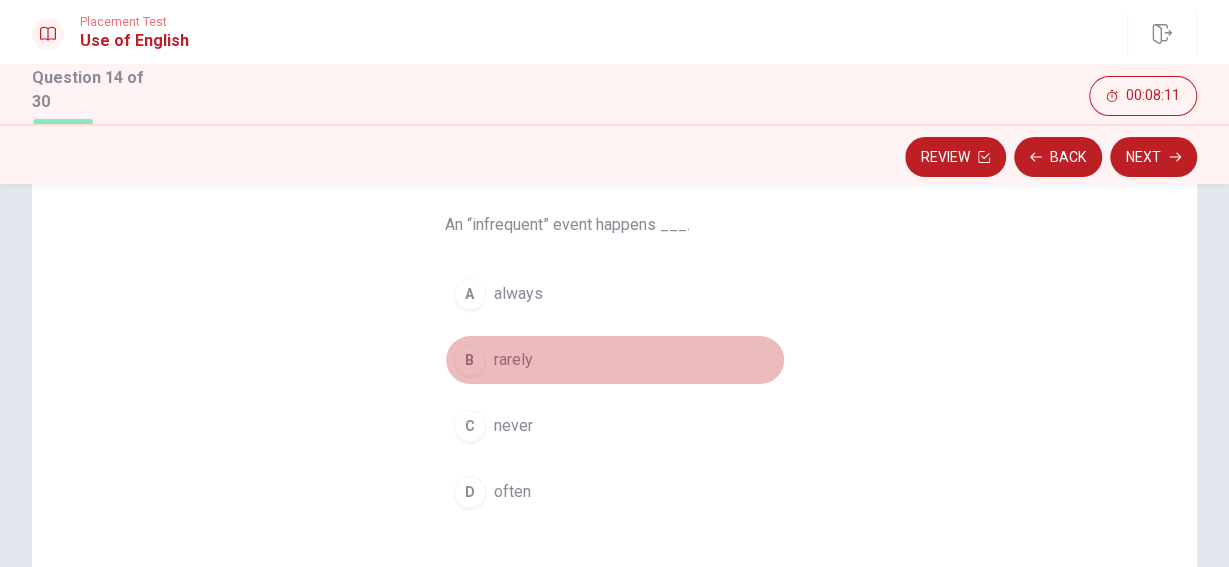 click on "B" at bounding box center (470, 360) 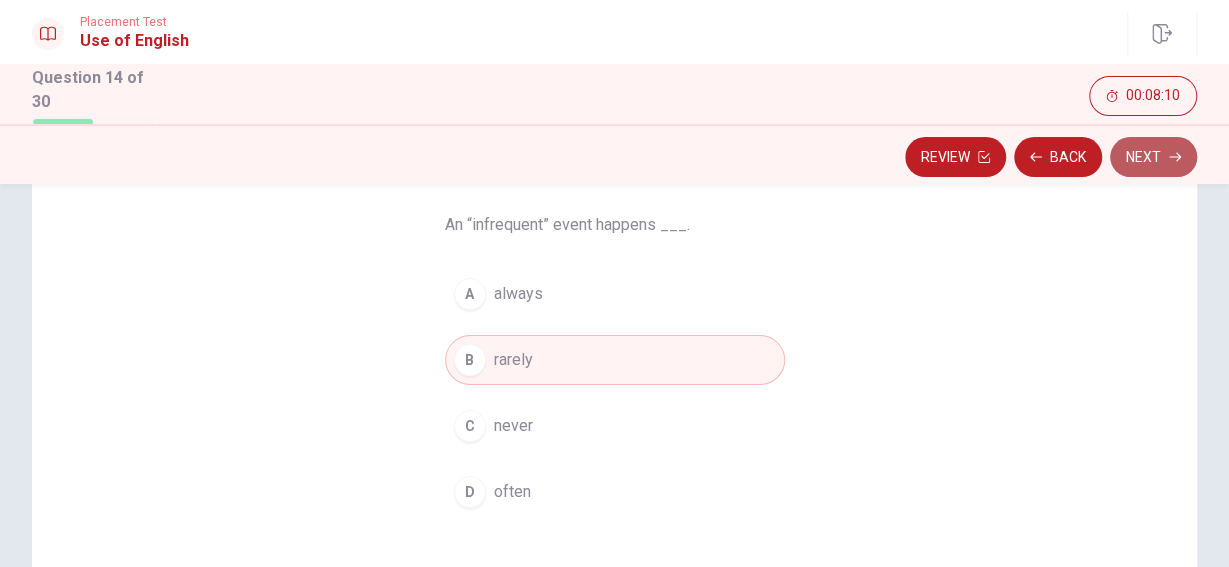 click on "Next" at bounding box center [1153, 157] 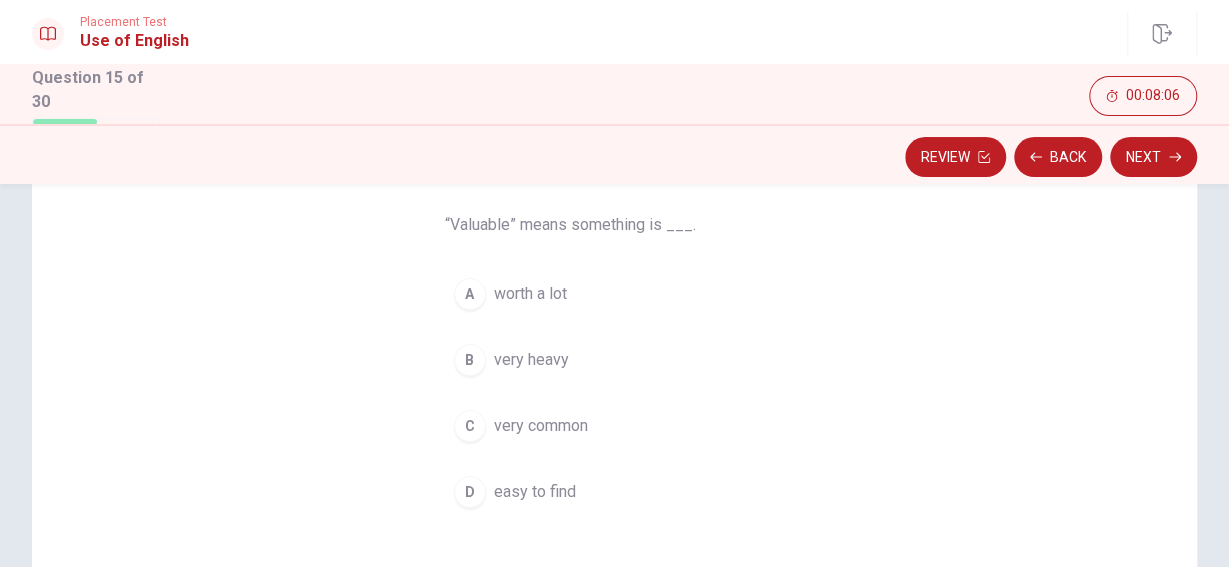 click on "A" at bounding box center (470, 294) 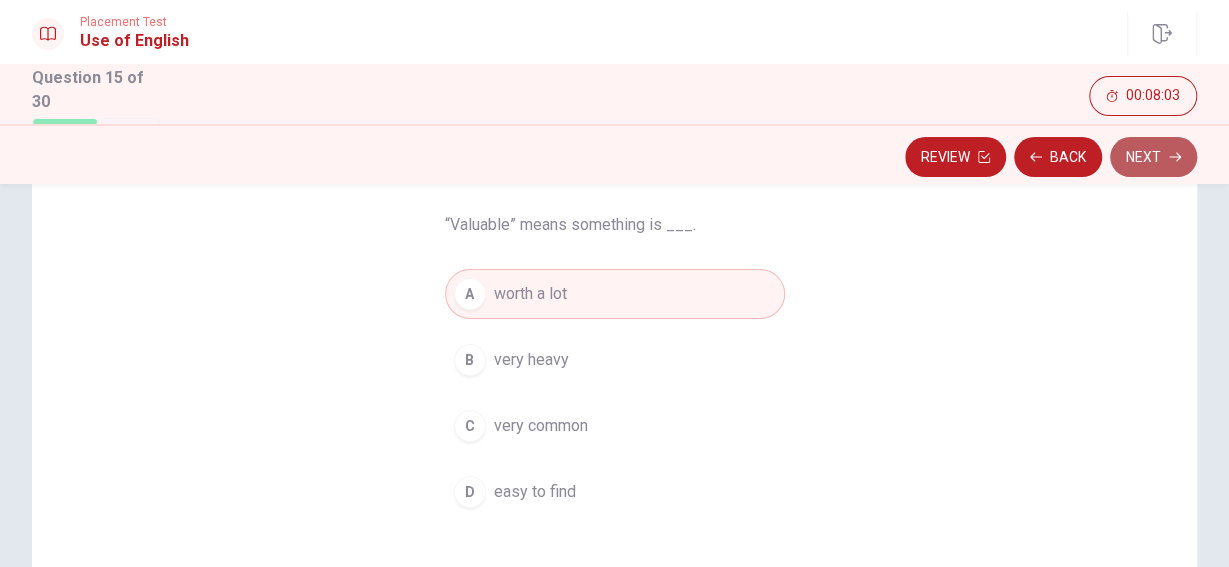 click on "Next" at bounding box center (1153, 157) 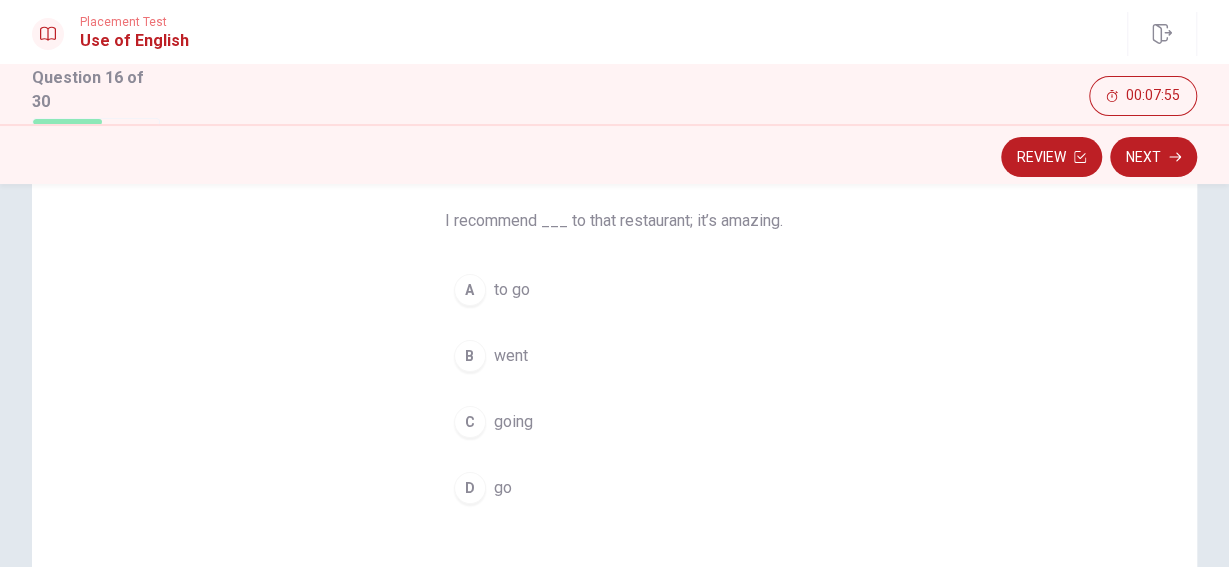 scroll, scrollTop: 153, scrollLeft: 0, axis: vertical 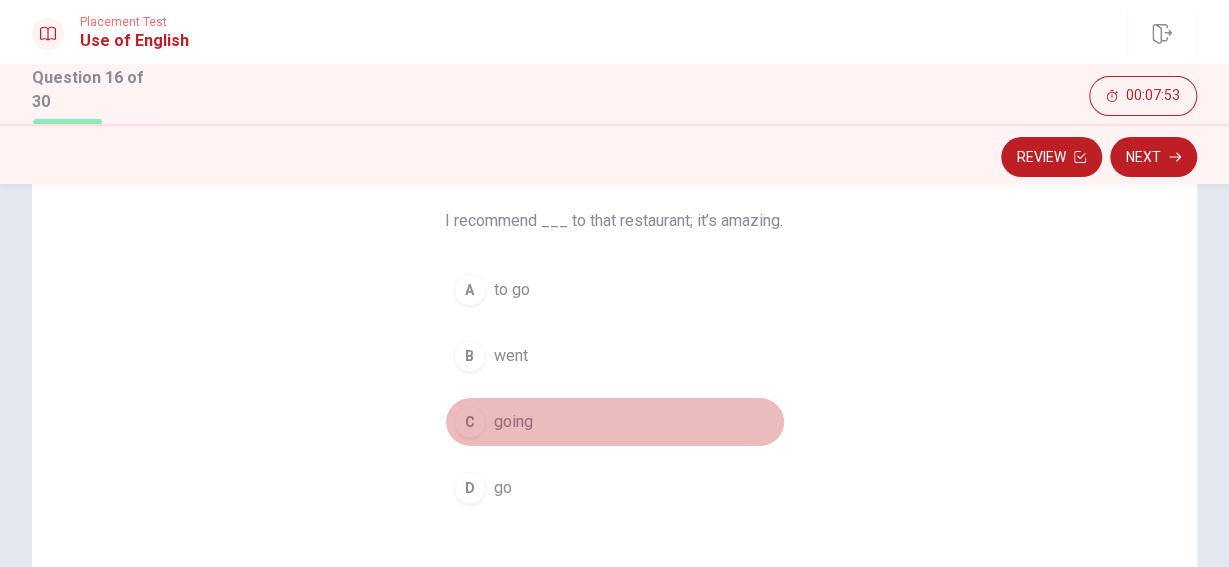 click on "C" at bounding box center (470, 422) 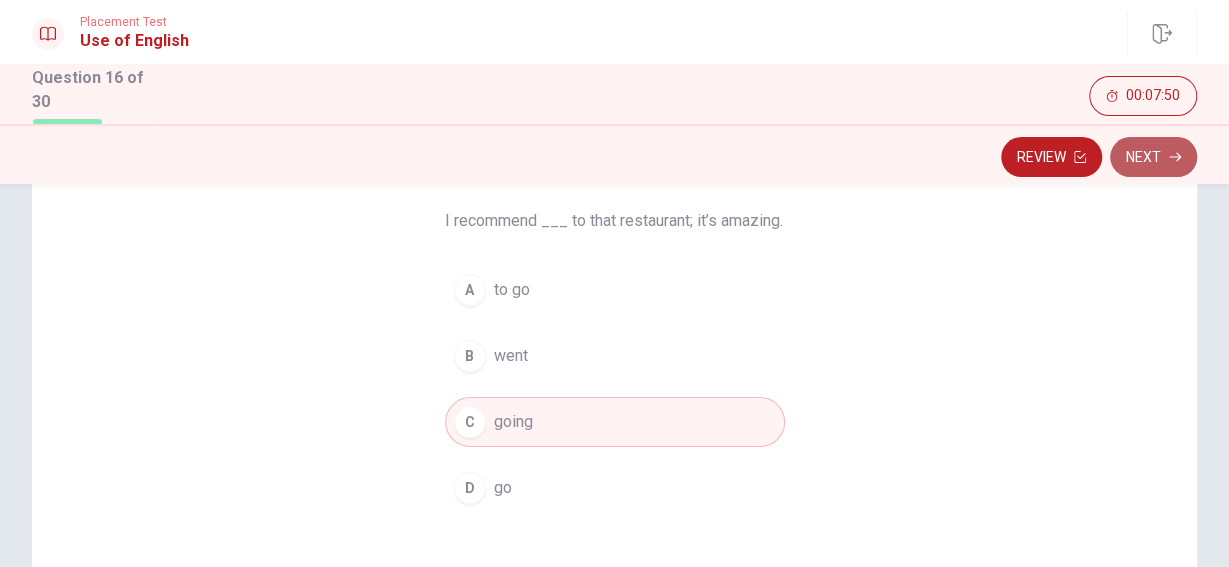 click on "Next" at bounding box center (1153, 157) 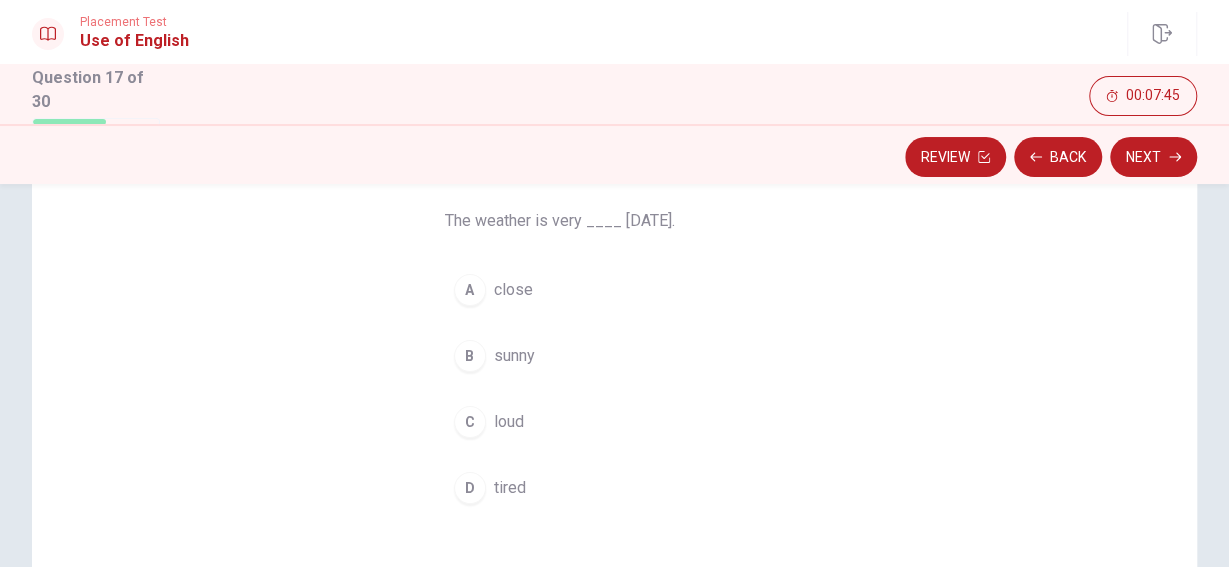 click on "B" at bounding box center (470, 356) 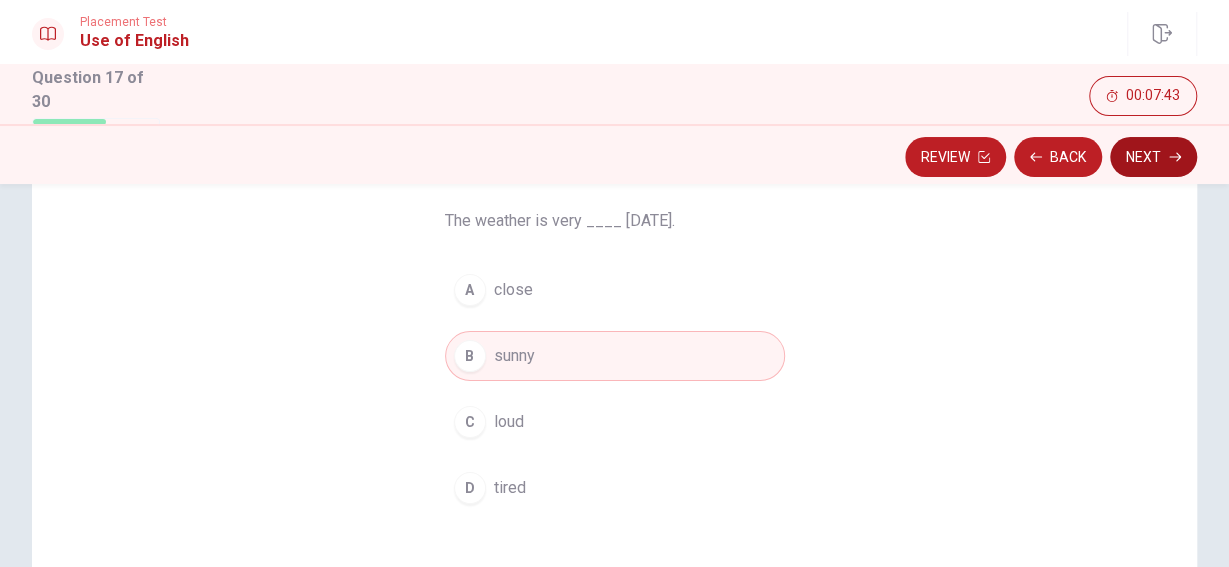 click on "Next" at bounding box center [1153, 157] 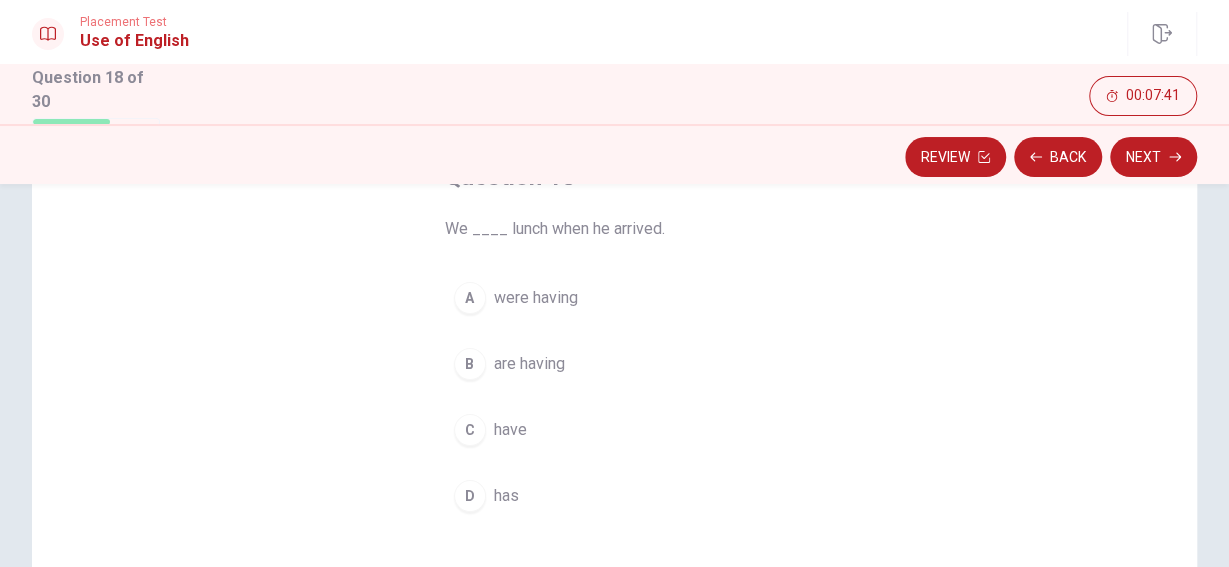 scroll, scrollTop: 145, scrollLeft: 0, axis: vertical 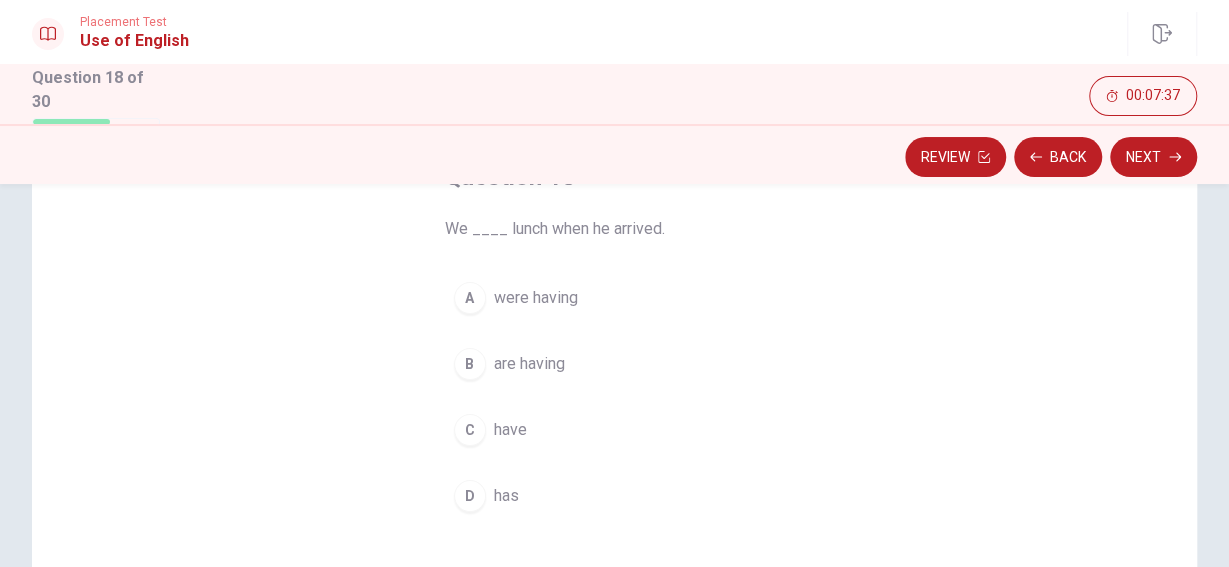 click on "A" at bounding box center (470, 298) 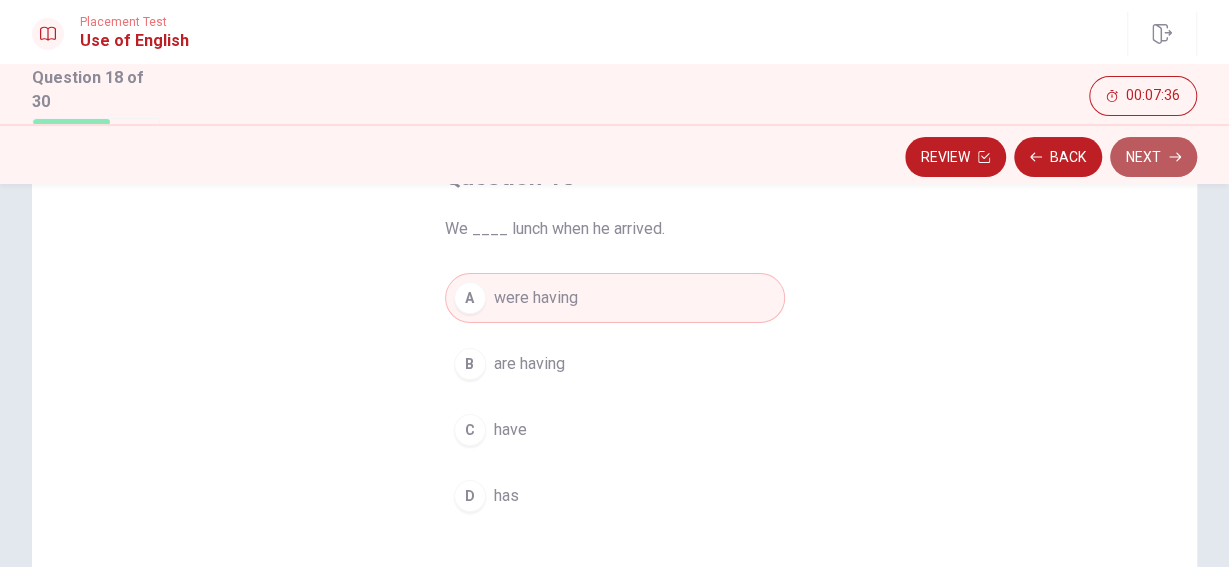 click on "Next" at bounding box center [1153, 157] 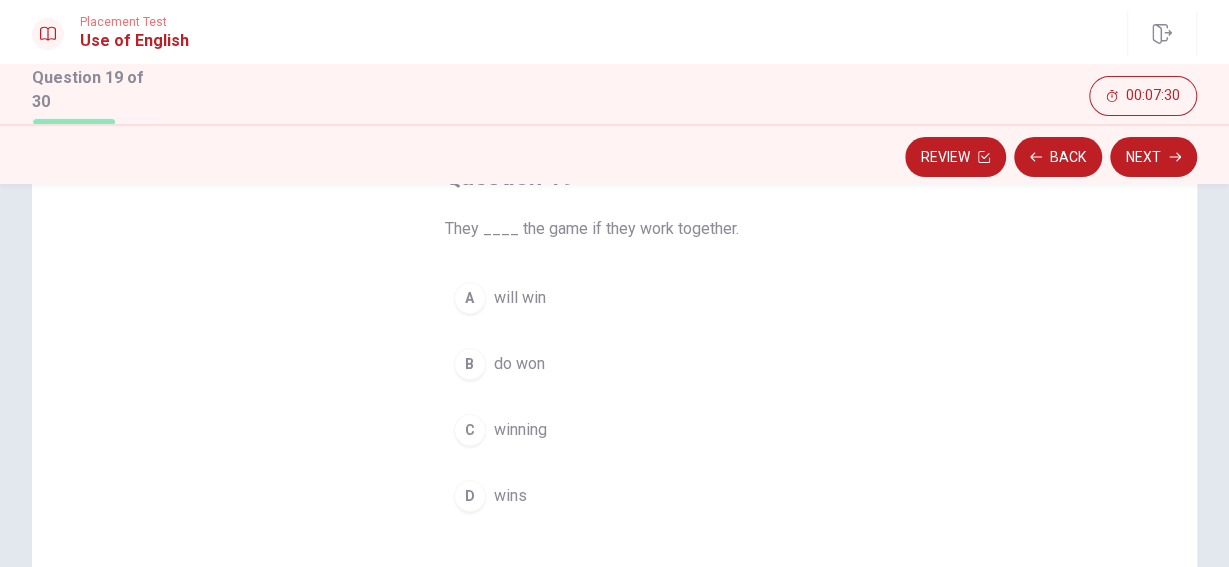 click on "A" at bounding box center [470, 298] 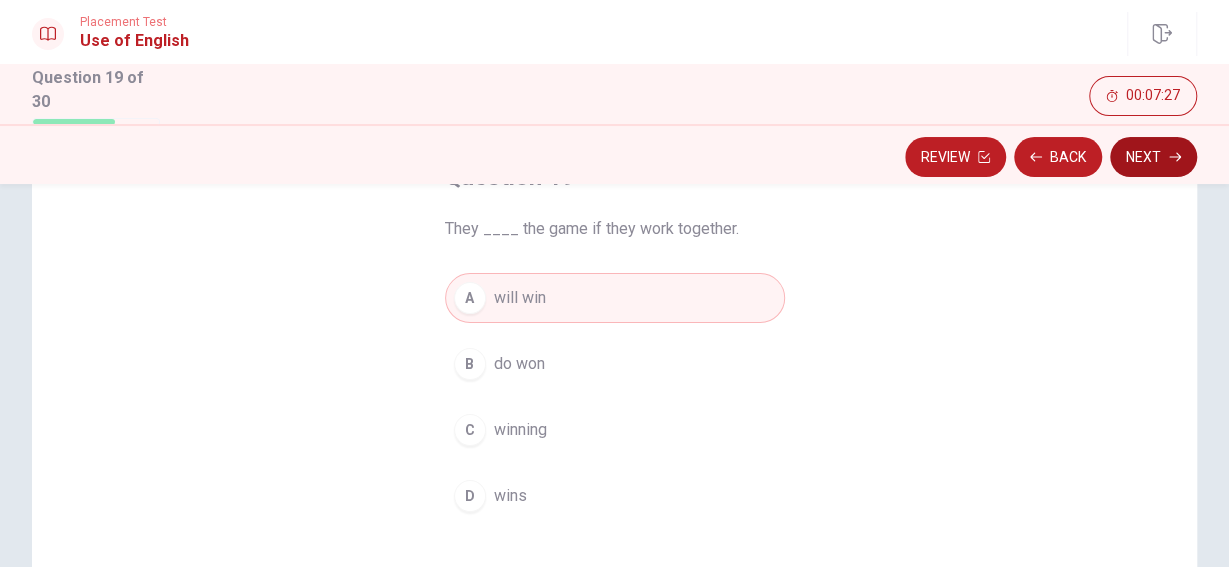 click on "Next" at bounding box center (1153, 157) 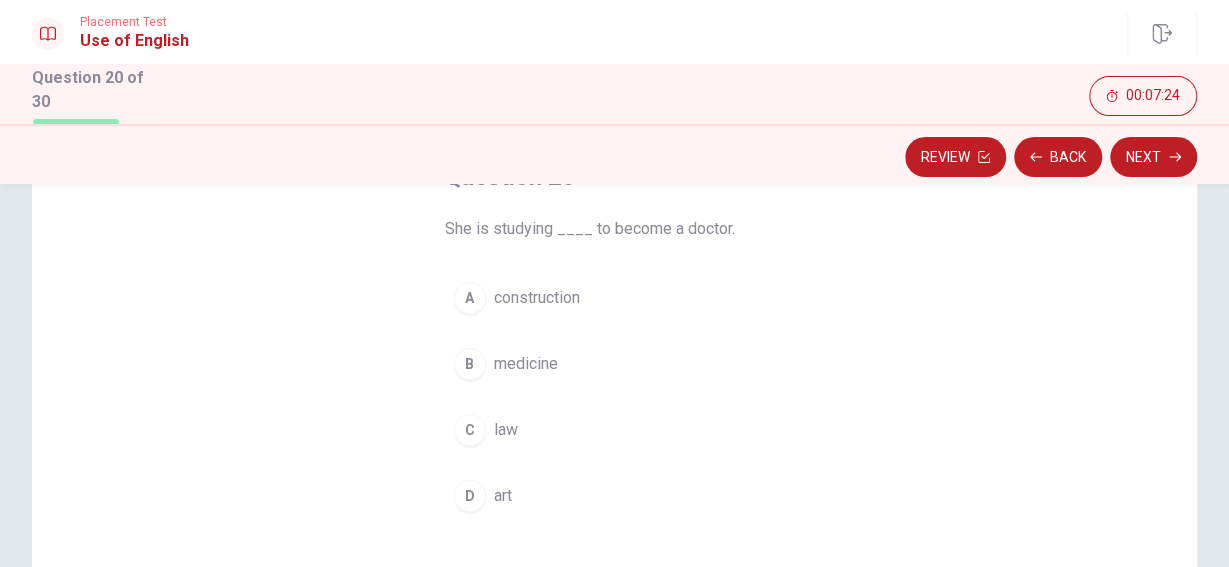 click on "B" at bounding box center [470, 364] 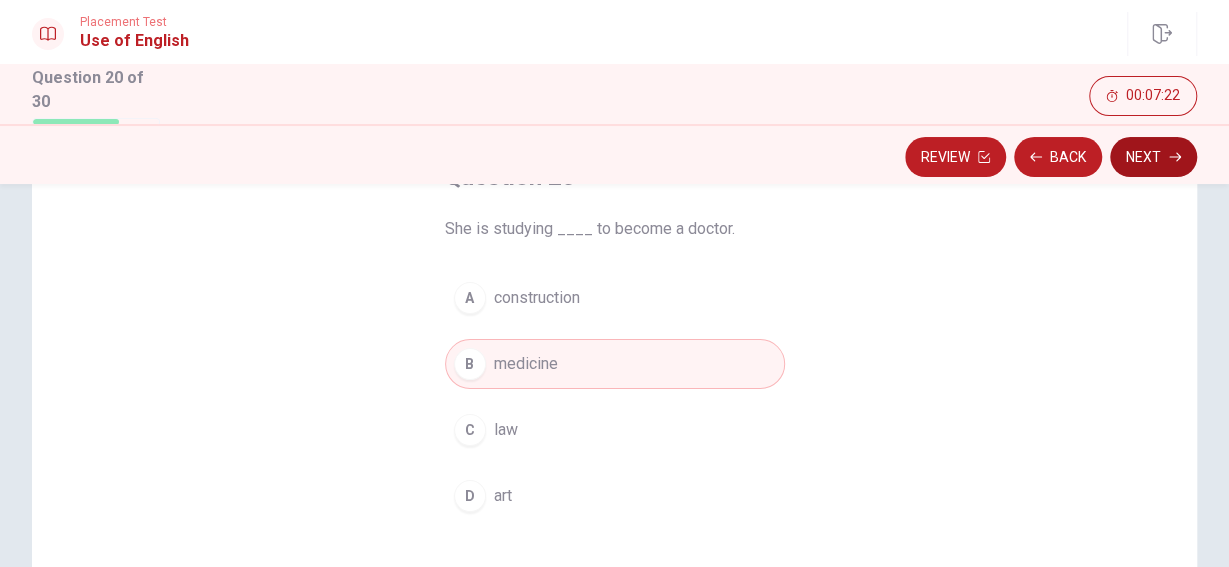 click on "Next" at bounding box center [1153, 157] 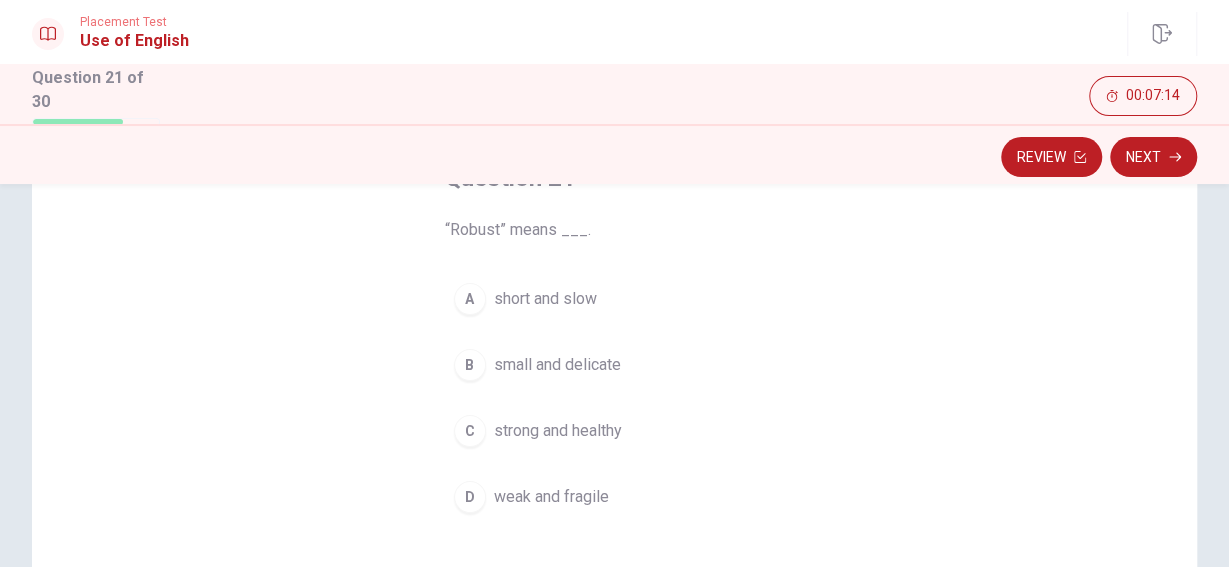 scroll, scrollTop: 141, scrollLeft: 0, axis: vertical 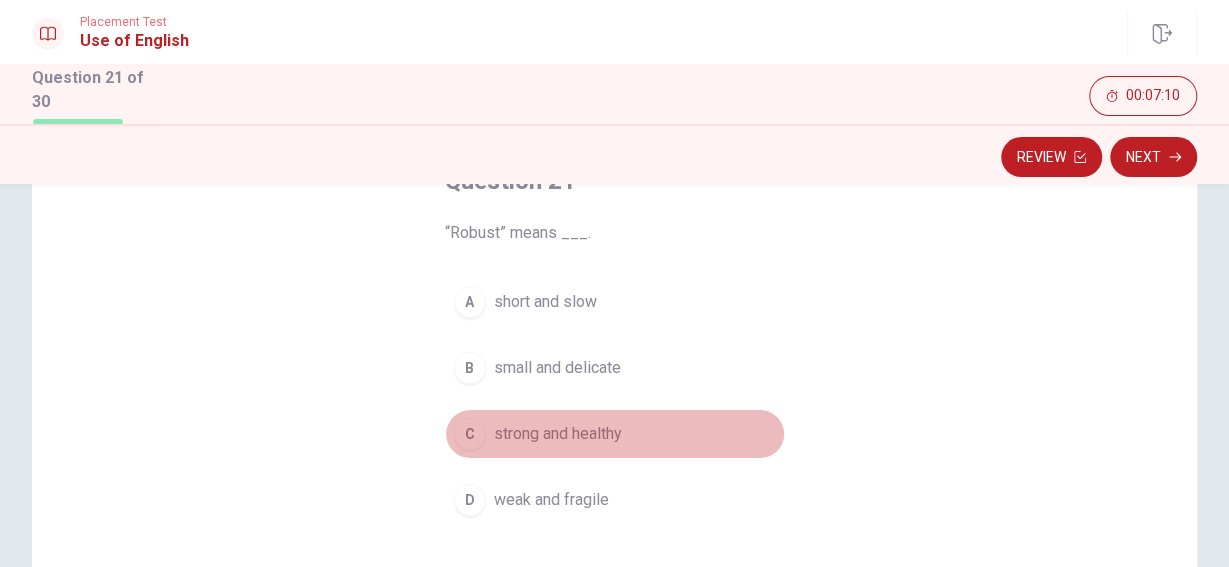 click on "C" at bounding box center (470, 434) 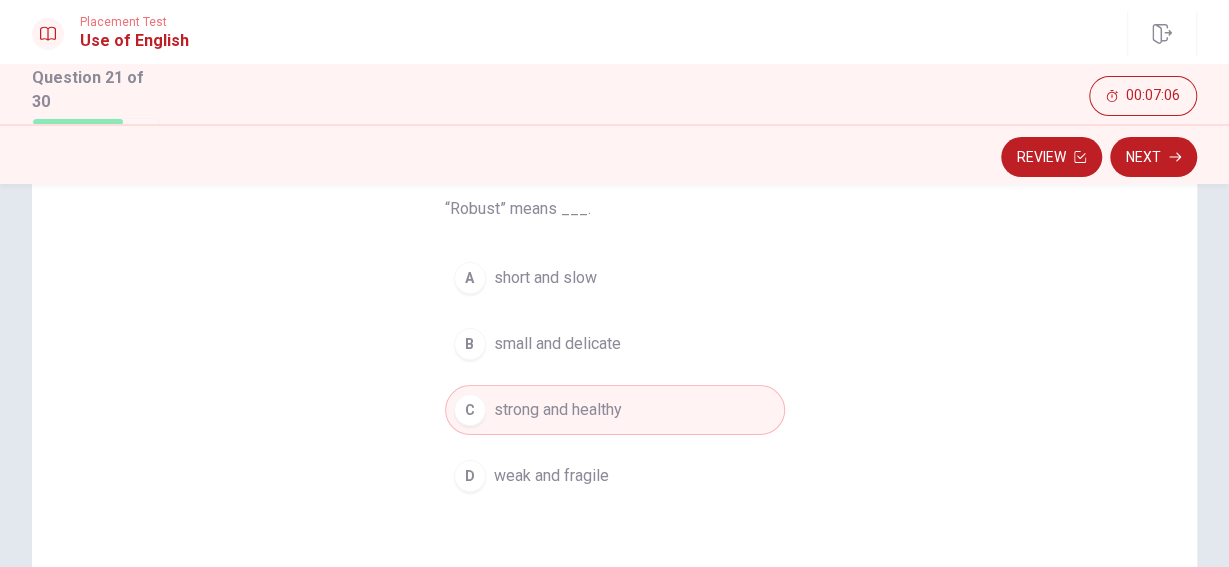 scroll, scrollTop: 163, scrollLeft: 0, axis: vertical 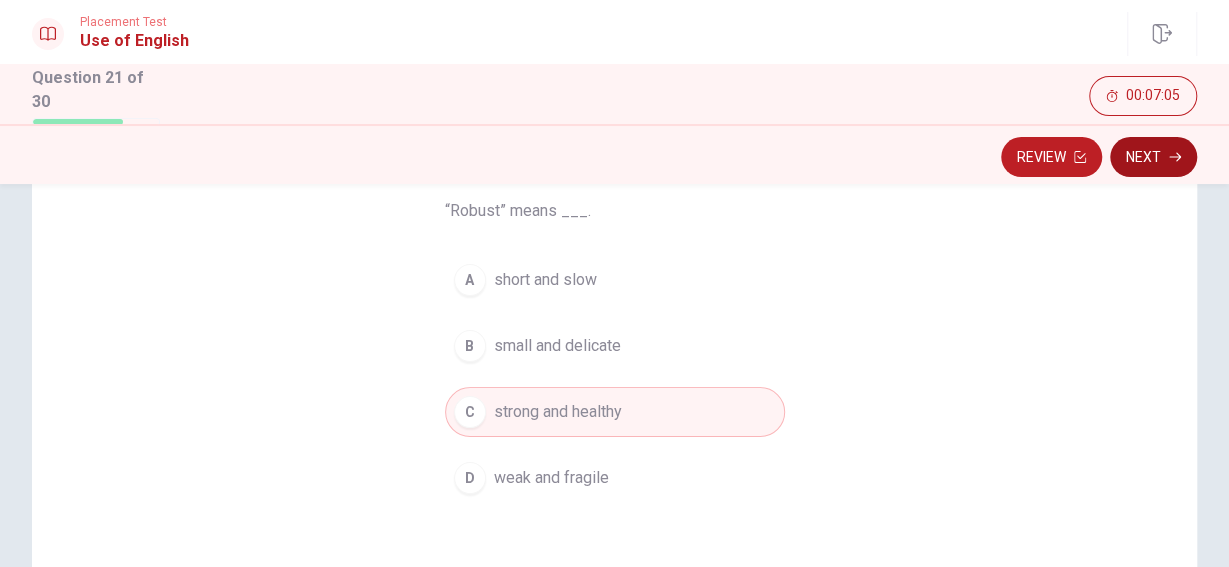 click on "Next" at bounding box center [1153, 157] 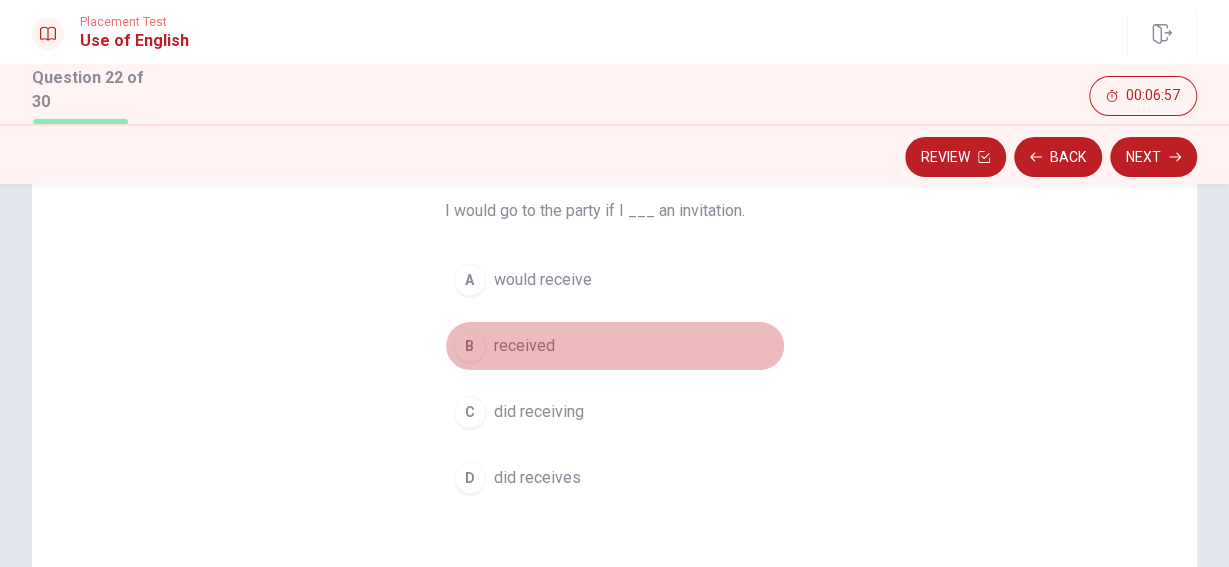 click on "B" at bounding box center [470, 346] 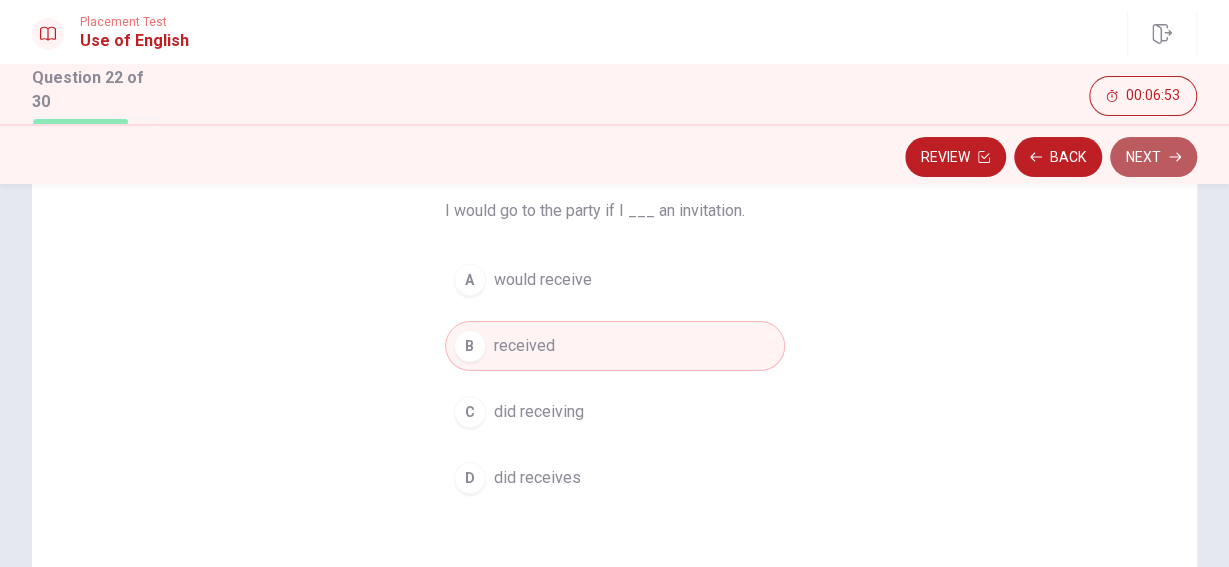 click 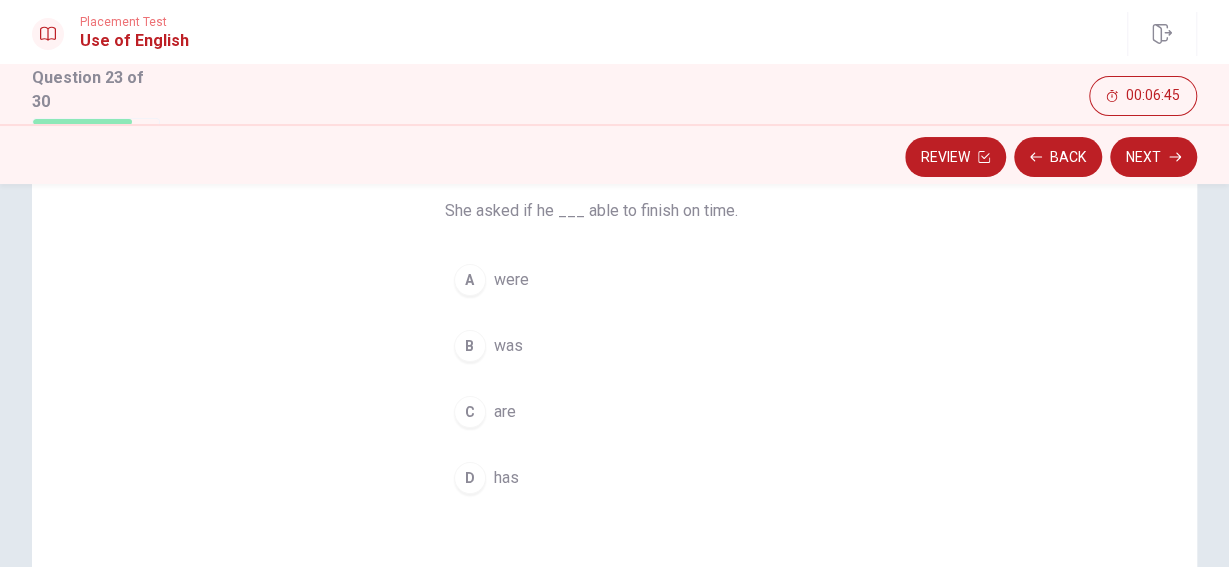 click on "B" at bounding box center [470, 346] 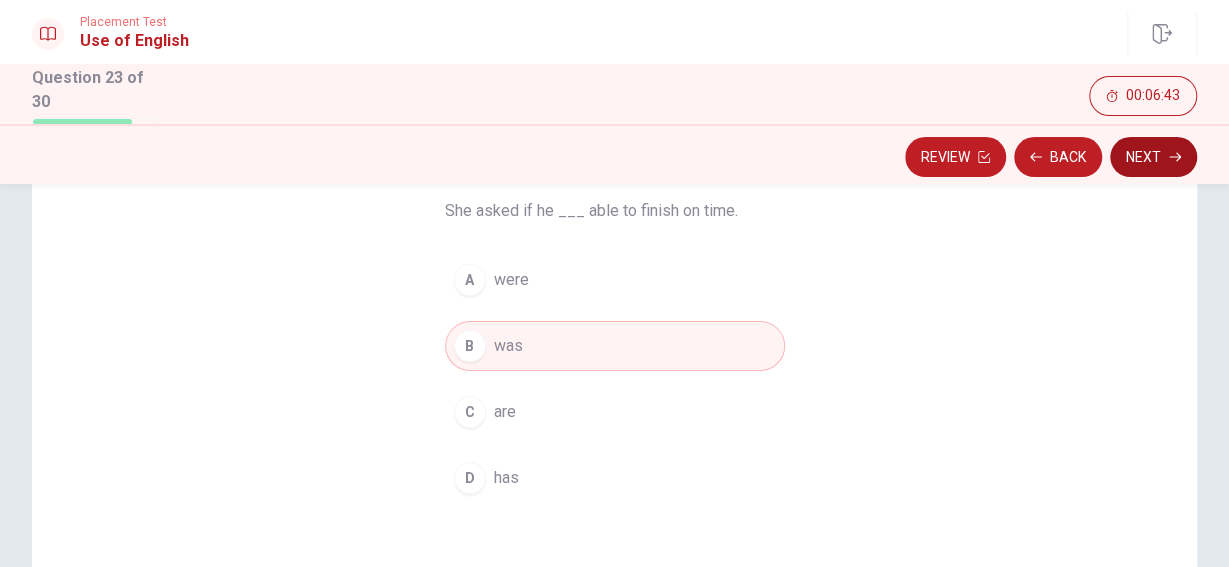 click on "Next" at bounding box center [1153, 157] 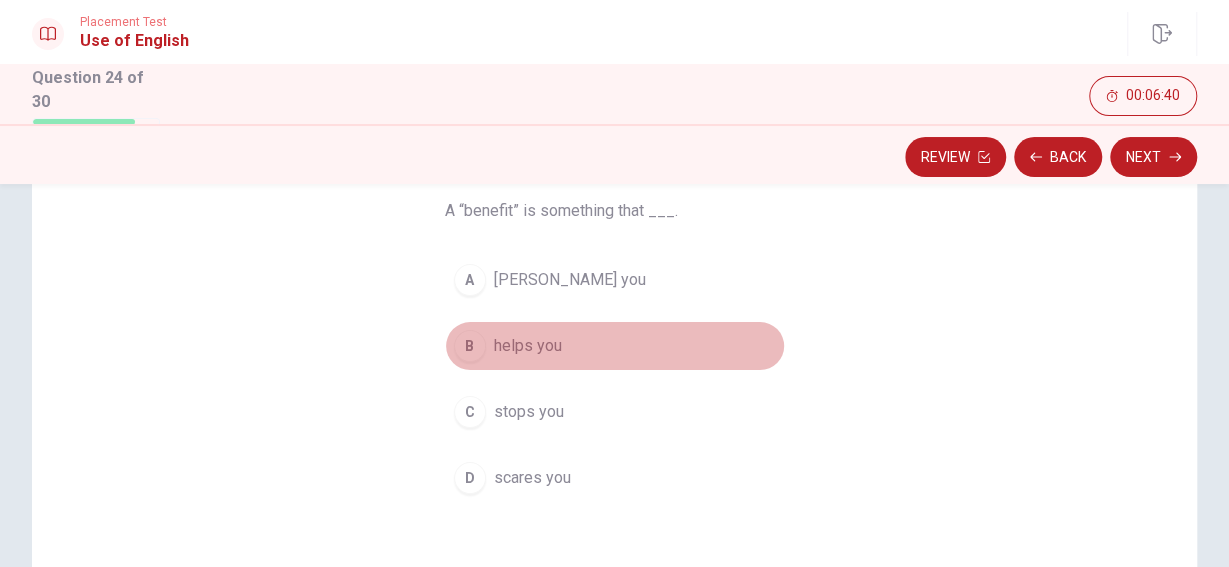 click on "B" at bounding box center (470, 346) 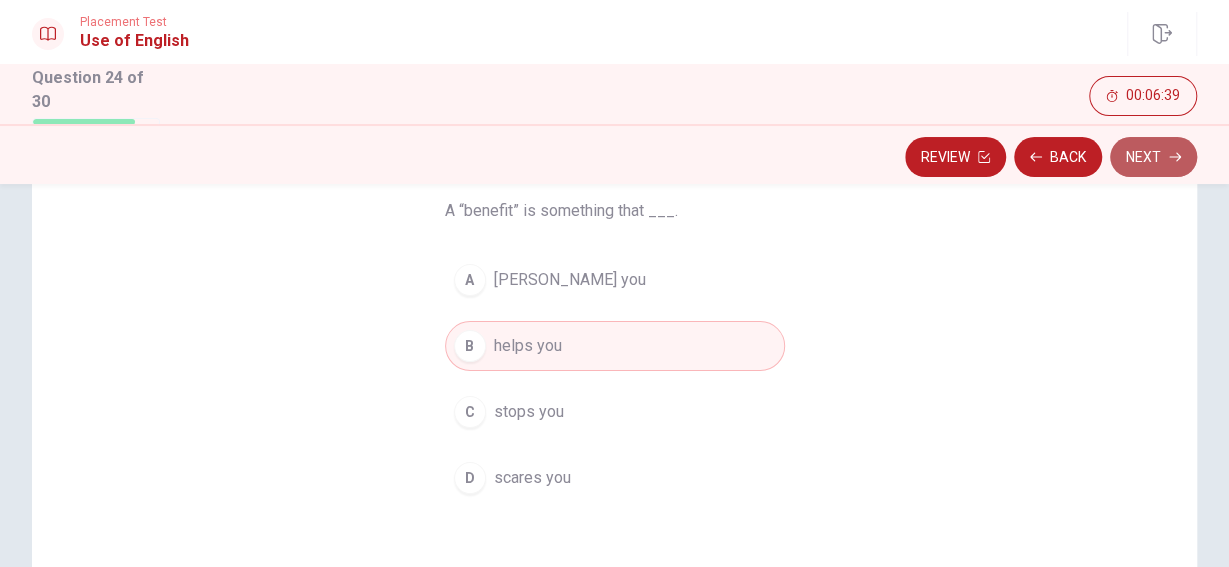 click on "Next" at bounding box center (1153, 157) 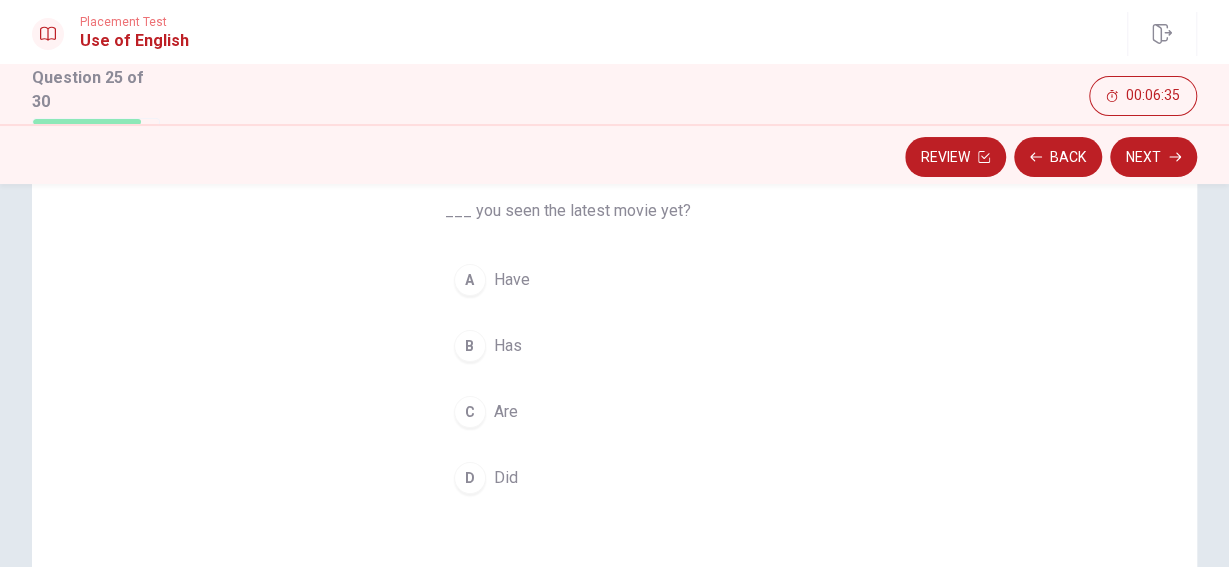 click on "A" at bounding box center [470, 280] 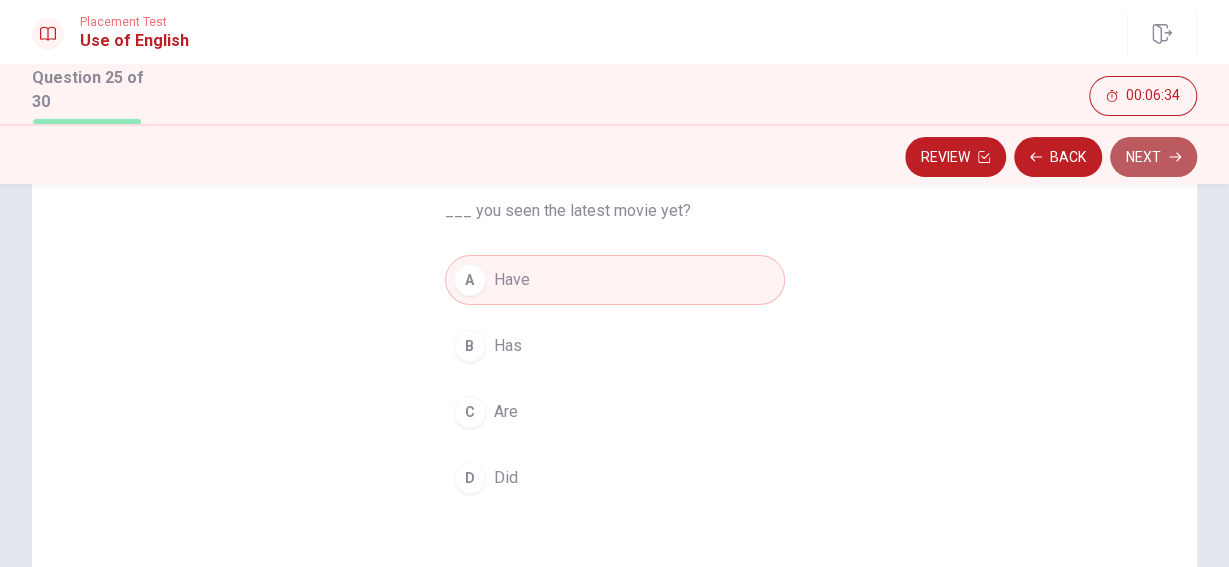 click on "Next" at bounding box center [1153, 157] 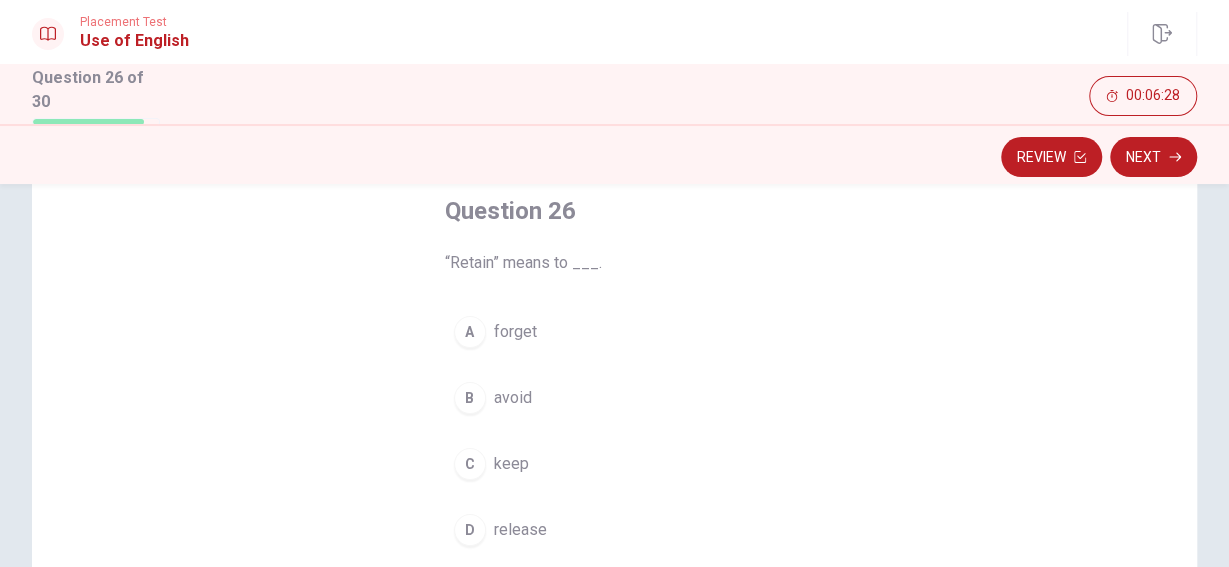 scroll, scrollTop: 113, scrollLeft: 0, axis: vertical 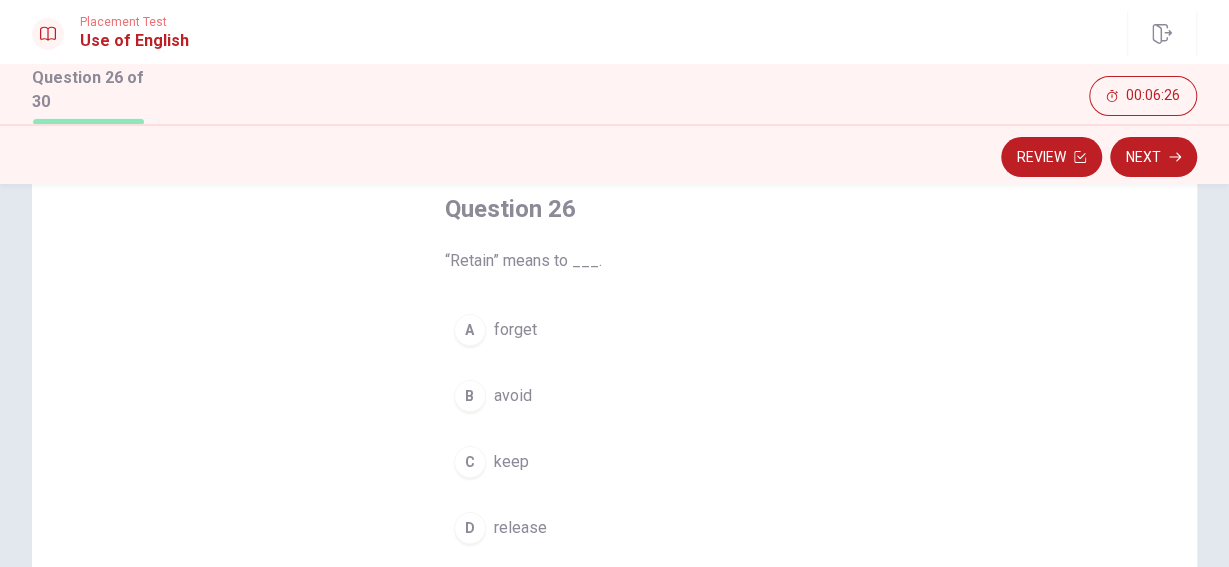 click on "C" at bounding box center (470, 462) 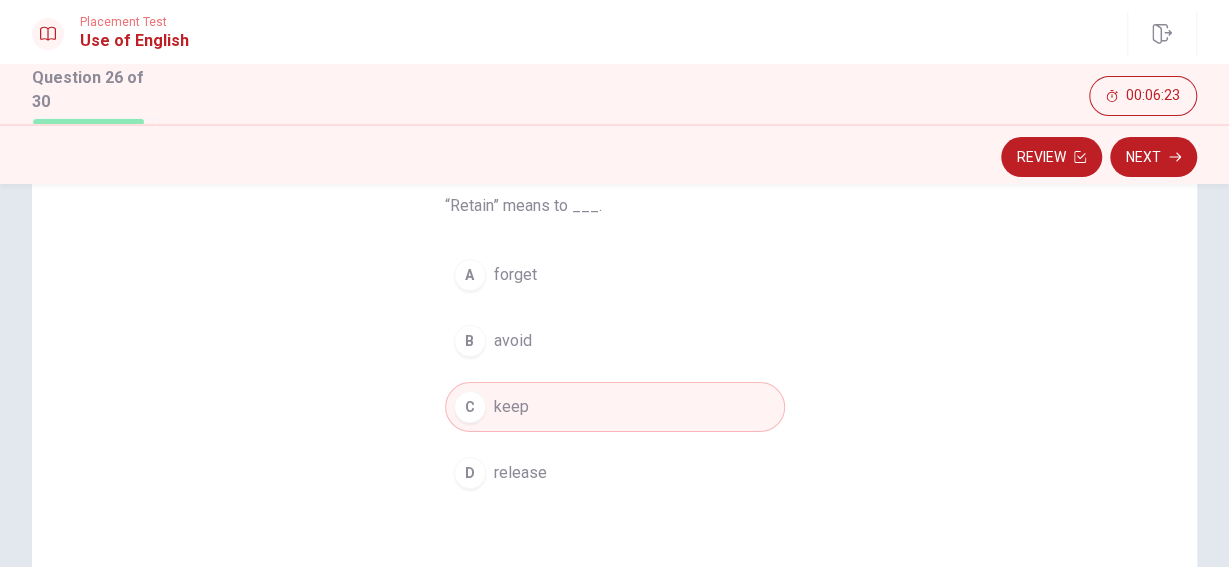 scroll, scrollTop: 169, scrollLeft: 0, axis: vertical 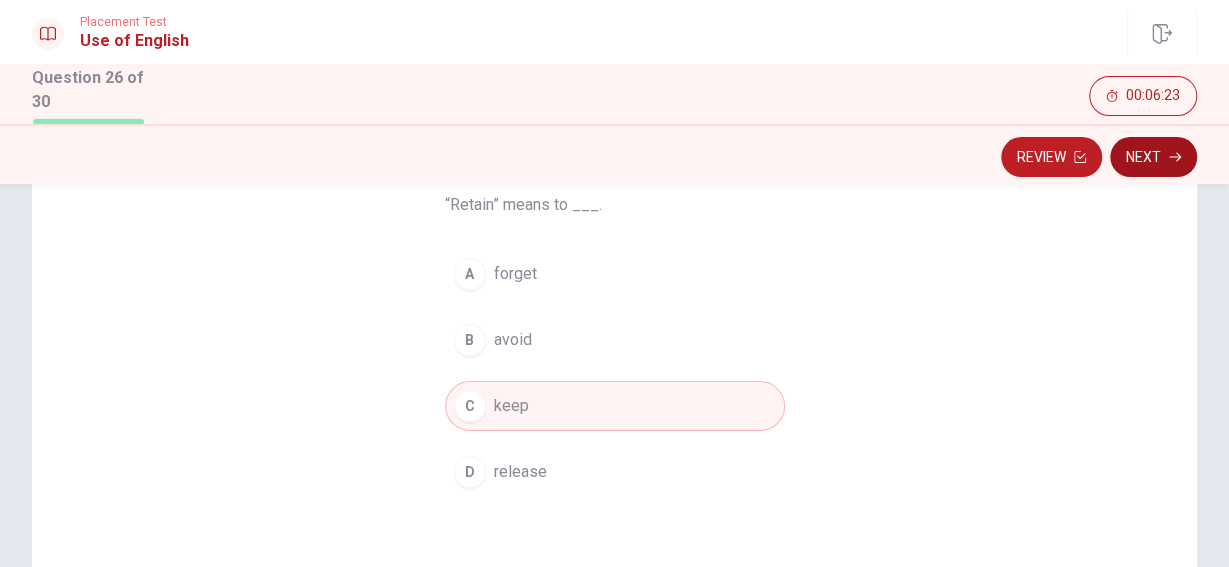 click on "Next" at bounding box center [1153, 157] 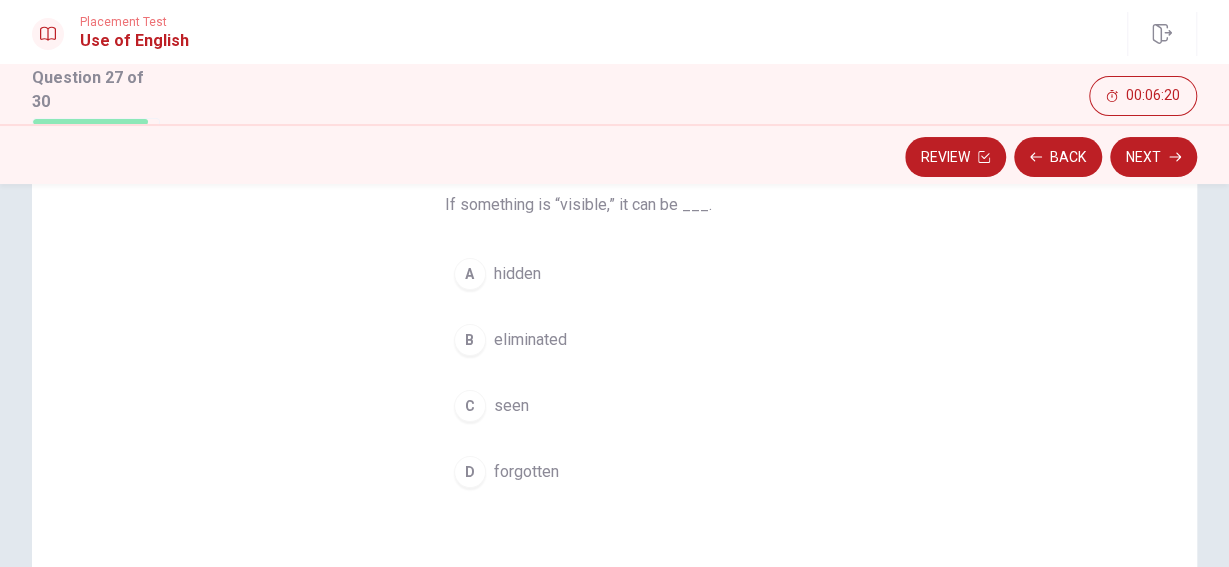 click on "C" at bounding box center (470, 406) 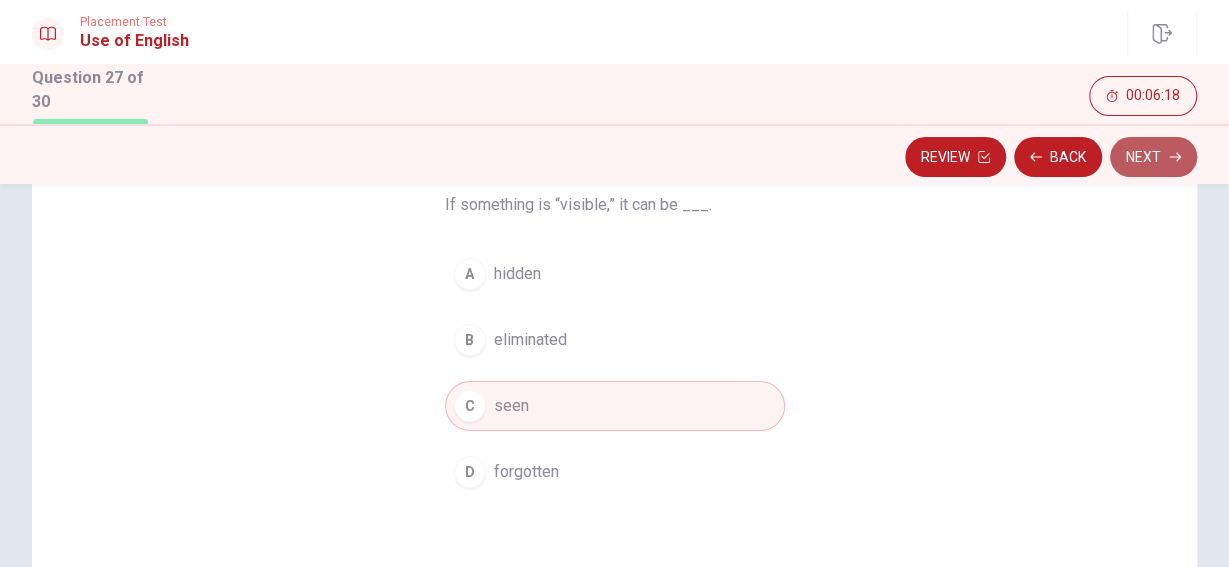 click on "Next" at bounding box center [1153, 157] 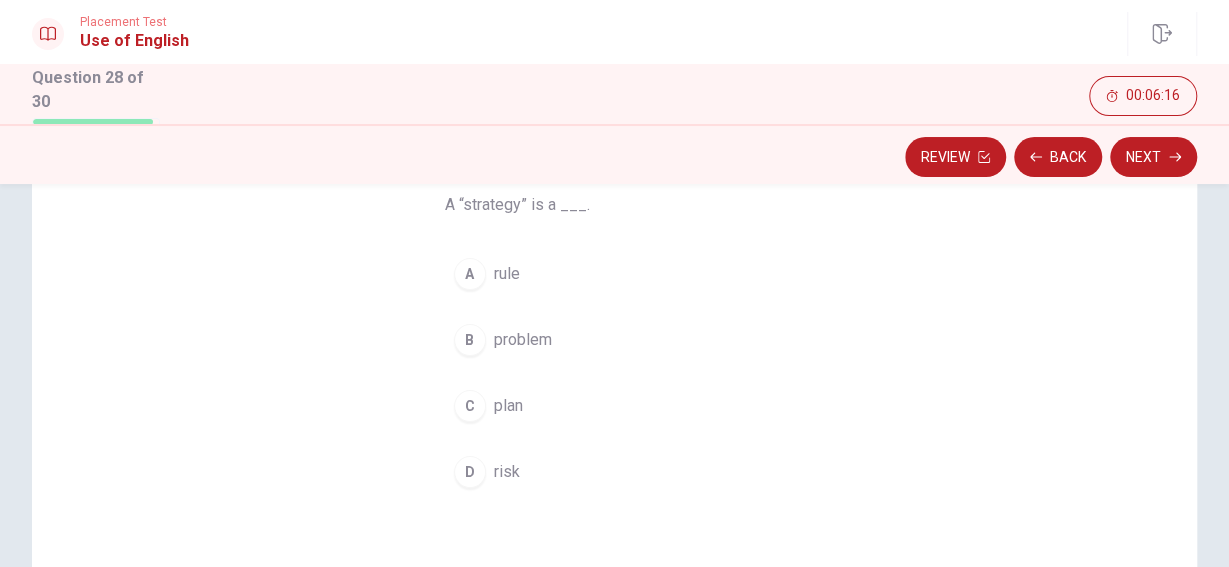 click on "C" at bounding box center (470, 406) 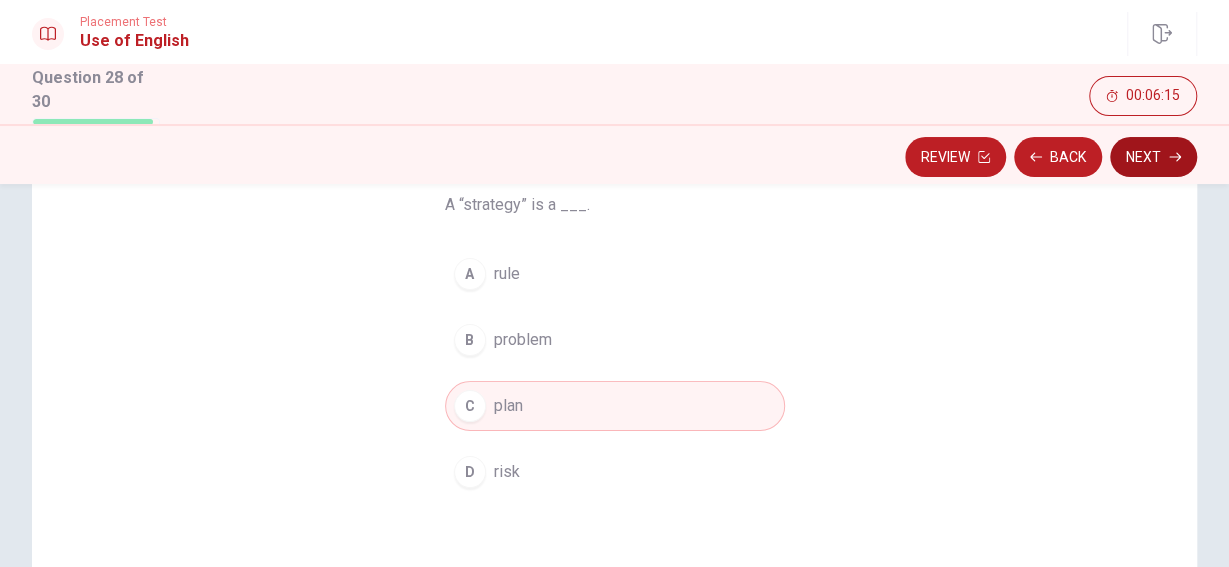 click on "Next" at bounding box center (1153, 157) 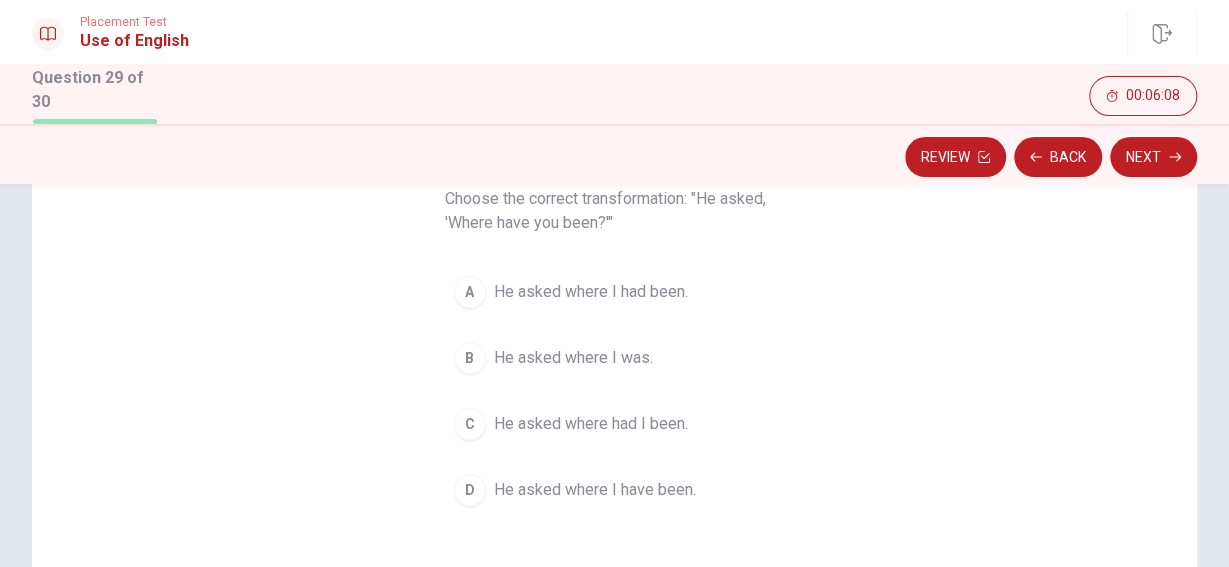 scroll, scrollTop: 177, scrollLeft: 0, axis: vertical 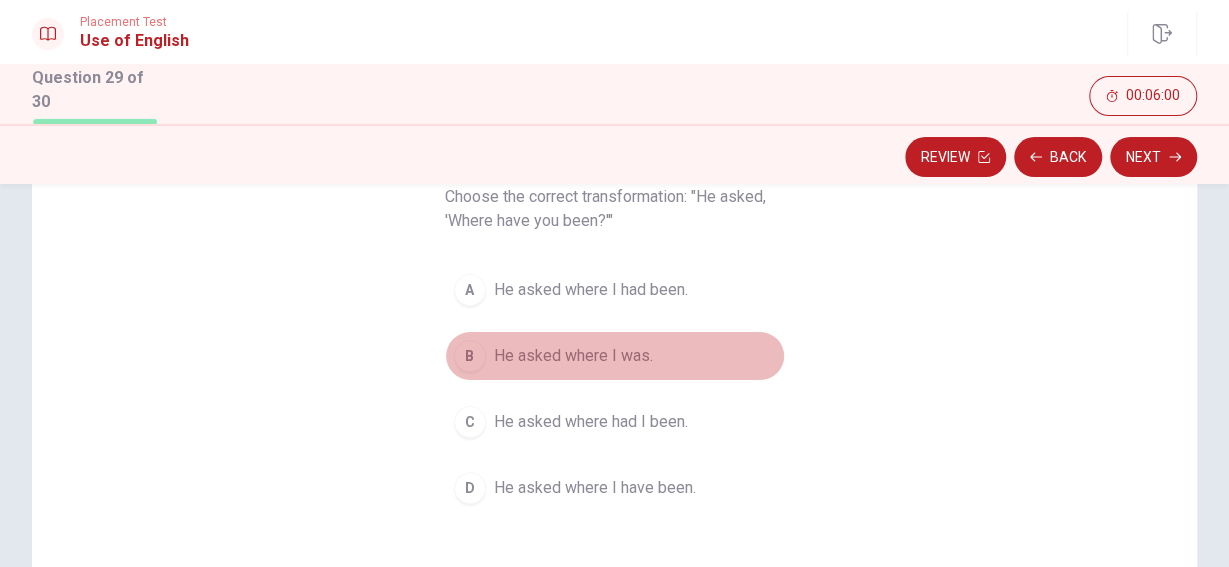 click on "B" at bounding box center [470, 356] 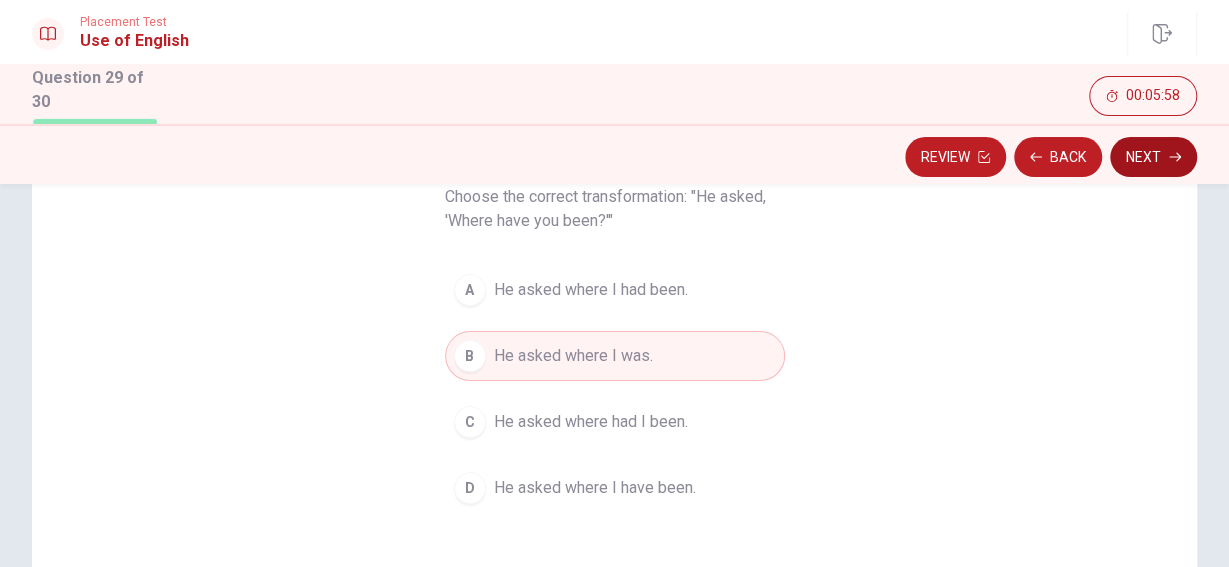 click 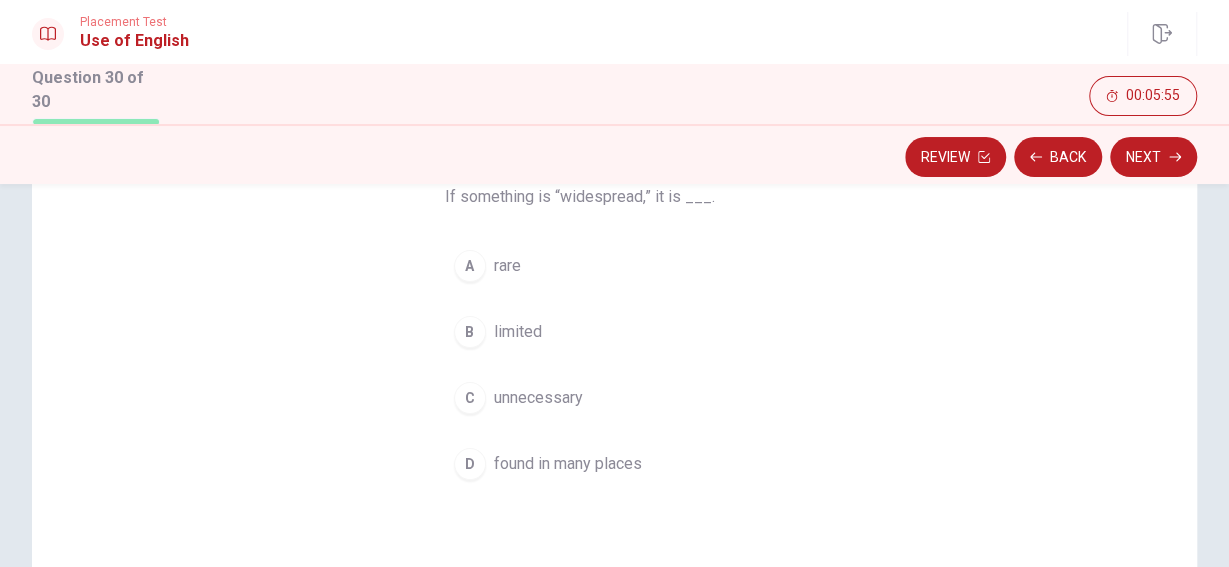 scroll, scrollTop: 178, scrollLeft: 0, axis: vertical 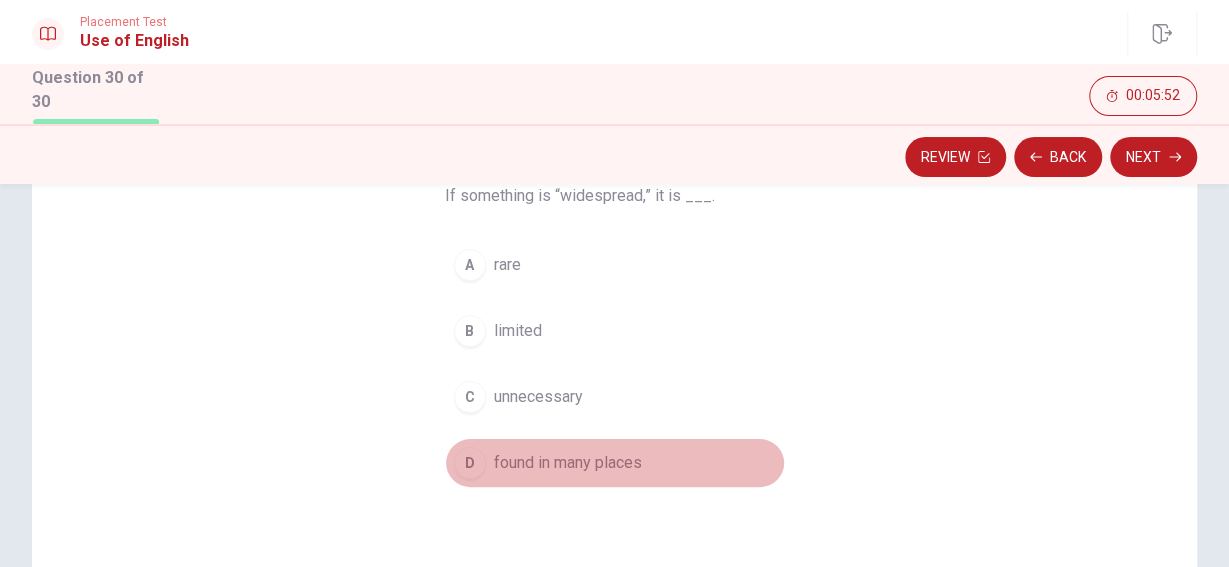 click on "D" at bounding box center [470, 463] 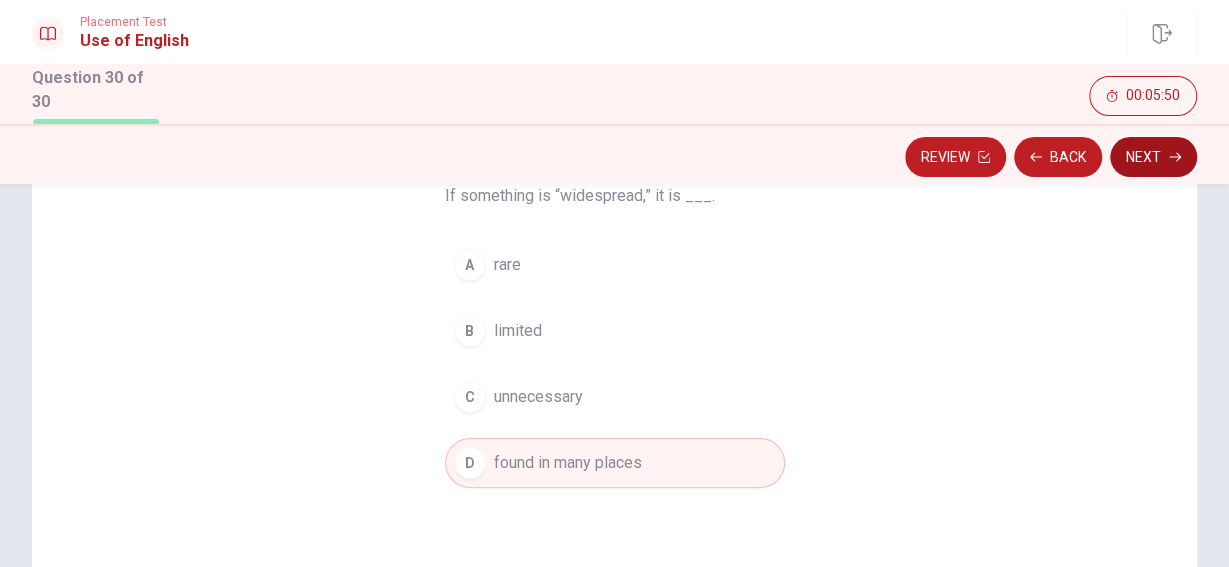 click on "Next" at bounding box center (1153, 157) 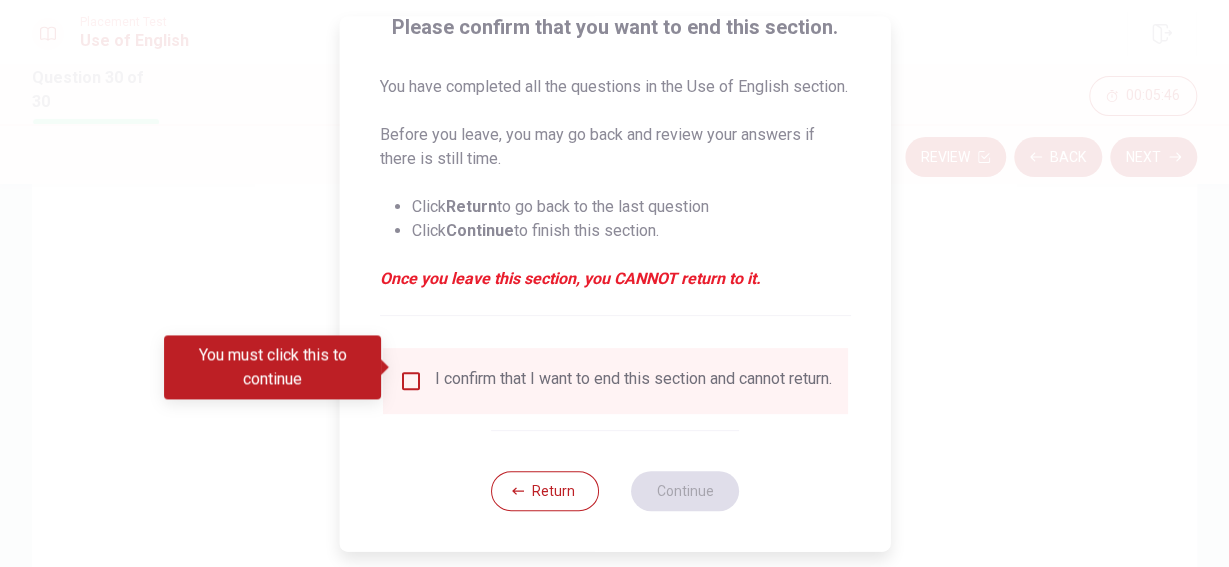 scroll, scrollTop: 203, scrollLeft: 0, axis: vertical 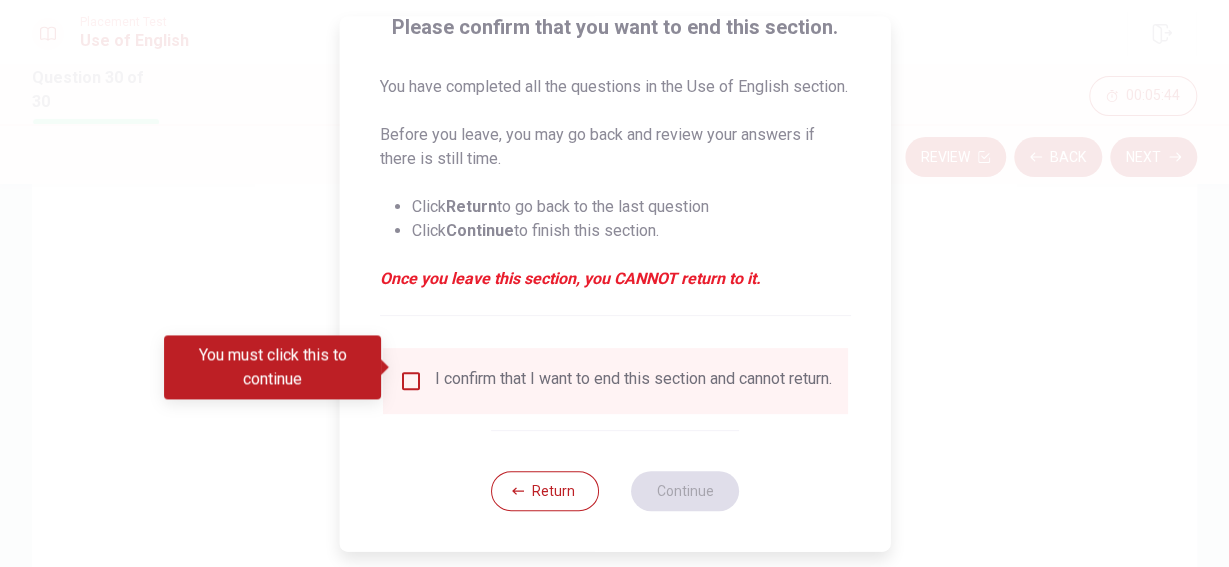 click at bounding box center [410, 381] 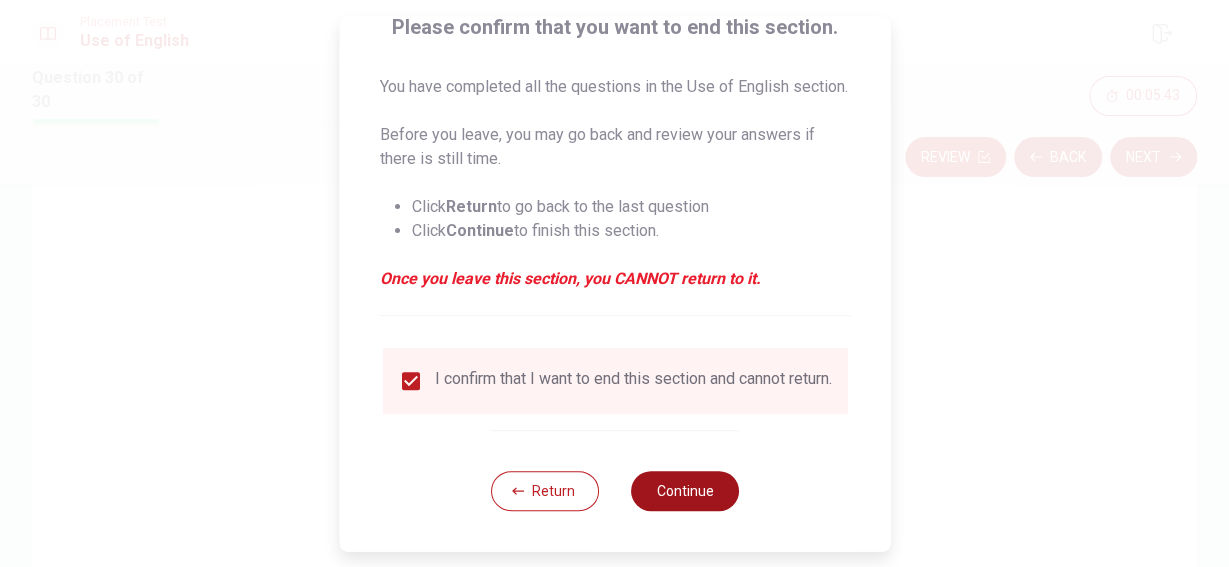 click on "Continue" at bounding box center [685, 491] 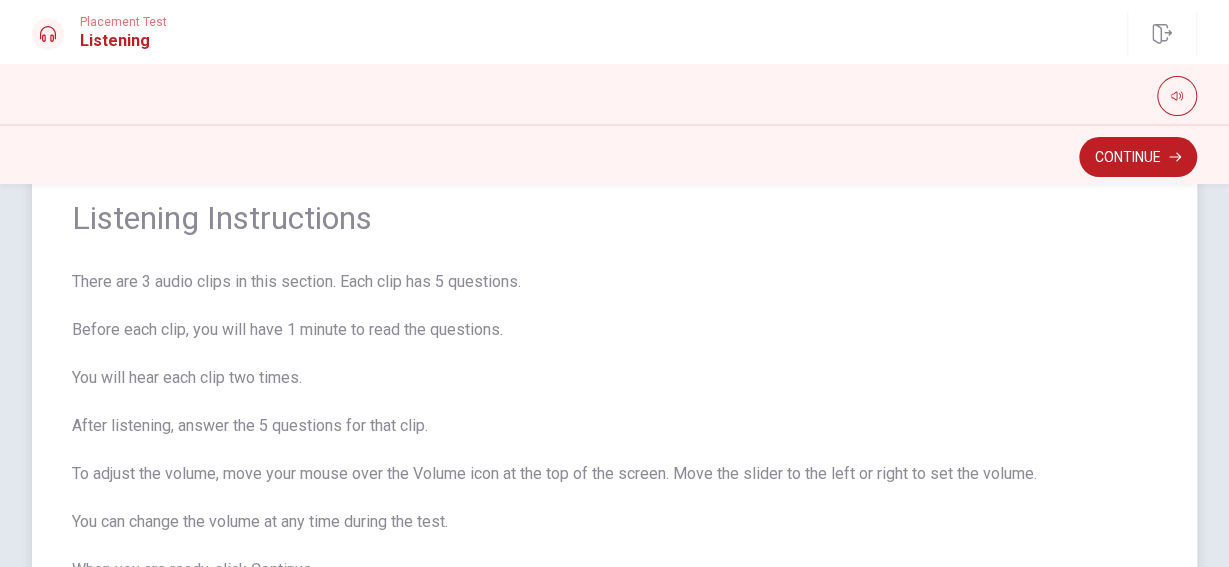 scroll, scrollTop: 67, scrollLeft: 0, axis: vertical 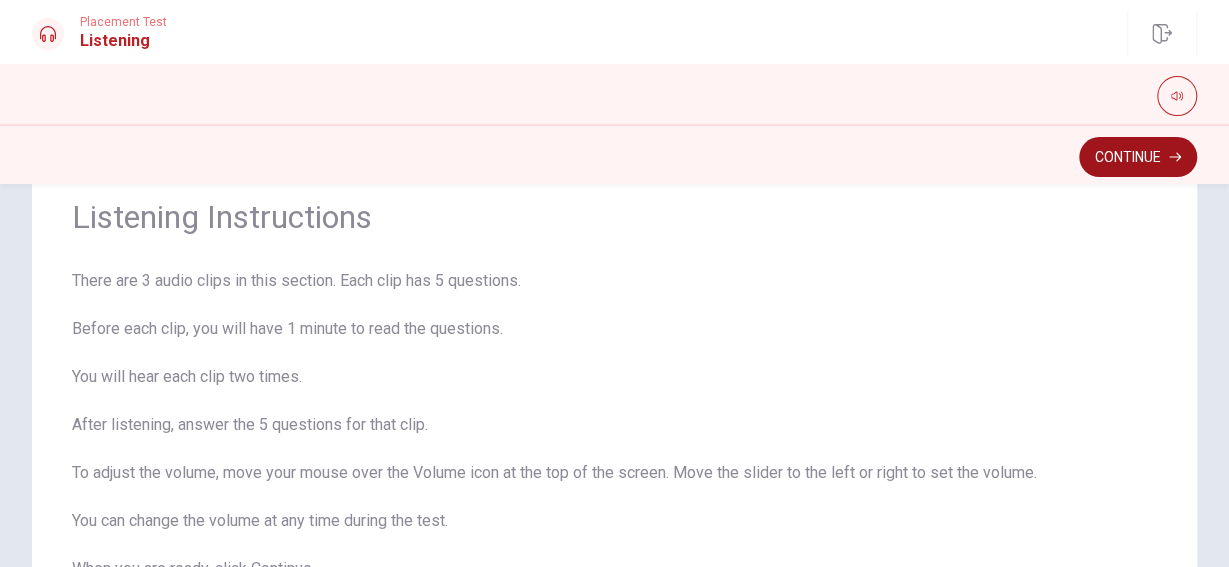 click on "Continue" at bounding box center [1138, 157] 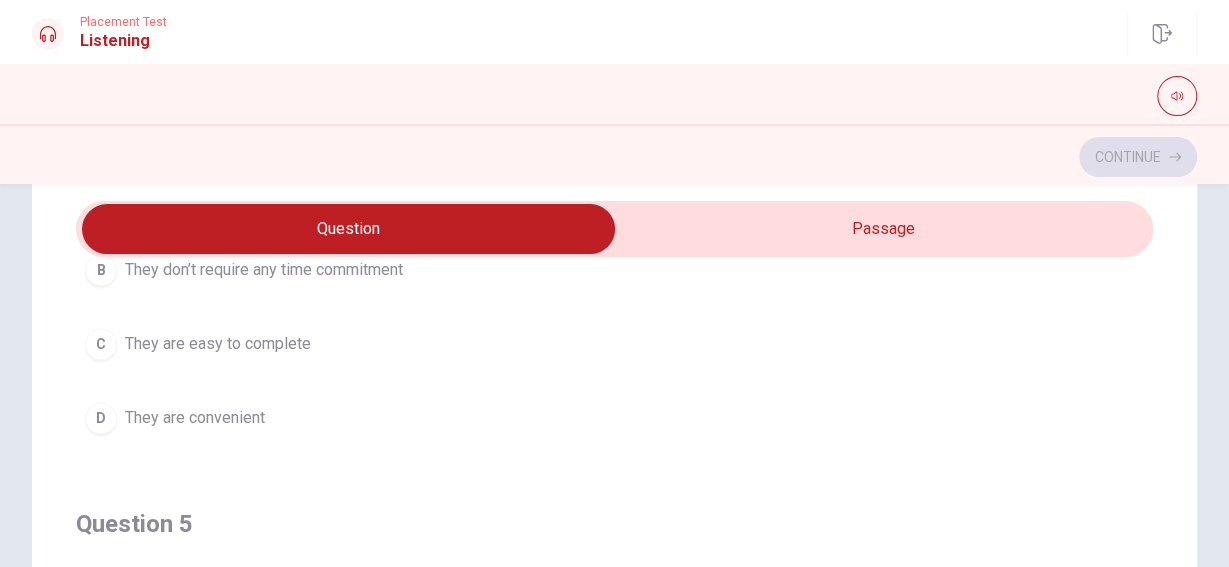 scroll, scrollTop: 1607, scrollLeft: 0, axis: vertical 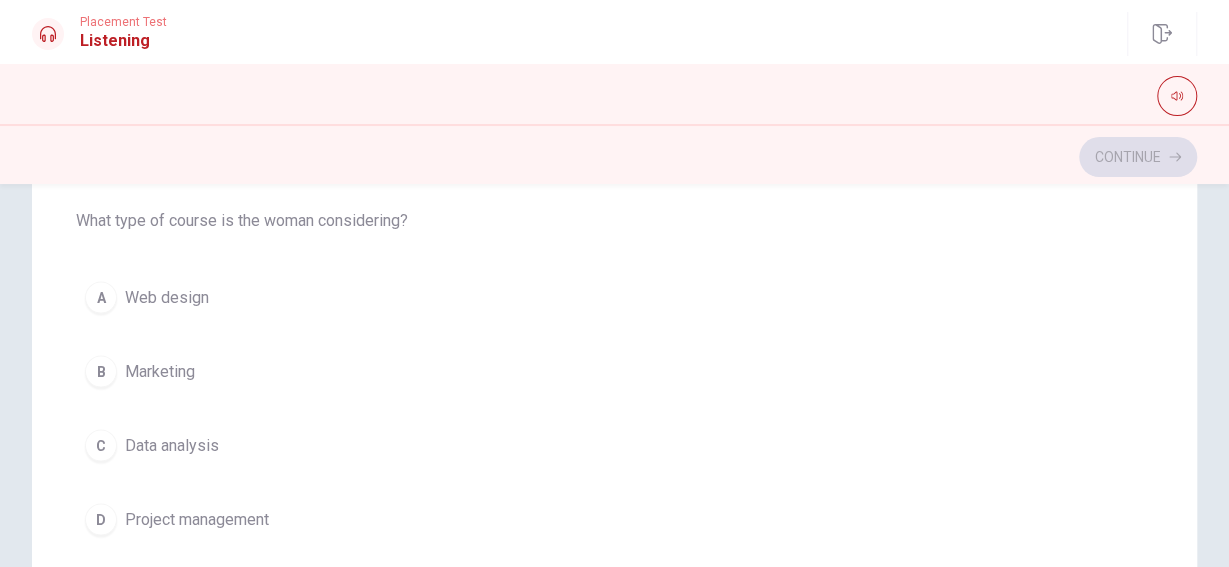 click on "C" at bounding box center [101, 445] 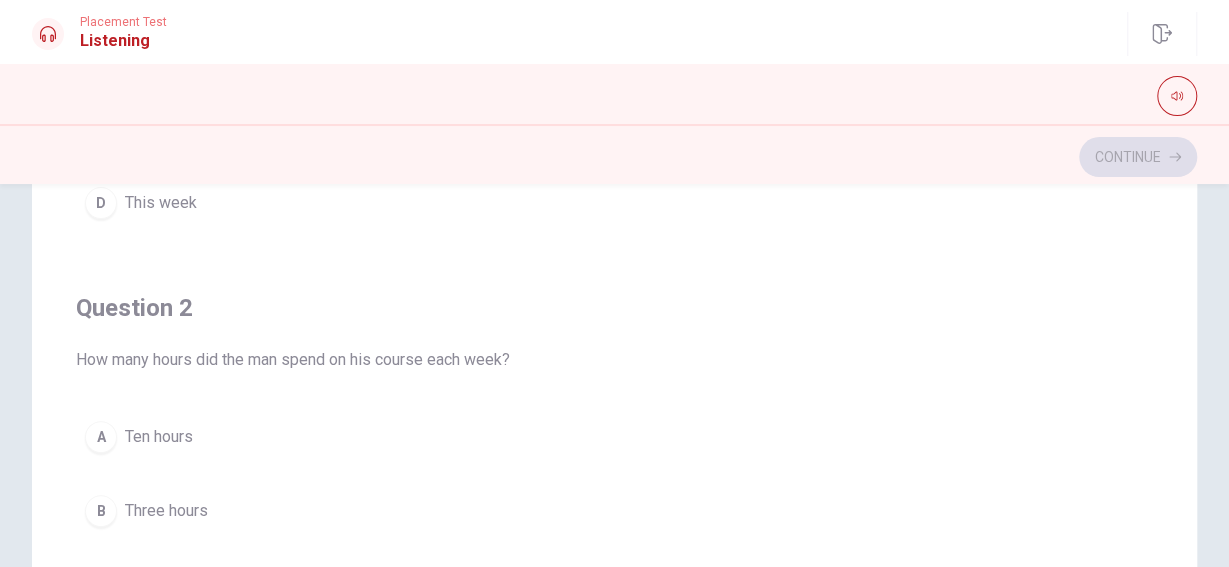 scroll, scrollTop: 0, scrollLeft: 0, axis: both 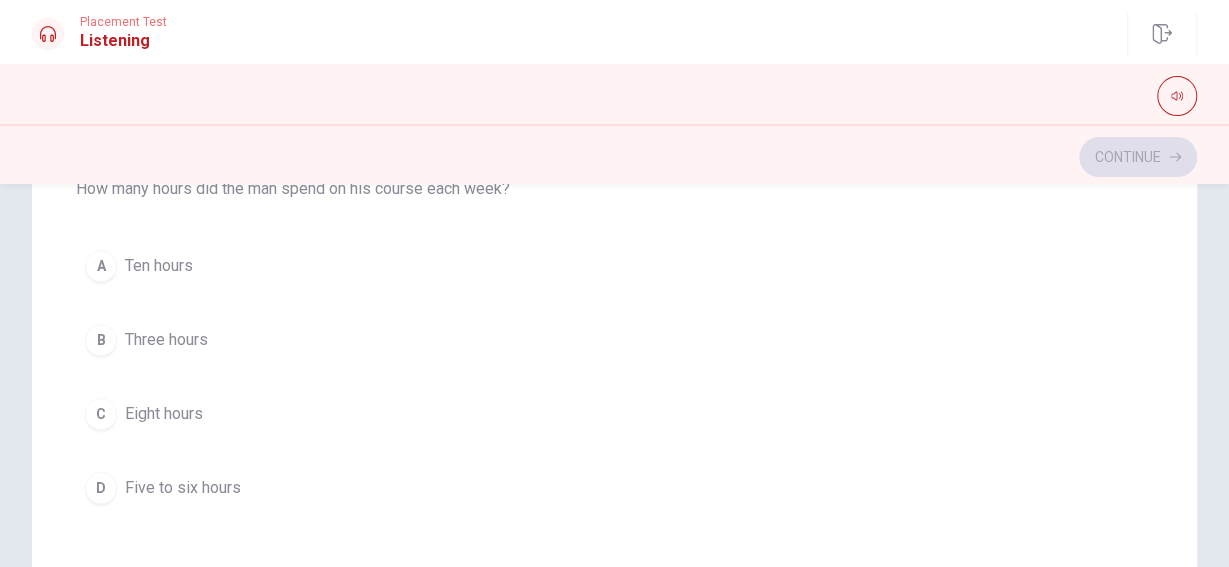 click on "D" at bounding box center [101, 488] 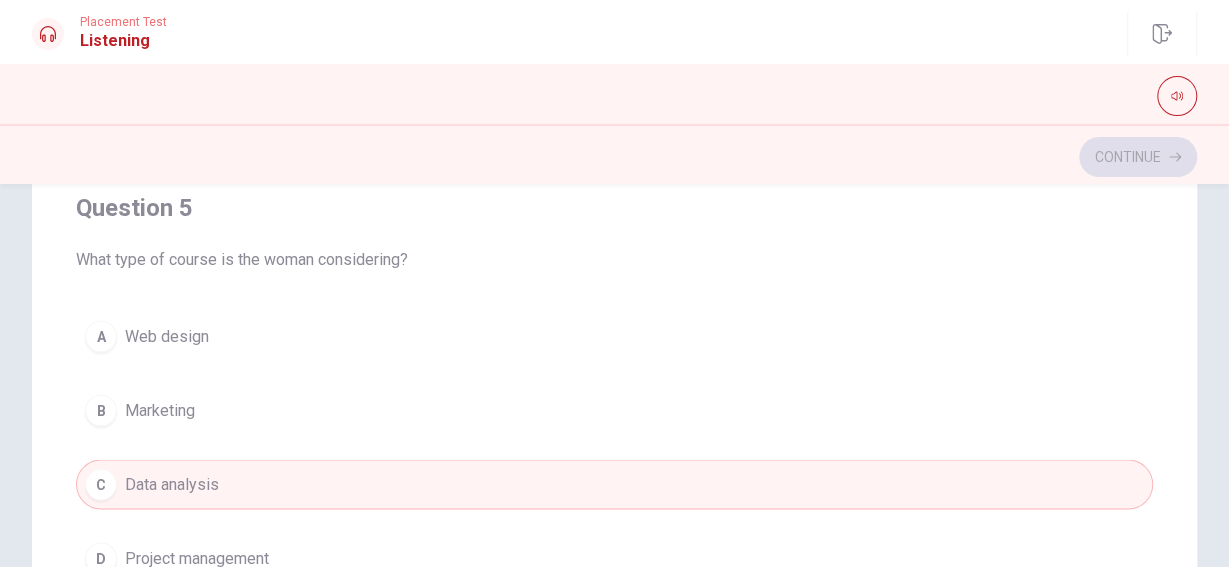 scroll, scrollTop: 1607, scrollLeft: 0, axis: vertical 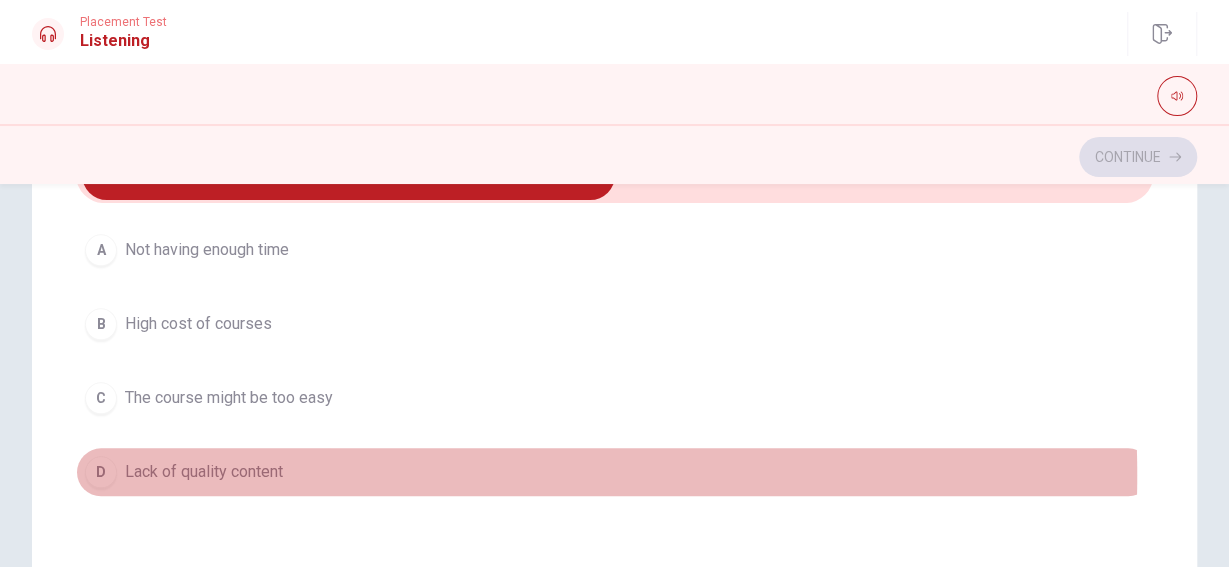 click on "Lack of quality content" at bounding box center [204, 472] 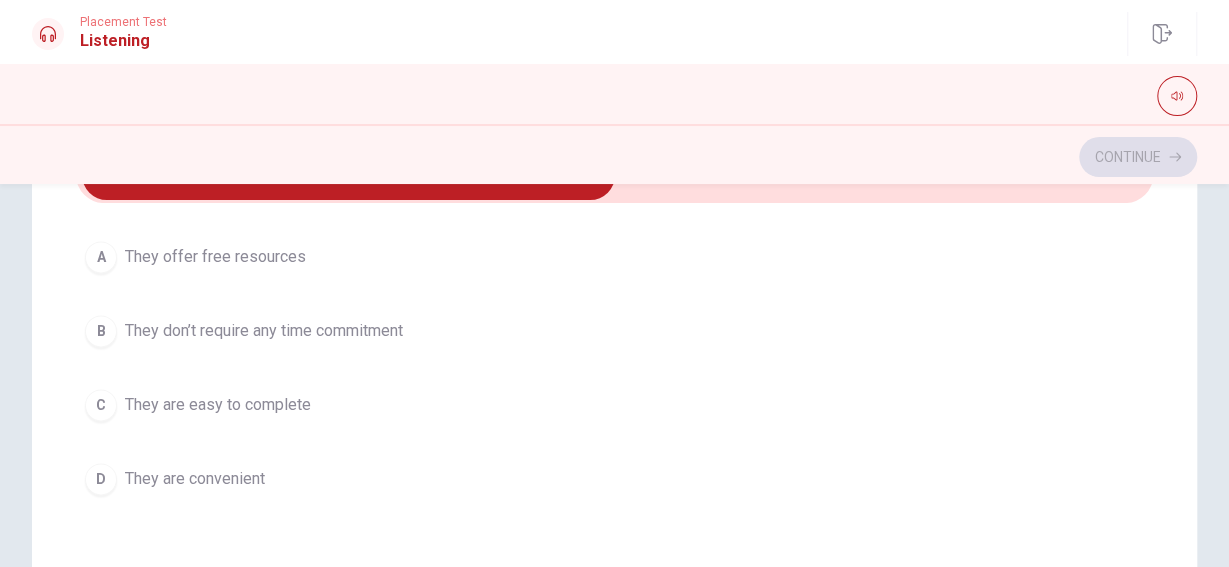 scroll, scrollTop: 1477, scrollLeft: 0, axis: vertical 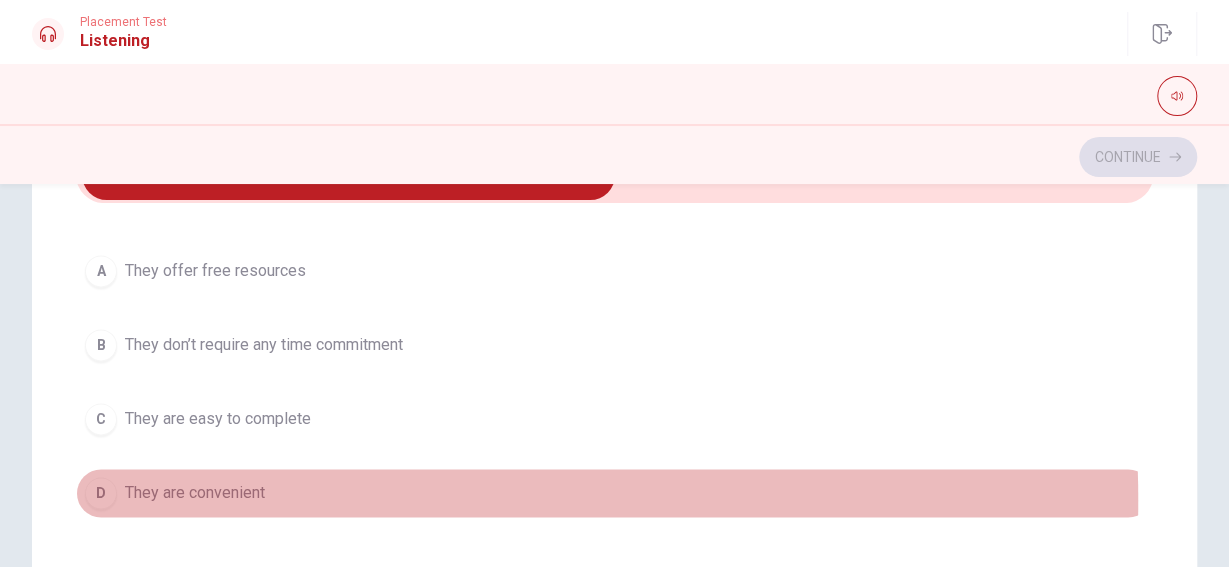 click on "They are convenient" at bounding box center [195, 493] 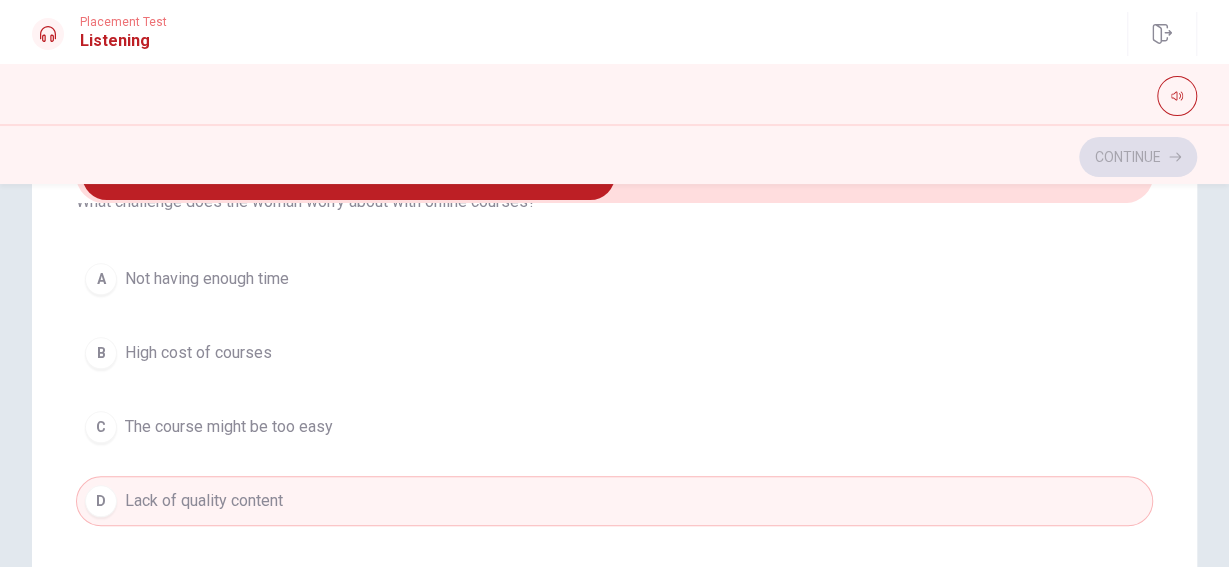 scroll, scrollTop: 1008, scrollLeft: 0, axis: vertical 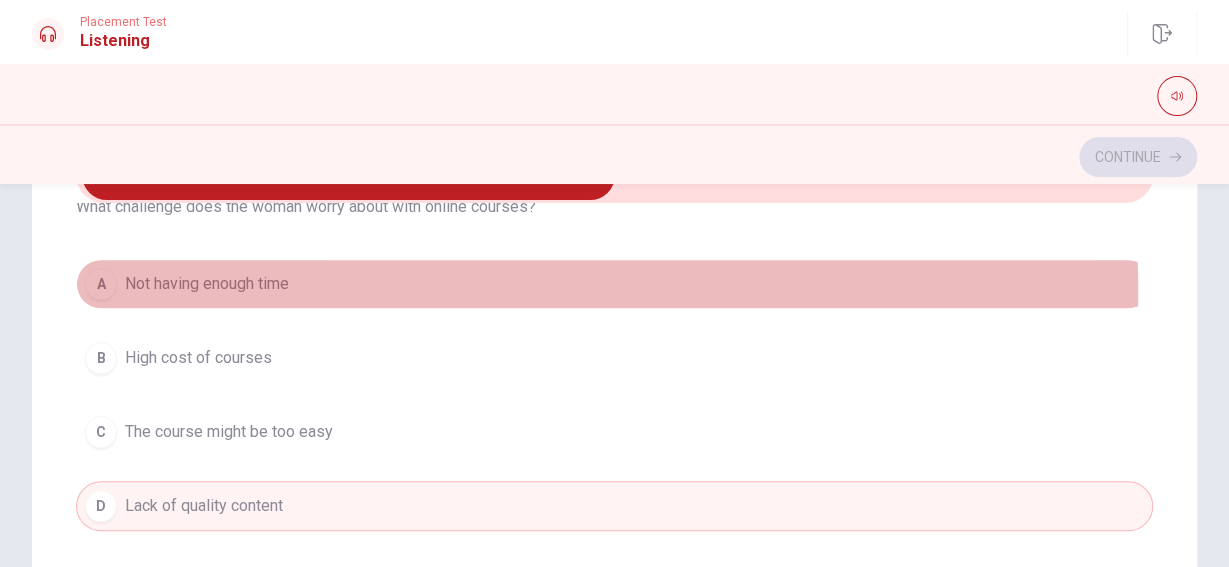 click on "Not having enough time" at bounding box center [207, 284] 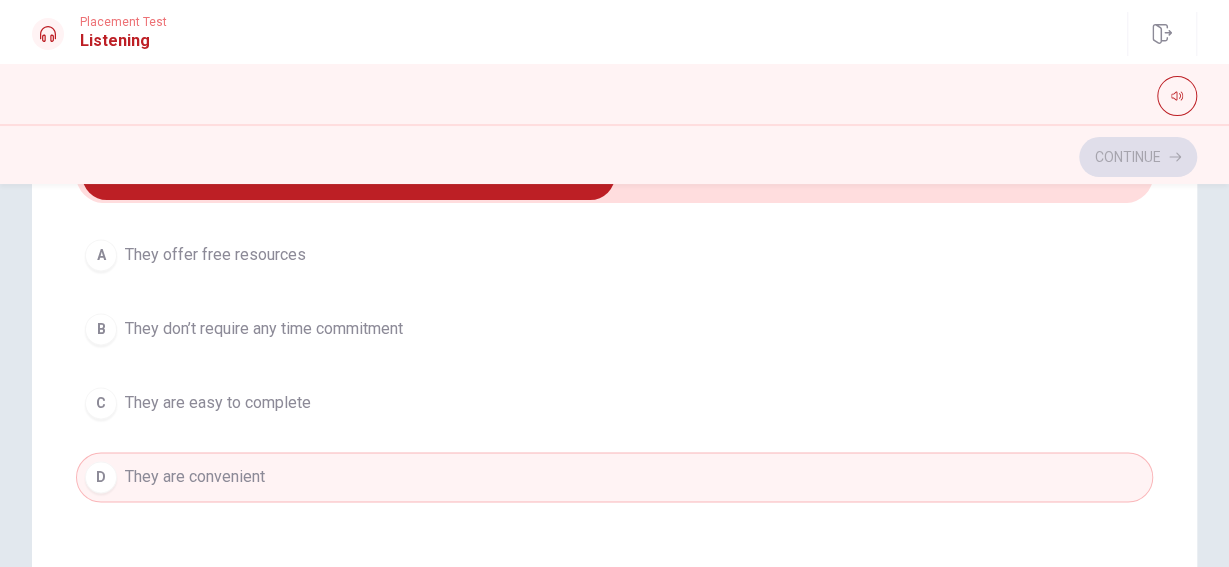 scroll, scrollTop: 1607, scrollLeft: 0, axis: vertical 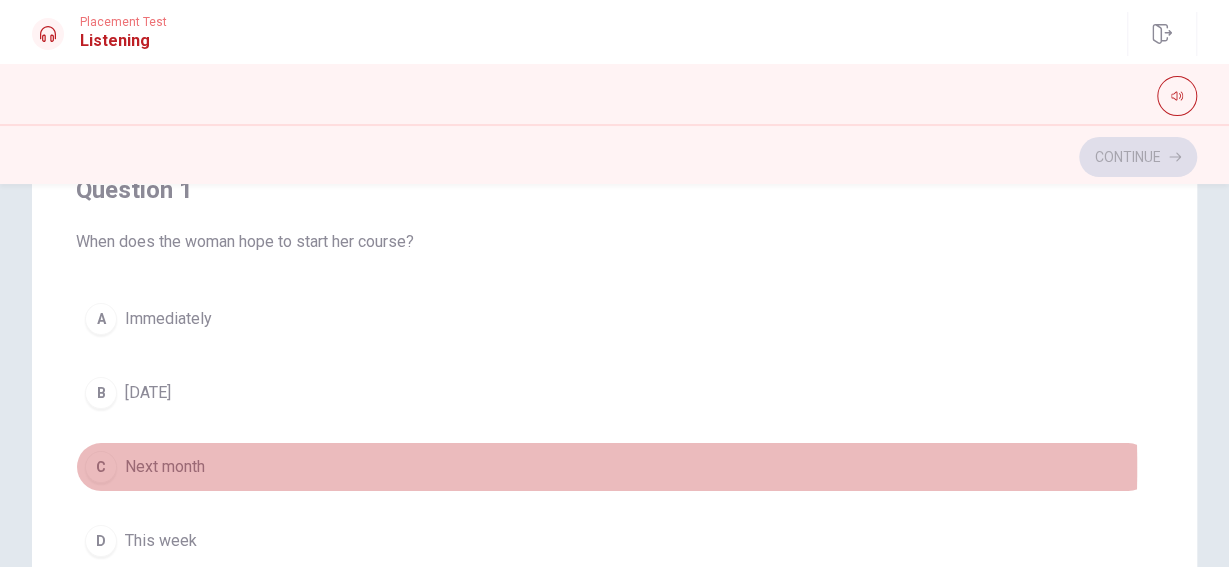 click on "Next month" at bounding box center (165, 467) 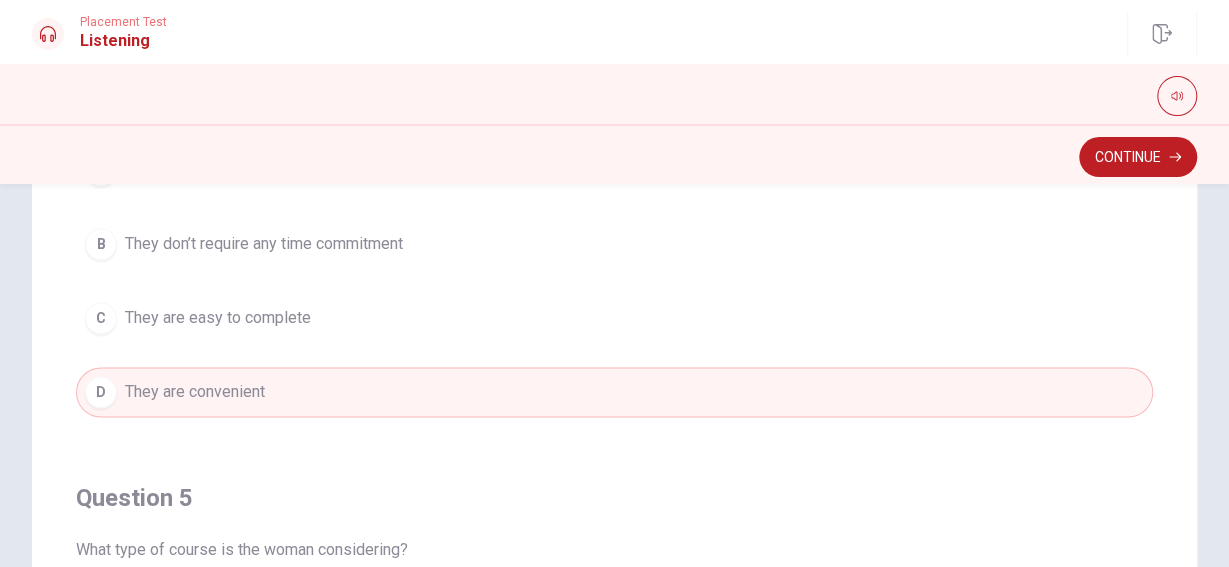 scroll, scrollTop: 1607, scrollLeft: 0, axis: vertical 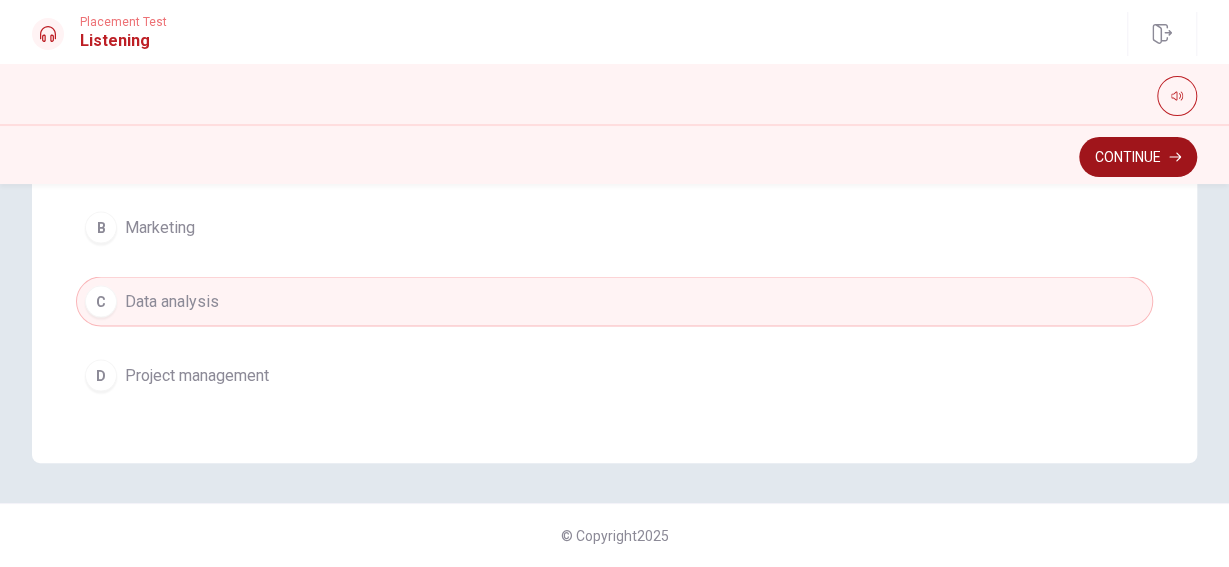 click on "Continue" at bounding box center (1138, 157) 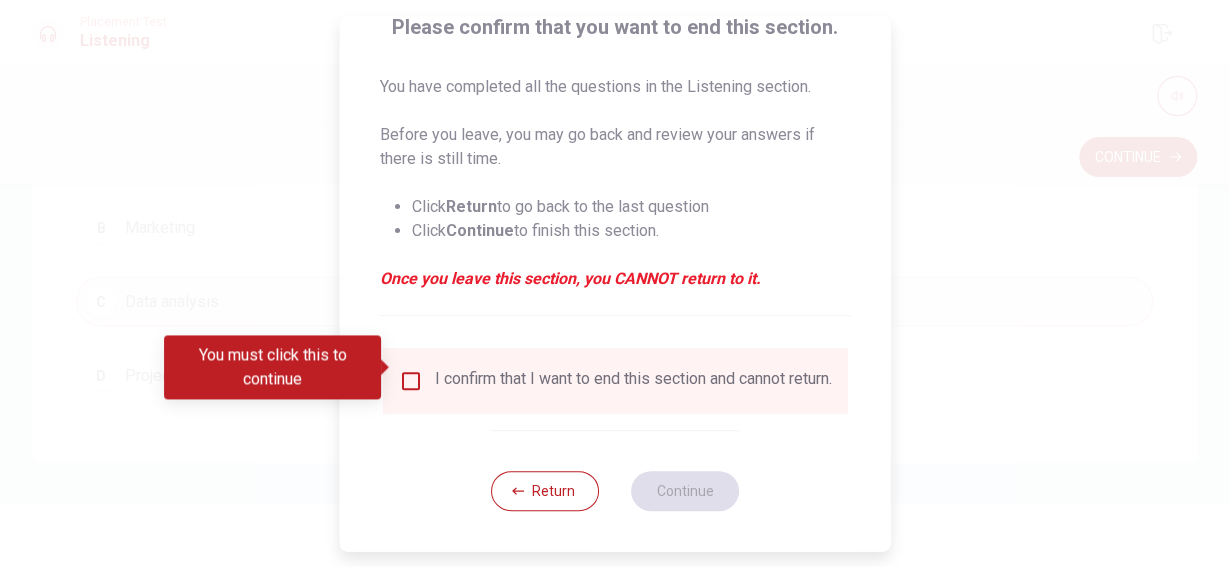 scroll, scrollTop: 179, scrollLeft: 0, axis: vertical 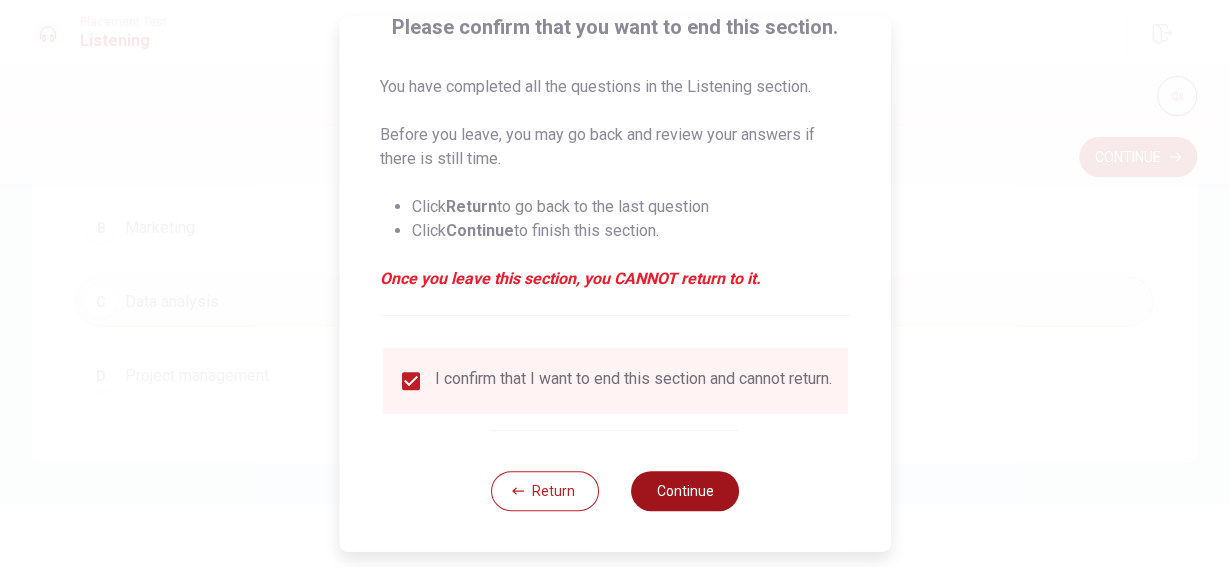 click on "Continue" at bounding box center [685, 491] 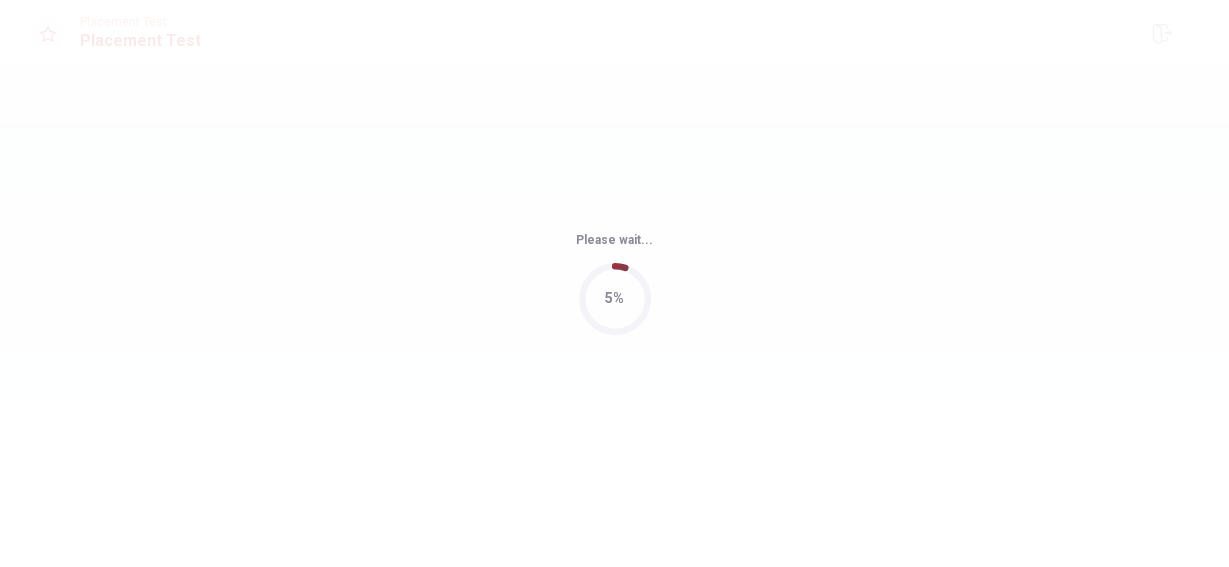 scroll, scrollTop: 0, scrollLeft: 0, axis: both 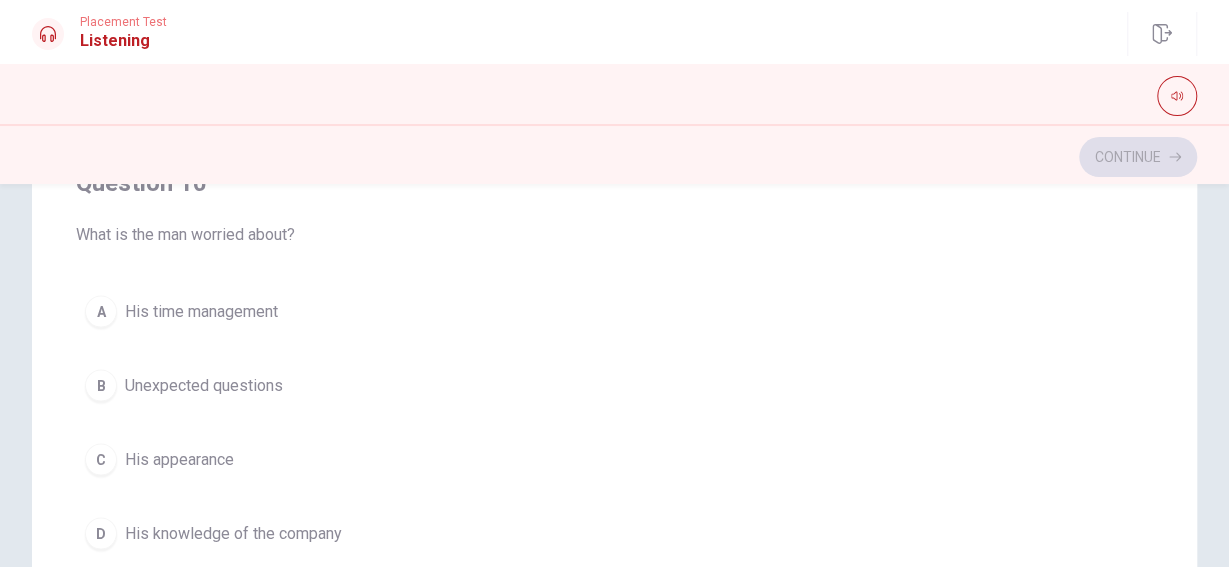 click on "Unexpected questions" at bounding box center (204, 385) 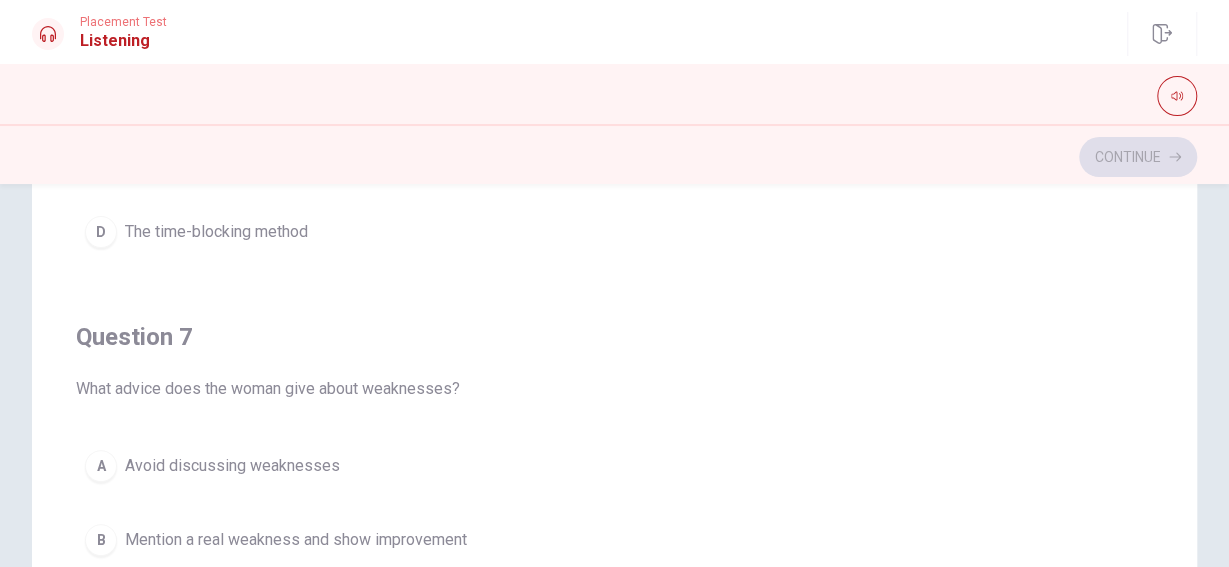 scroll, scrollTop: 0, scrollLeft: 0, axis: both 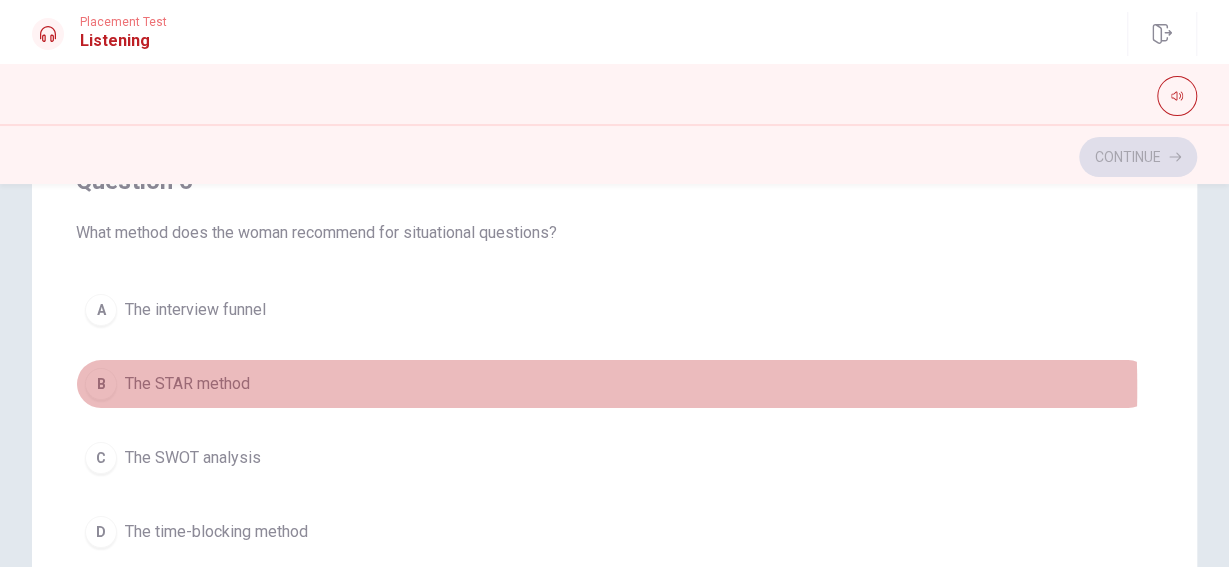 click on "B The STAR method" at bounding box center (614, 384) 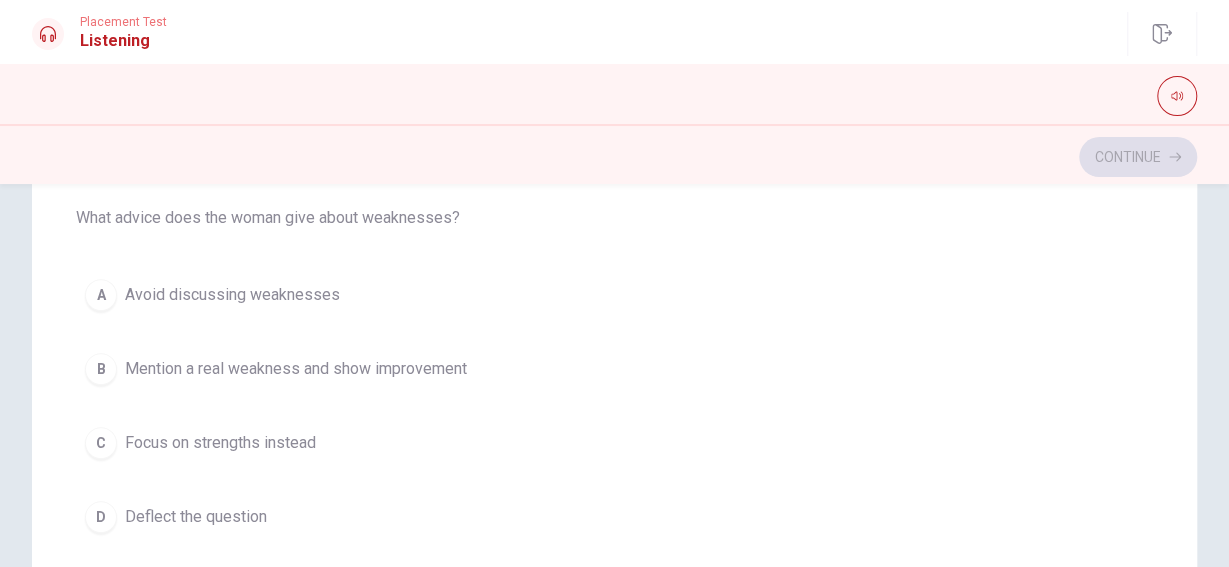 scroll, scrollTop: 462, scrollLeft: 0, axis: vertical 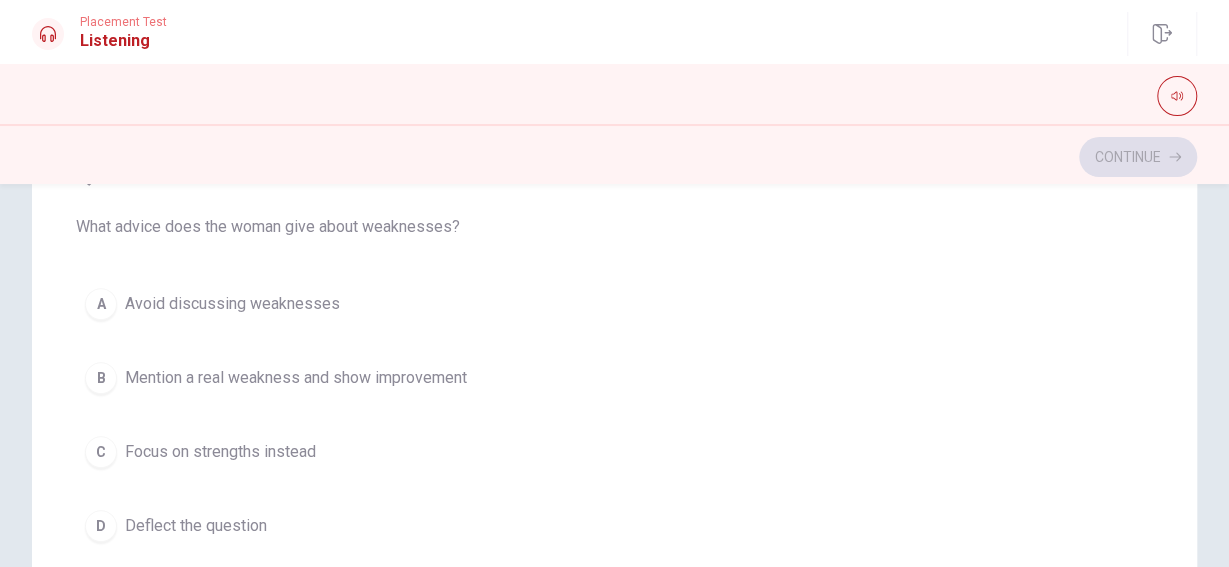 type 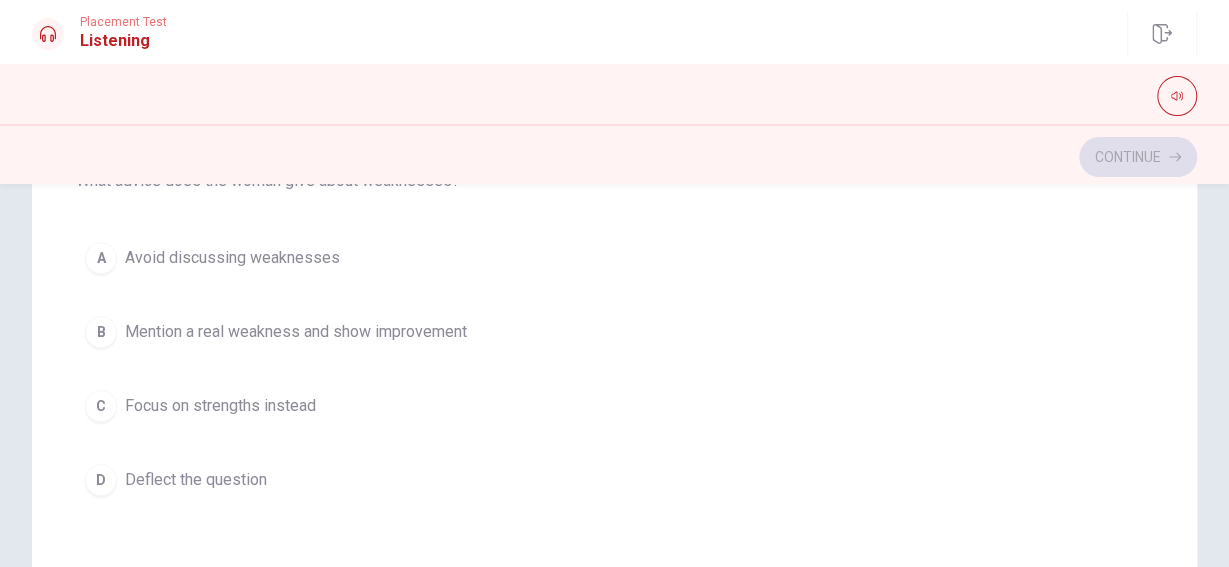 scroll, scrollTop: 507, scrollLeft: 0, axis: vertical 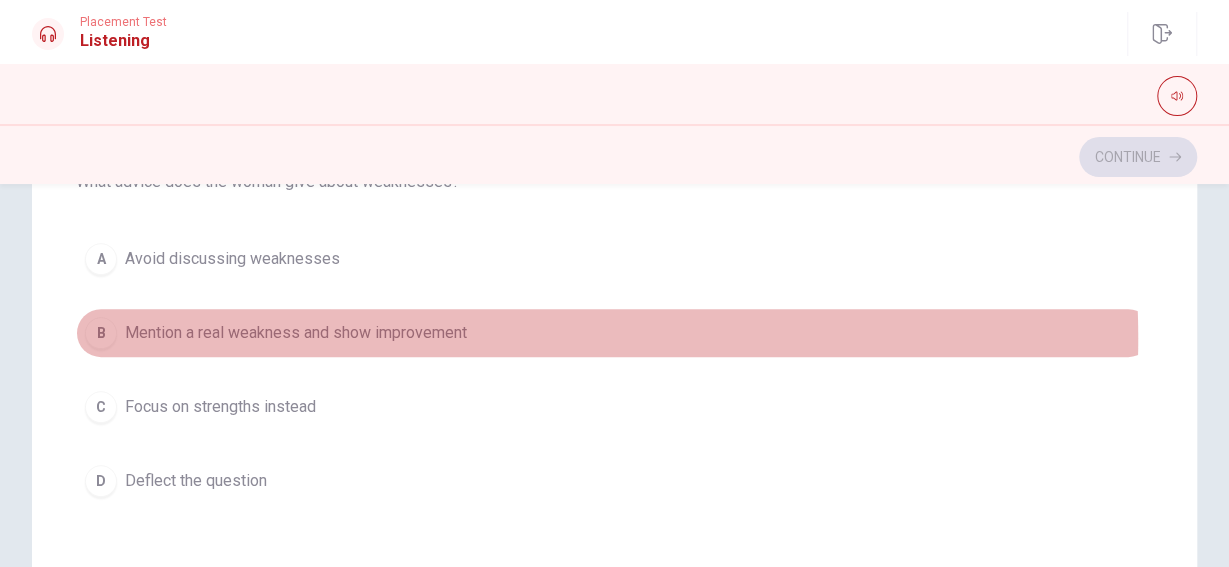 click on "Mention a real weakness and show improvement" at bounding box center (296, 333) 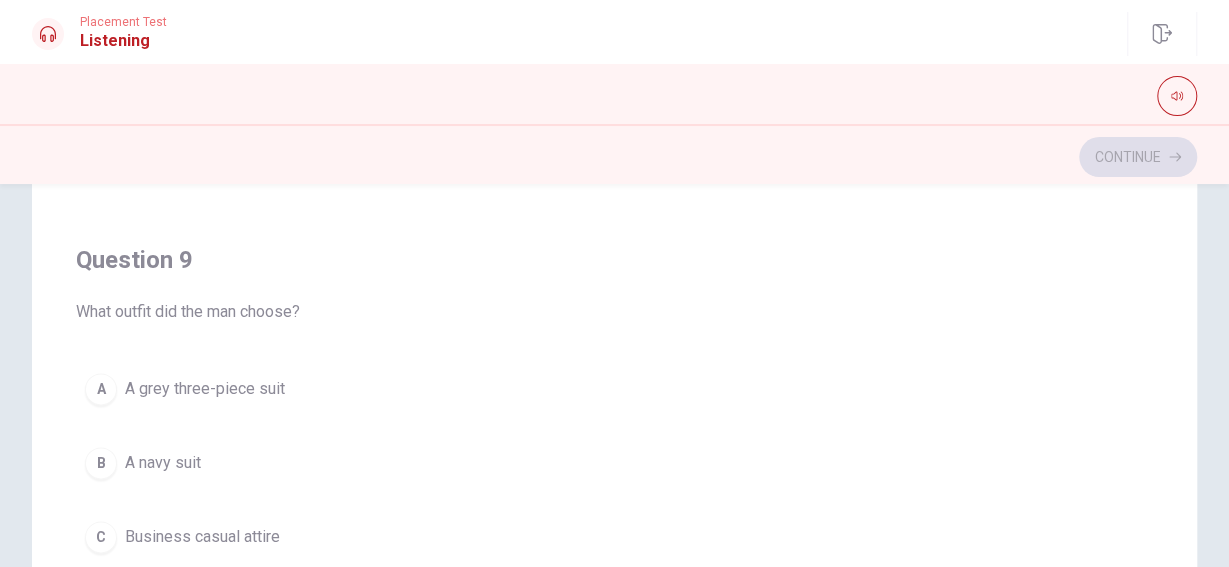 scroll, scrollTop: 1323, scrollLeft: 0, axis: vertical 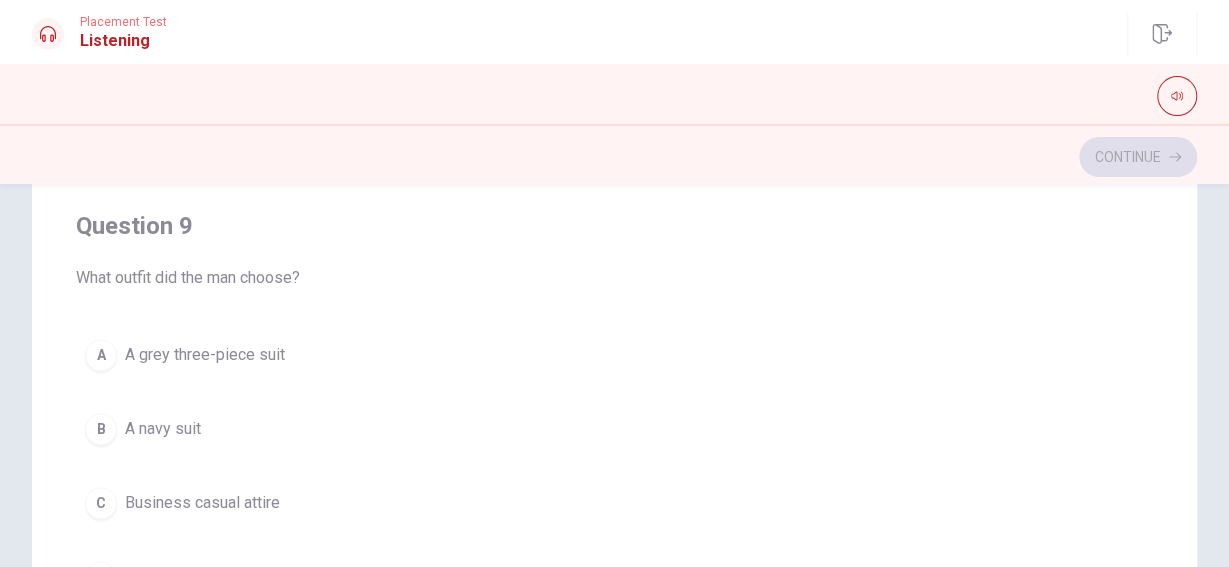 click on "B A navy suit" at bounding box center [614, 429] 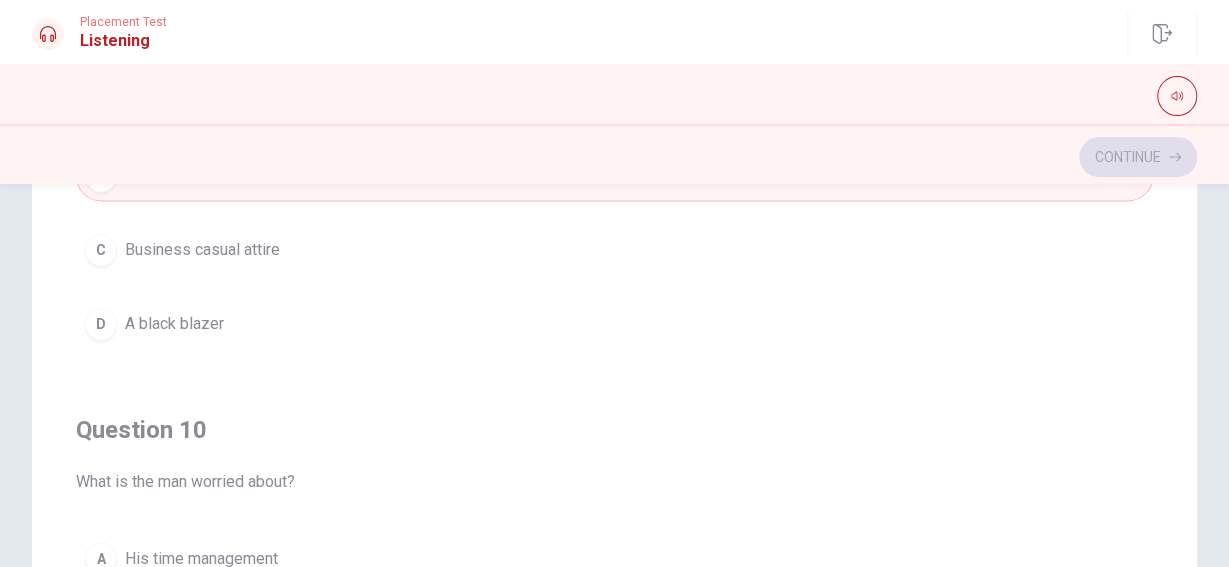scroll, scrollTop: 1607, scrollLeft: 0, axis: vertical 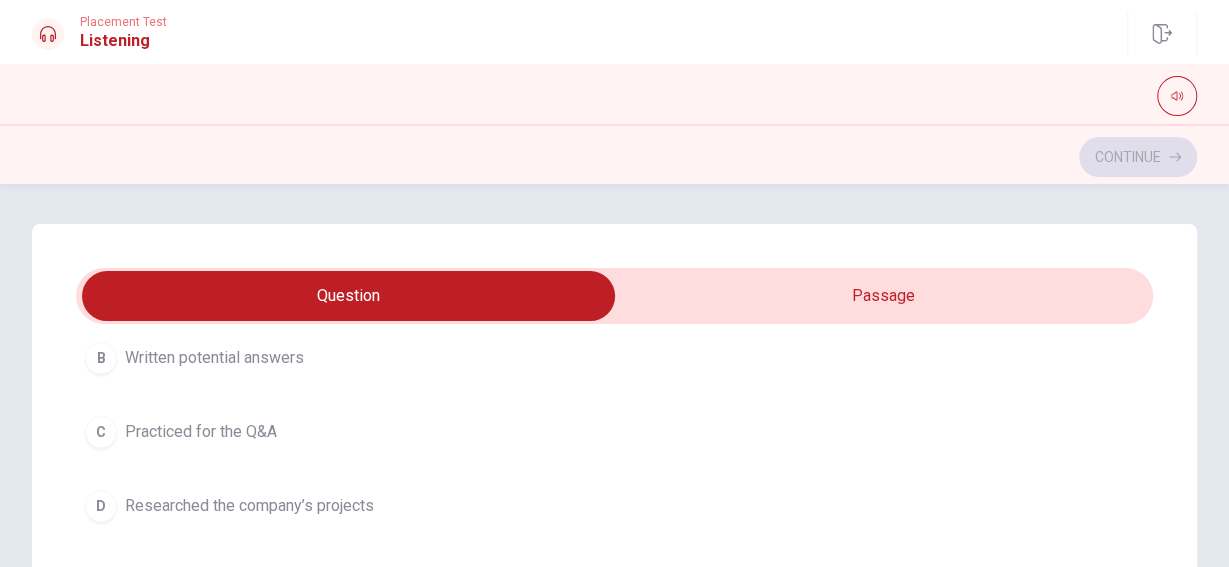 click on "Researched the company’s projects" at bounding box center [249, 506] 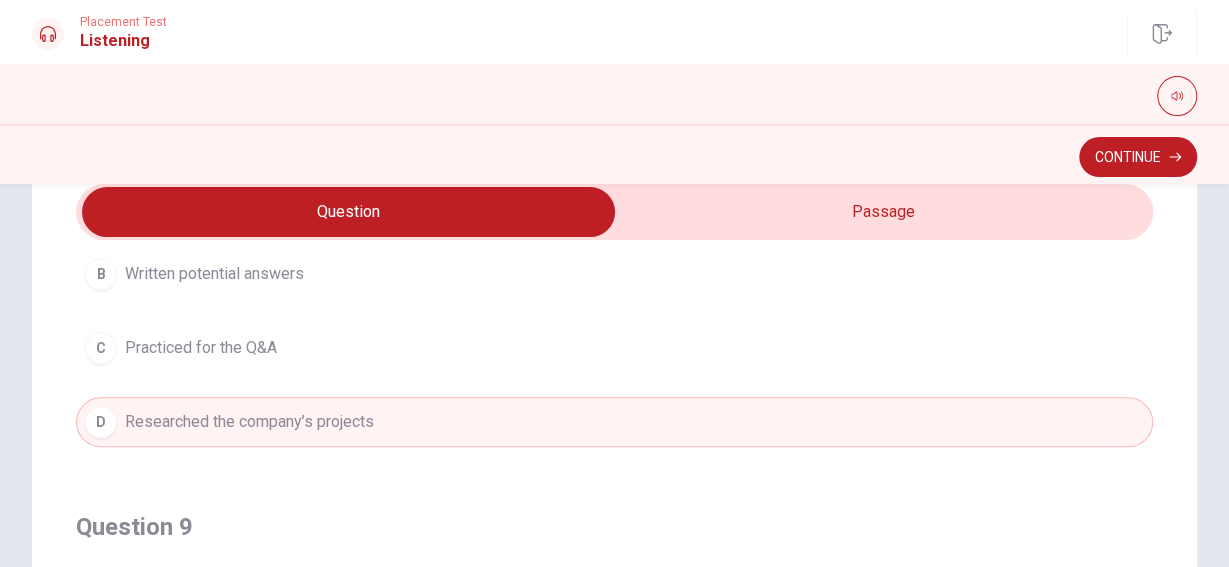 scroll, scrollTop: 97, scrollLeft: 0, axis: vertical 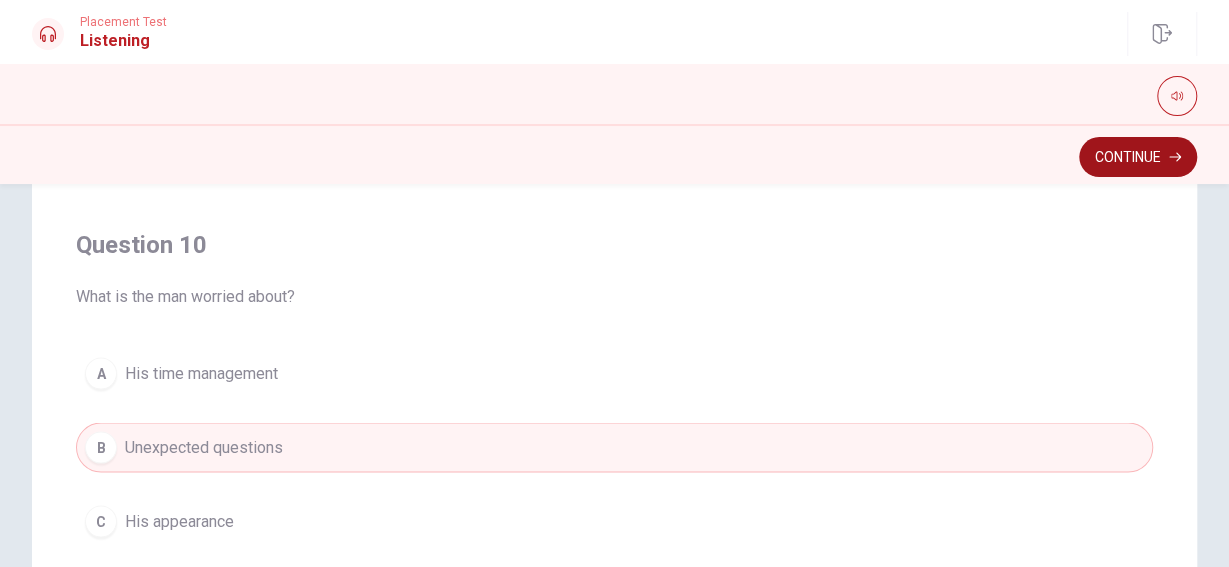 click on "Continue" at bounding box center [1138, 157] 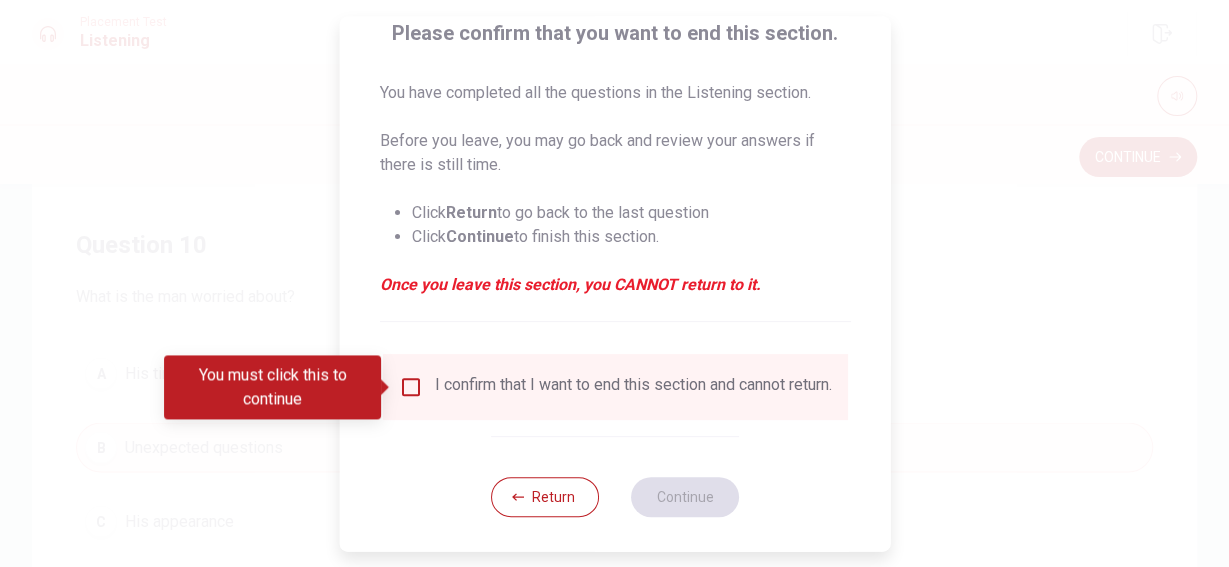 scroll, scrollTop: 159, scrollLeft: 0, axis: vertical 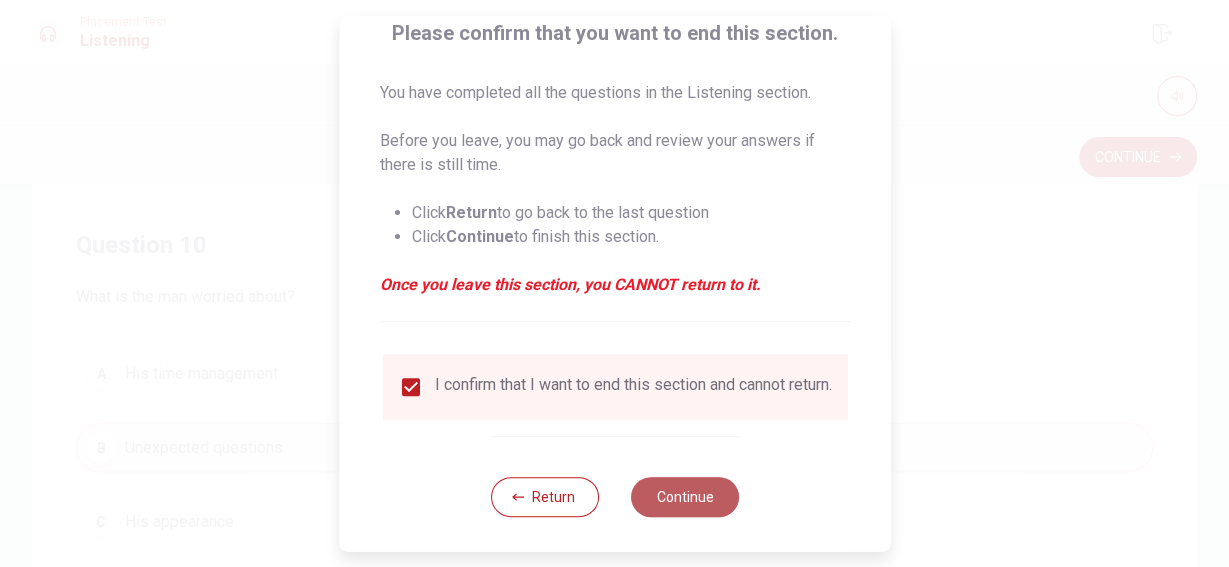 click on "Continue" at bounding box center [685, 497] 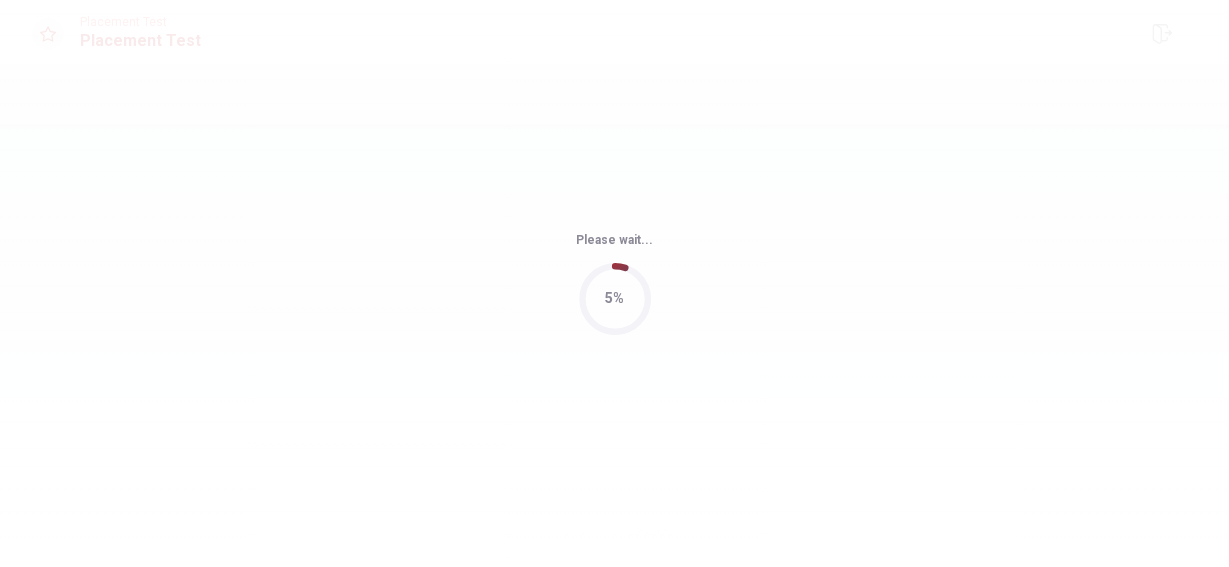 scroll, scrollTop: 0, scrollLeft: 0, axis: both 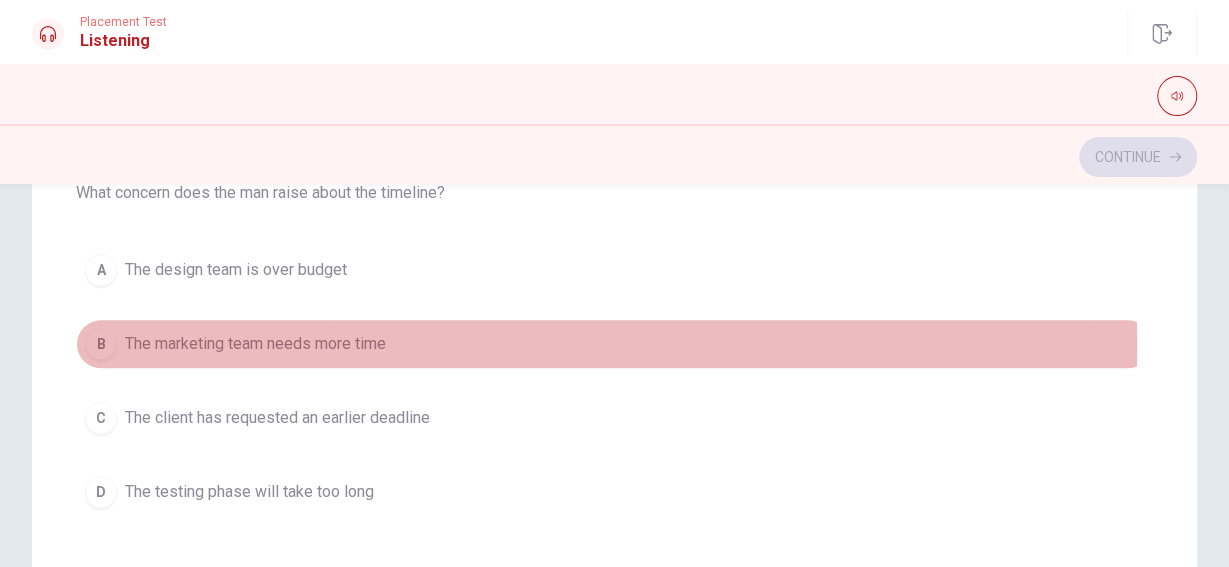 click on "The marketing team needs more time" at bounding box center [255, 344] 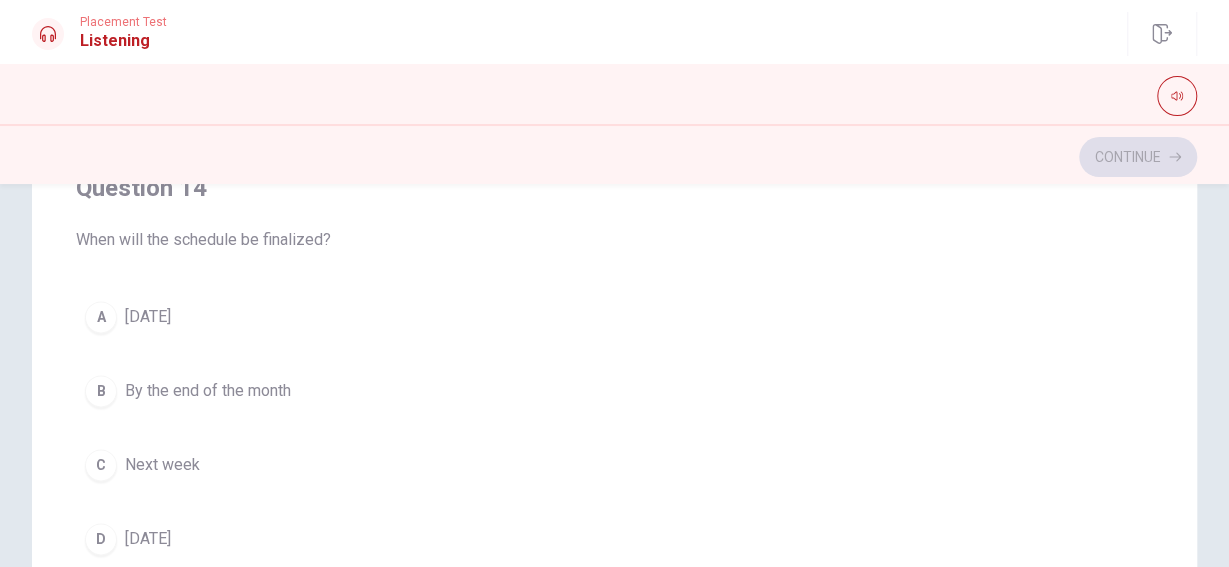 scroll, scrollTop: 1406, scrollLeft: 0, axis: vertical 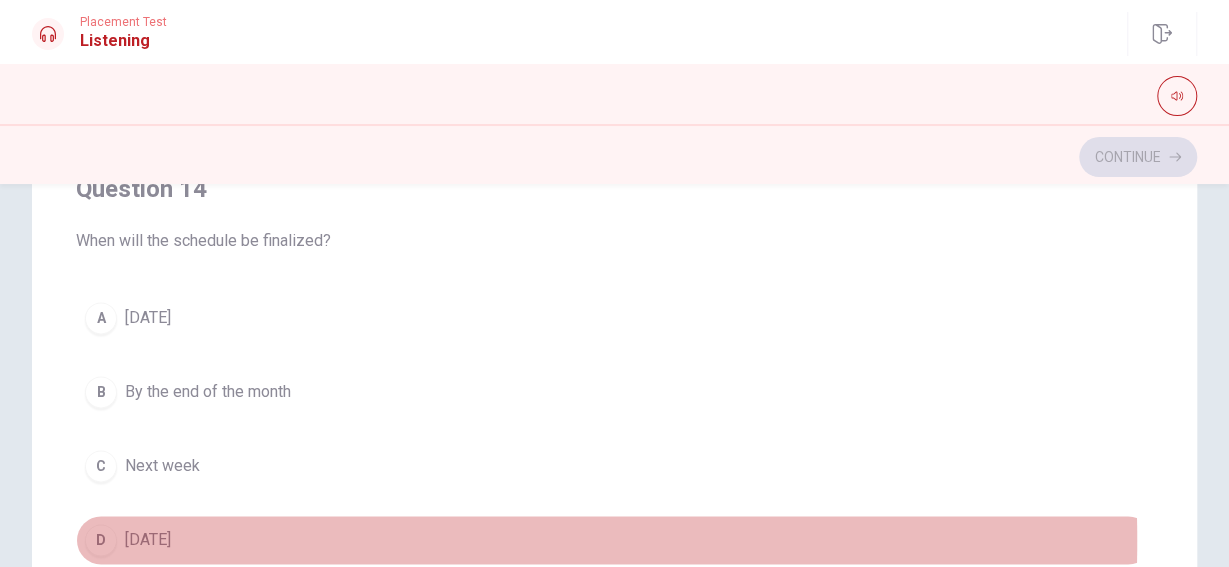 click on "[DATE]" at bounding box center [148, 540] 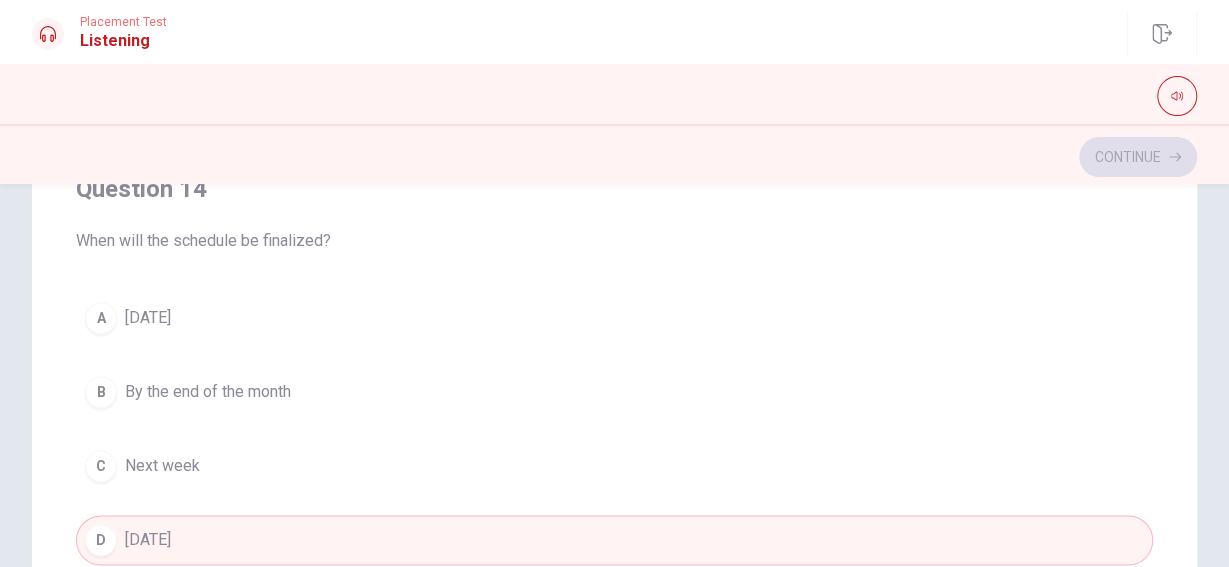 scroll, scrollTop: 1607, scrollLeft: 0, axis: vertical 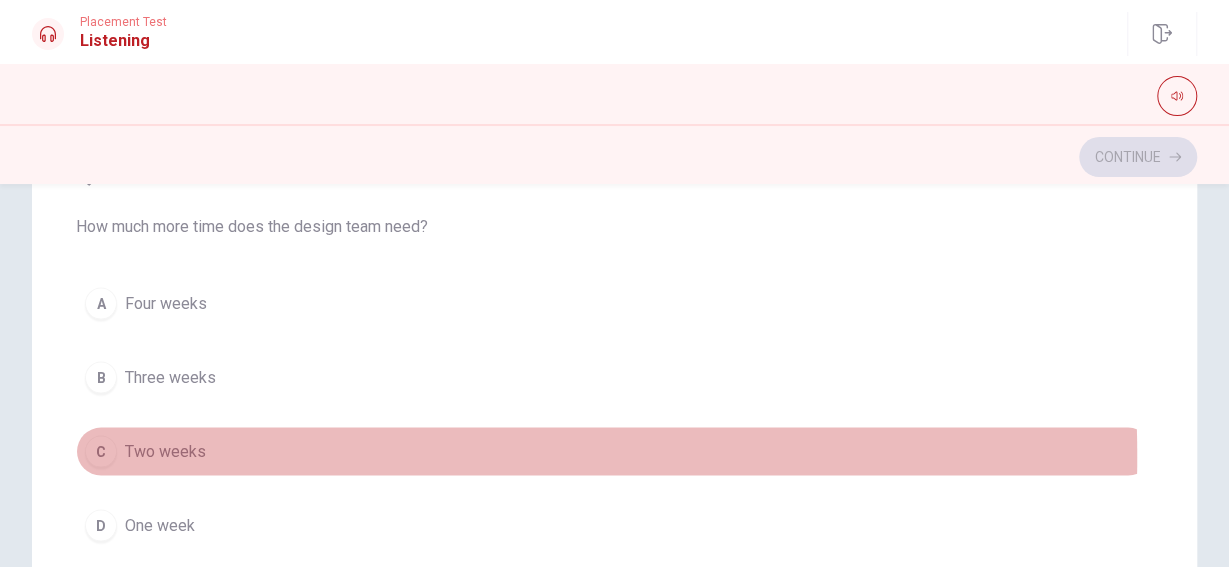 click on "Two weeks" at bounding box center (165, 451) 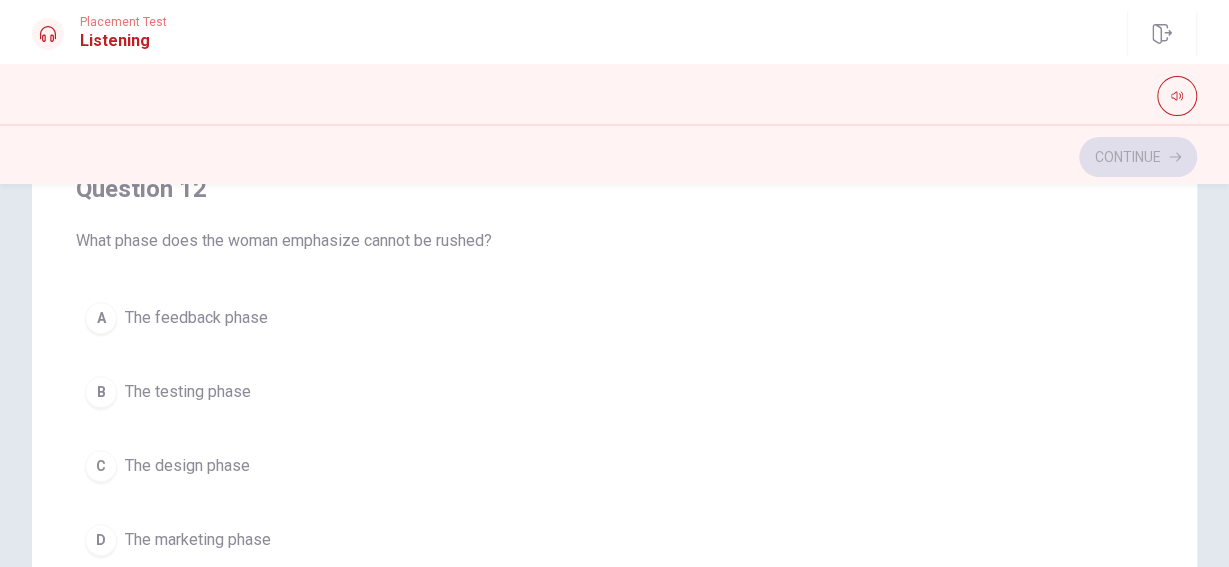 scroll, scrollTop: 227, scrollLeft: 0, axis: vertical 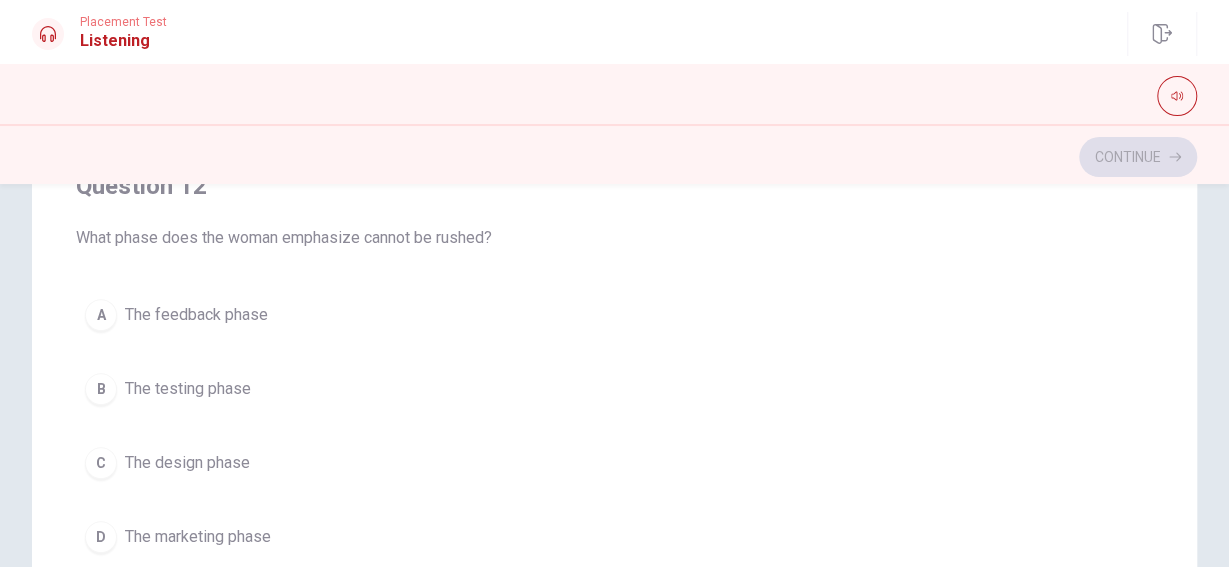 click on "The design phase" at bounding box center (187, 463) 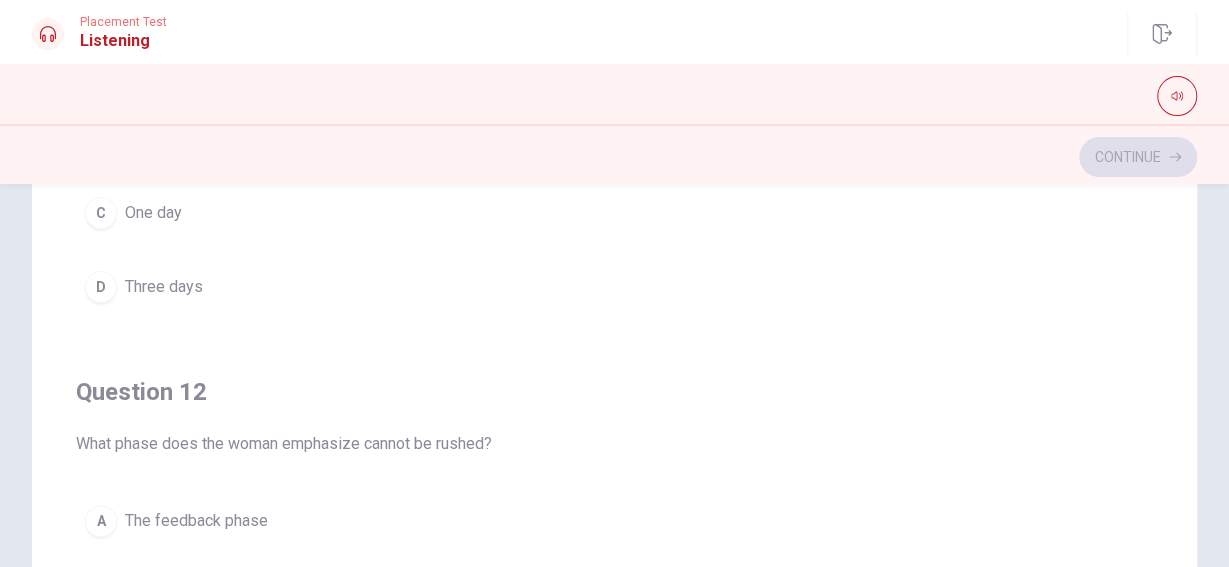scroll, scrollTop: 0, scrollLeft: 0, axis: both 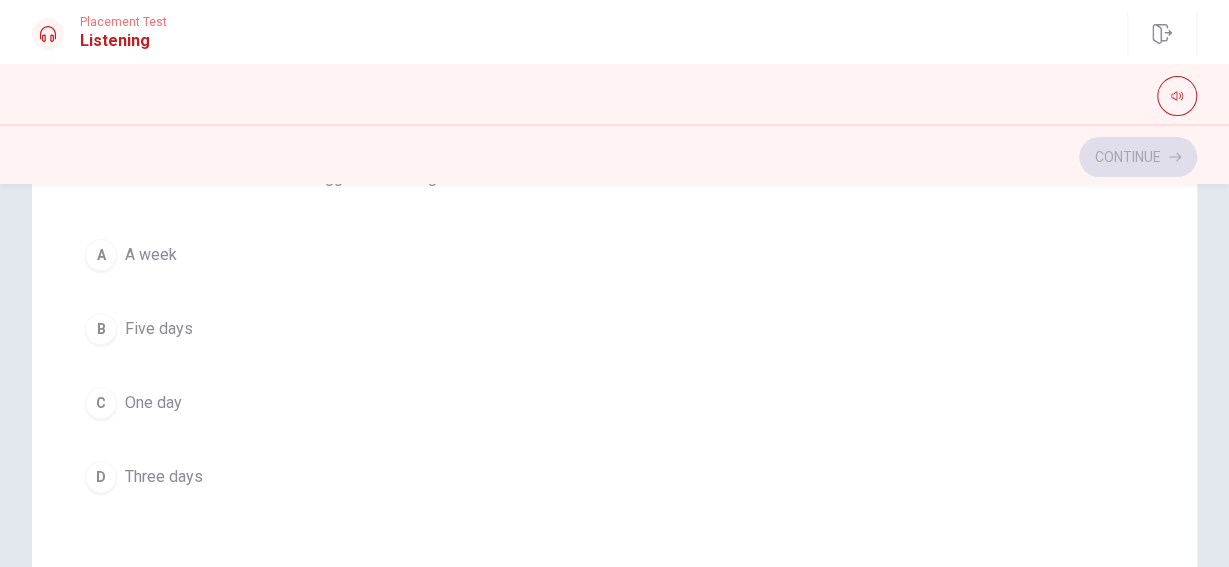 click on "A week" at bounding box center [151, 255] 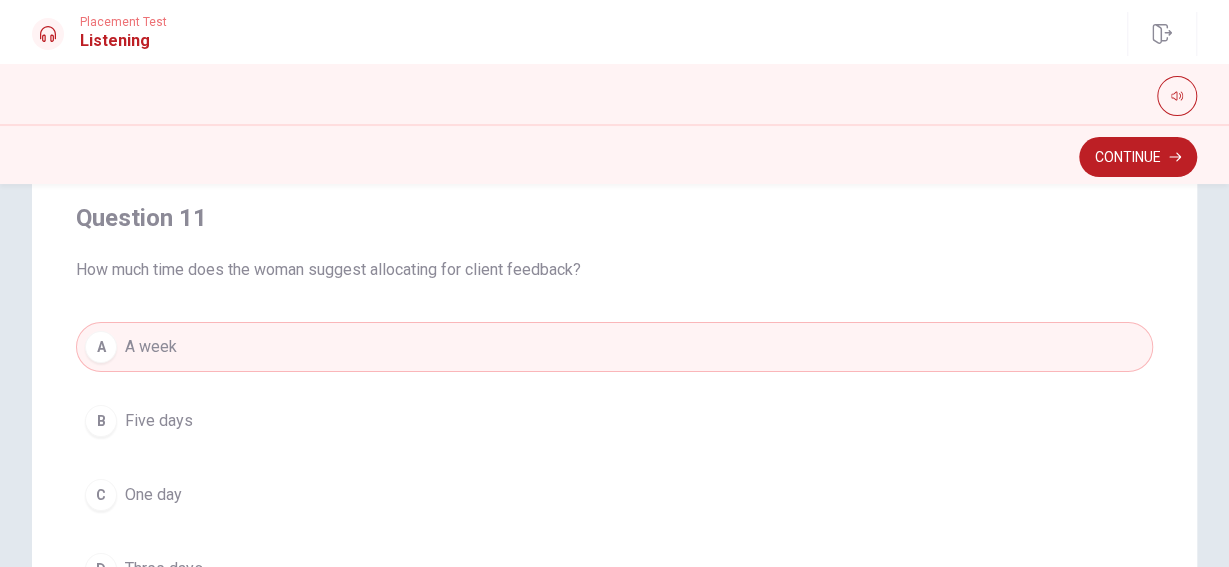 scroll, scrollTop: 167, scrollLeft: 0, axis: vertical 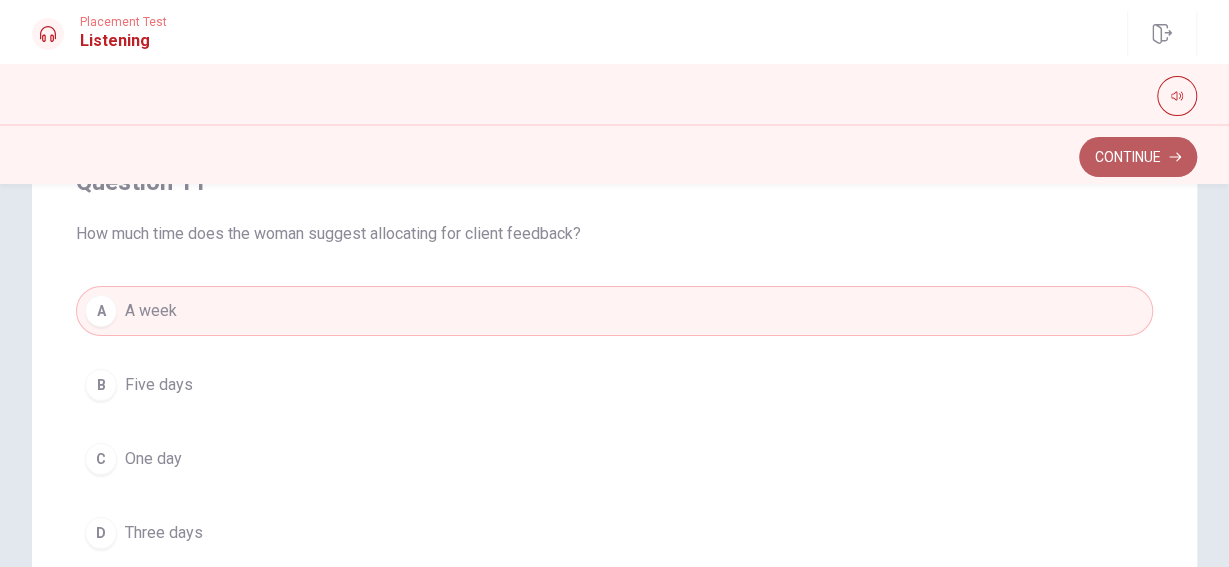click on "Continue" at bounding box center [1138, 157] 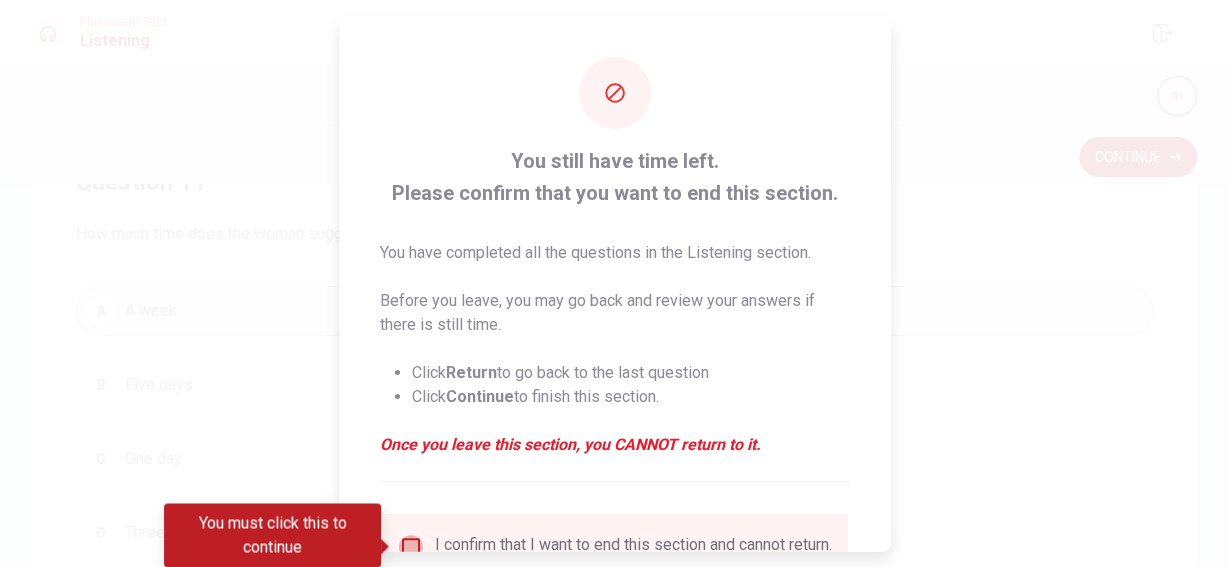 click at bounding box center (410, 546) 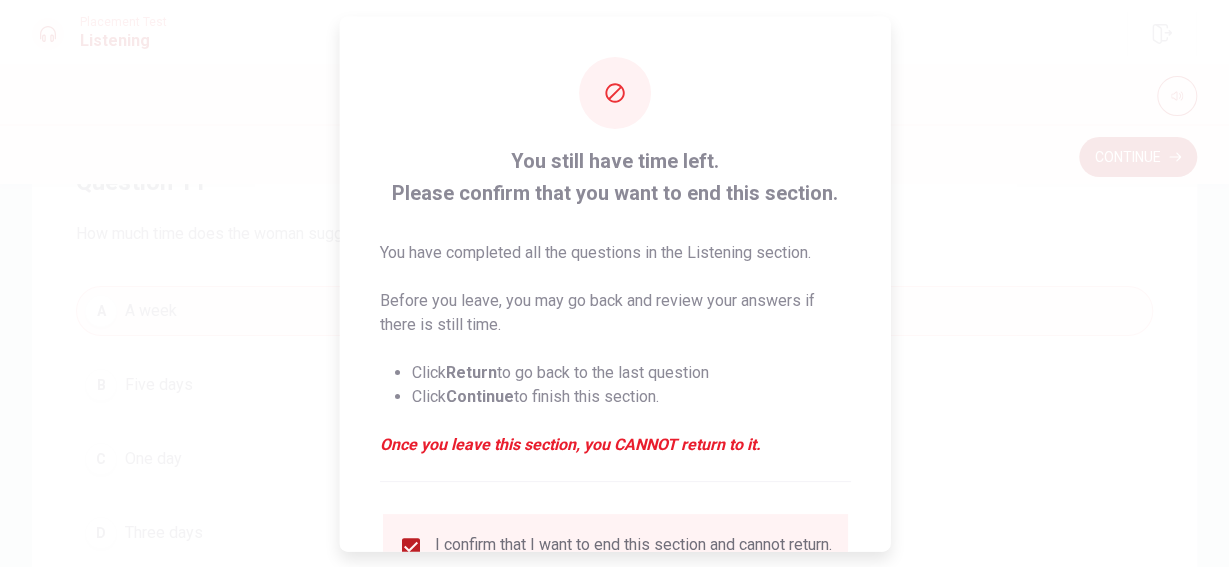 scroll, scrollTop: 179, scrollLeft: 0, axis: vertical 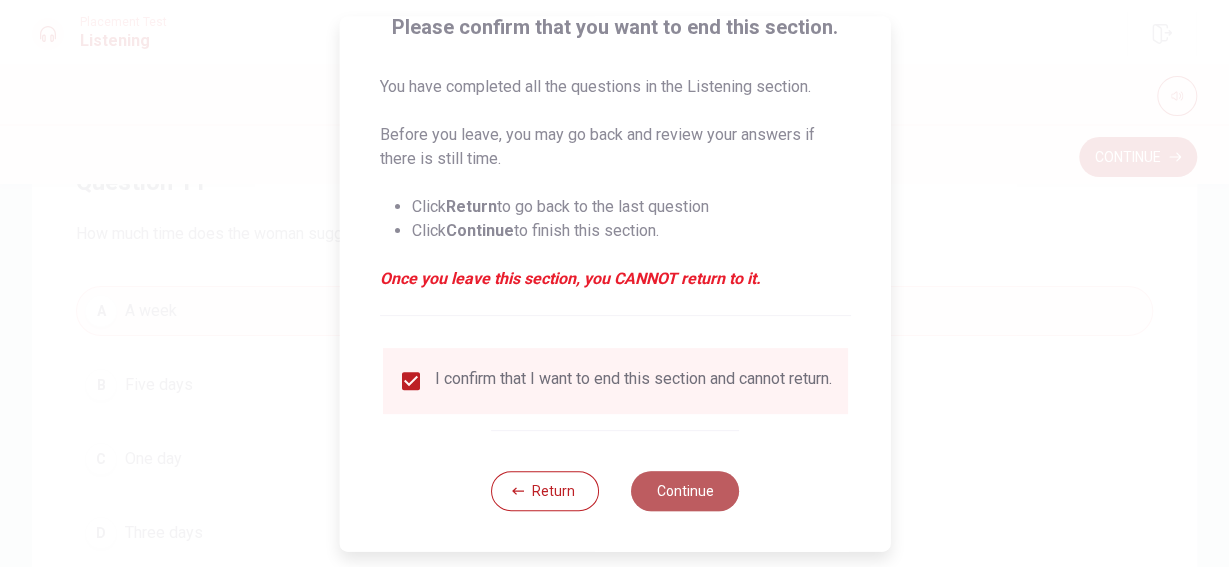 click on "Continue" at bounding box center (685, 491) 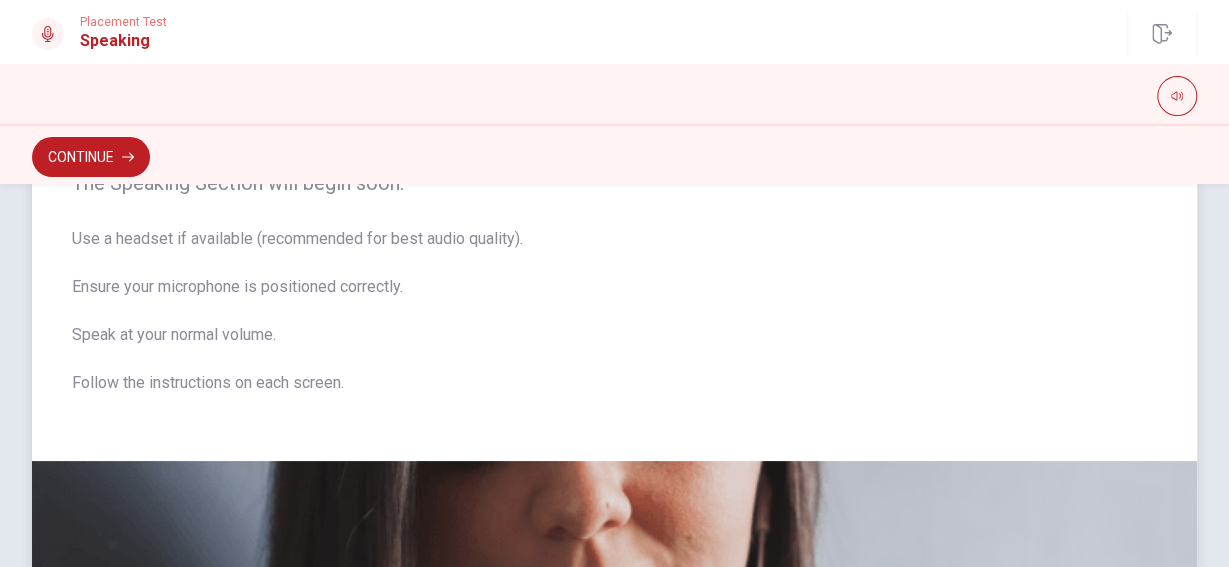 scroll, scrollTop: 23, scrollLeft: 0, axis: vertical 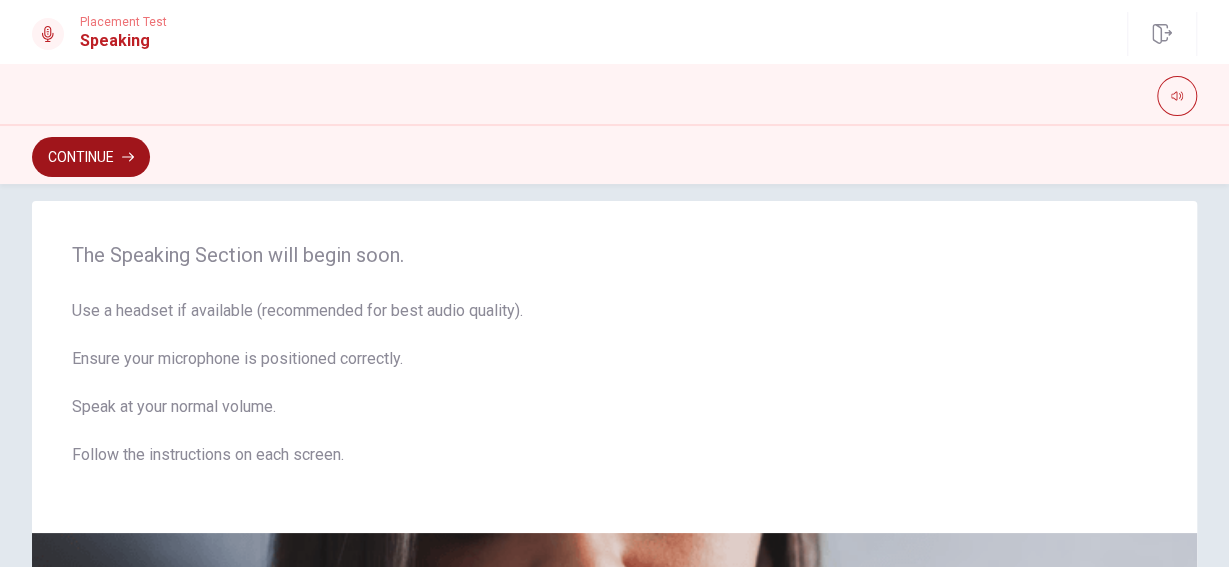 click on "Continue" at bounding box center [91, 157] 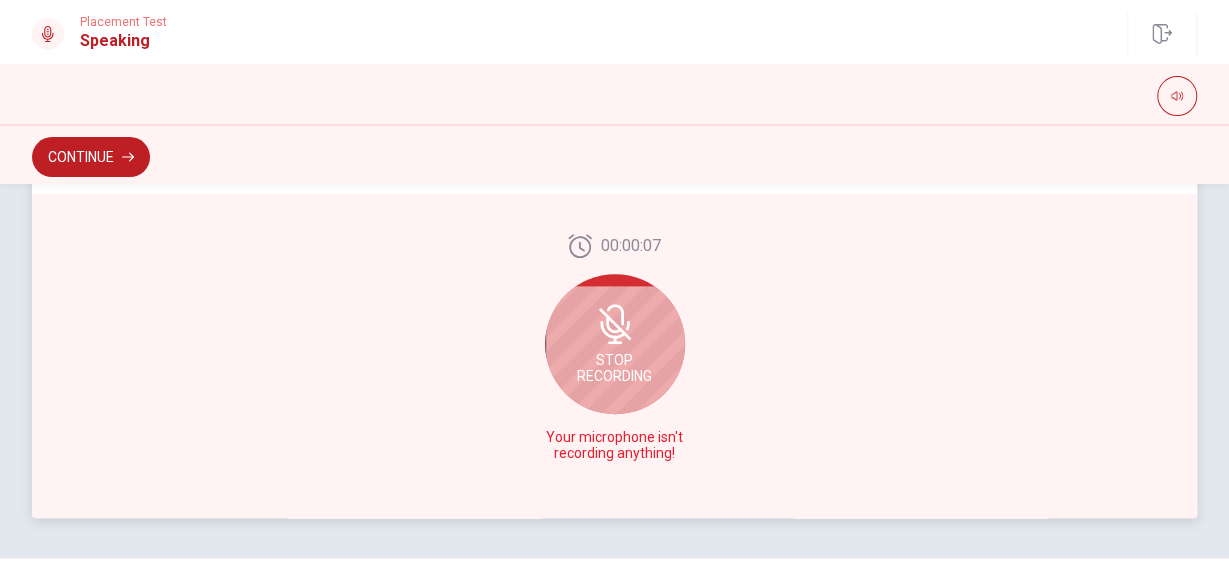scroll, scrollTop: 598, scrollLeft: 0, axis: vertical 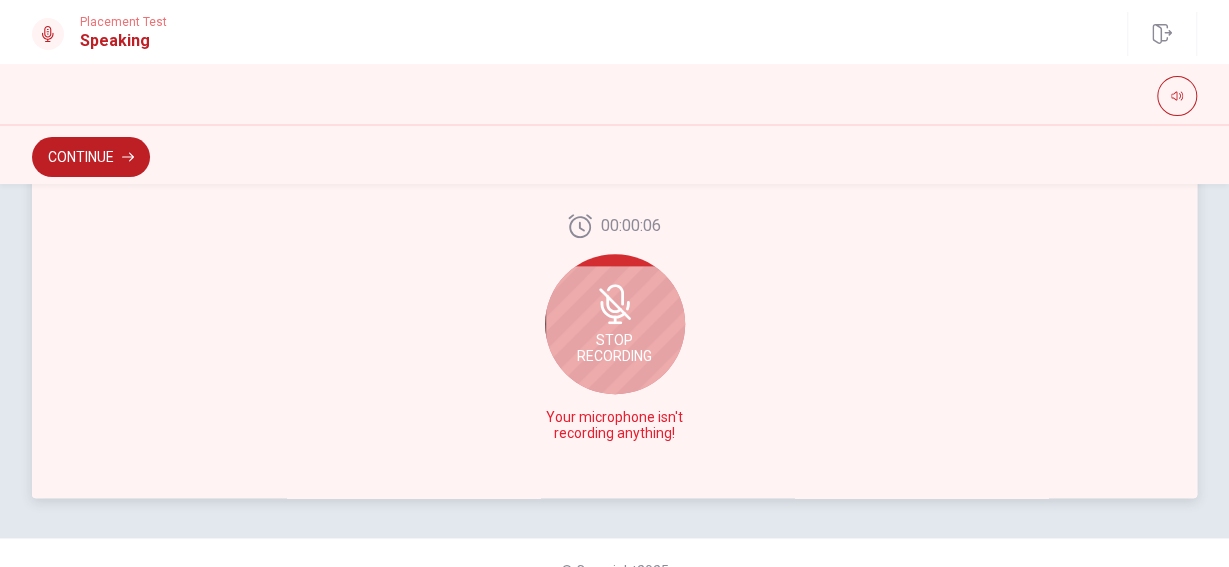 click on "Stop   Recording" at bounding box center [614, 348] 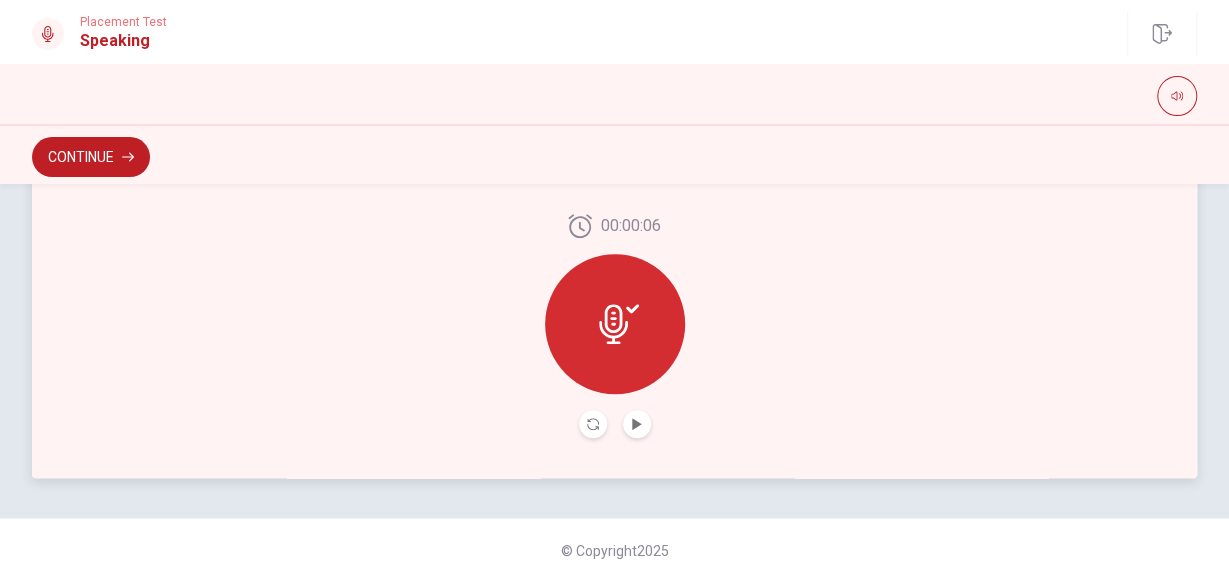 click 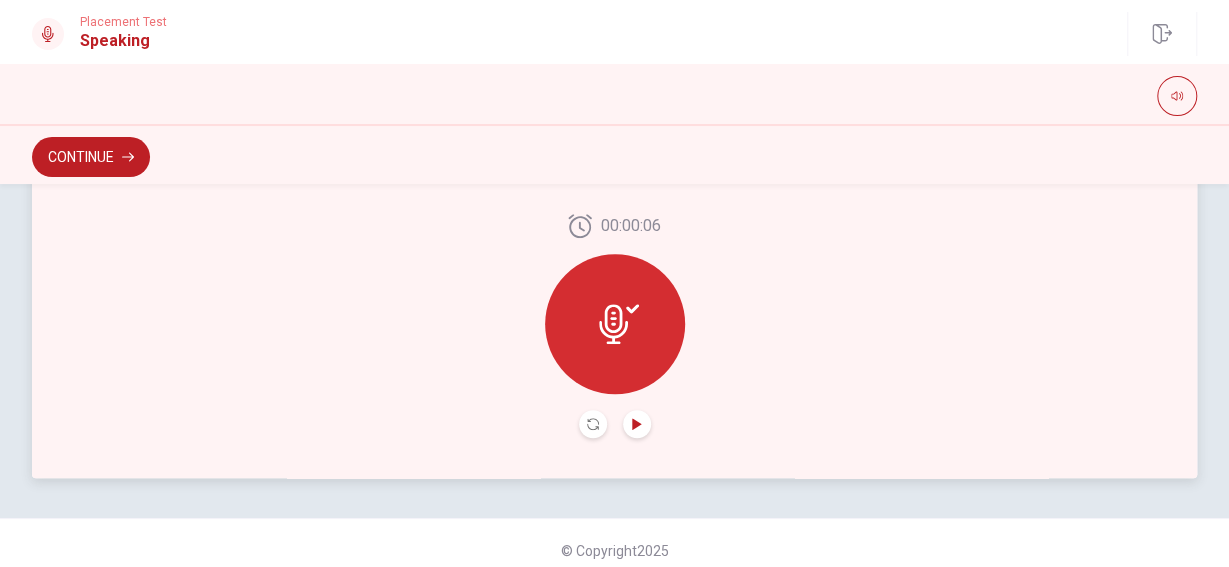 click 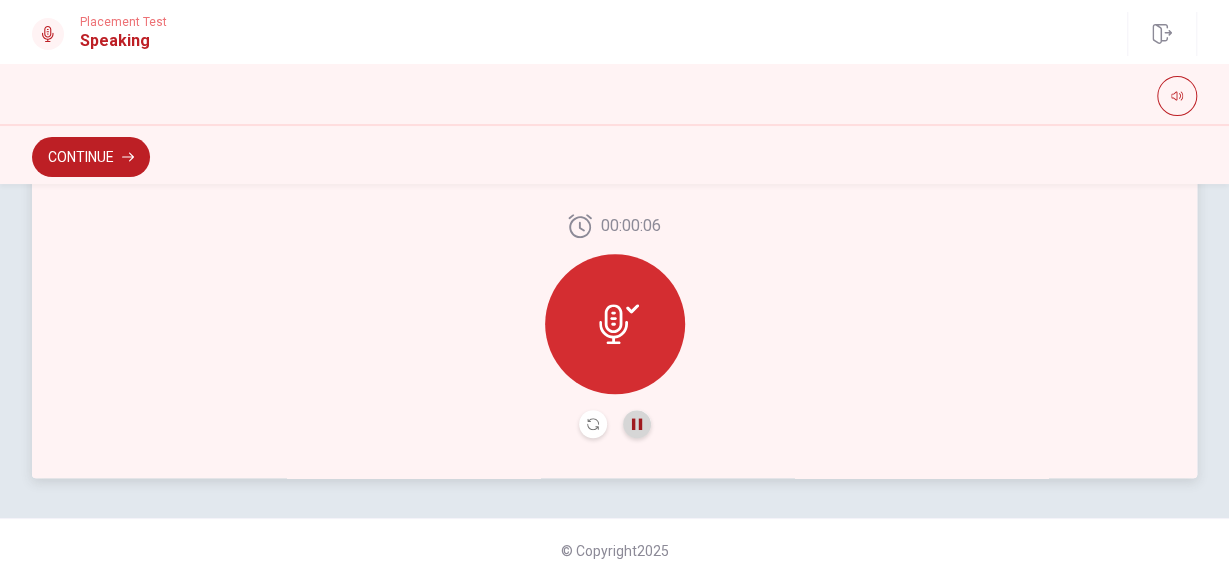 click 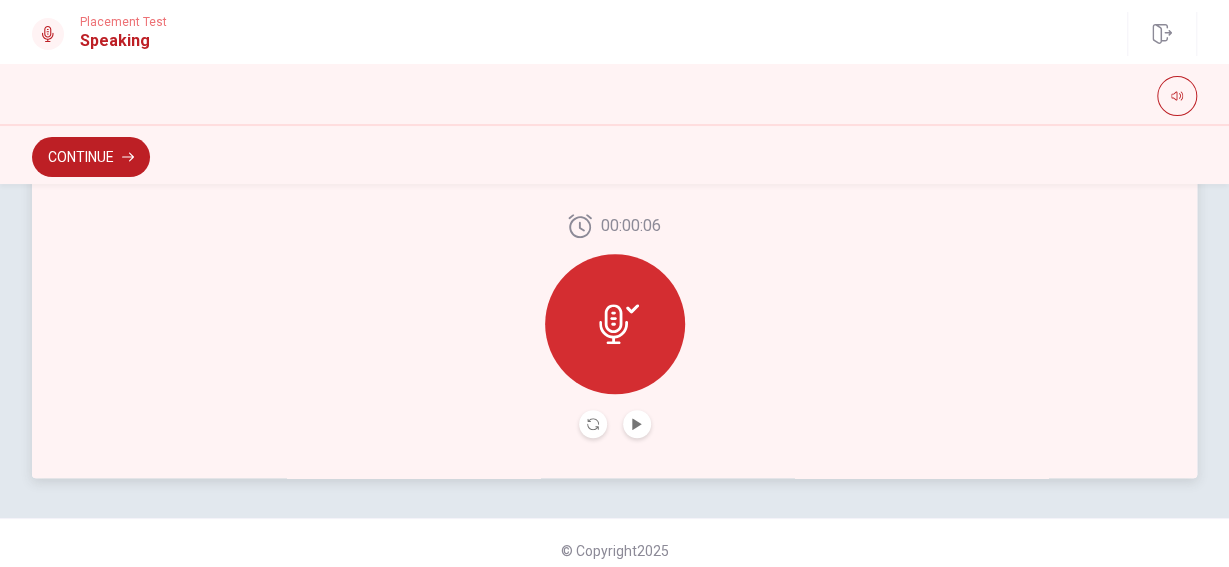 click at bounding box center [593, 424] 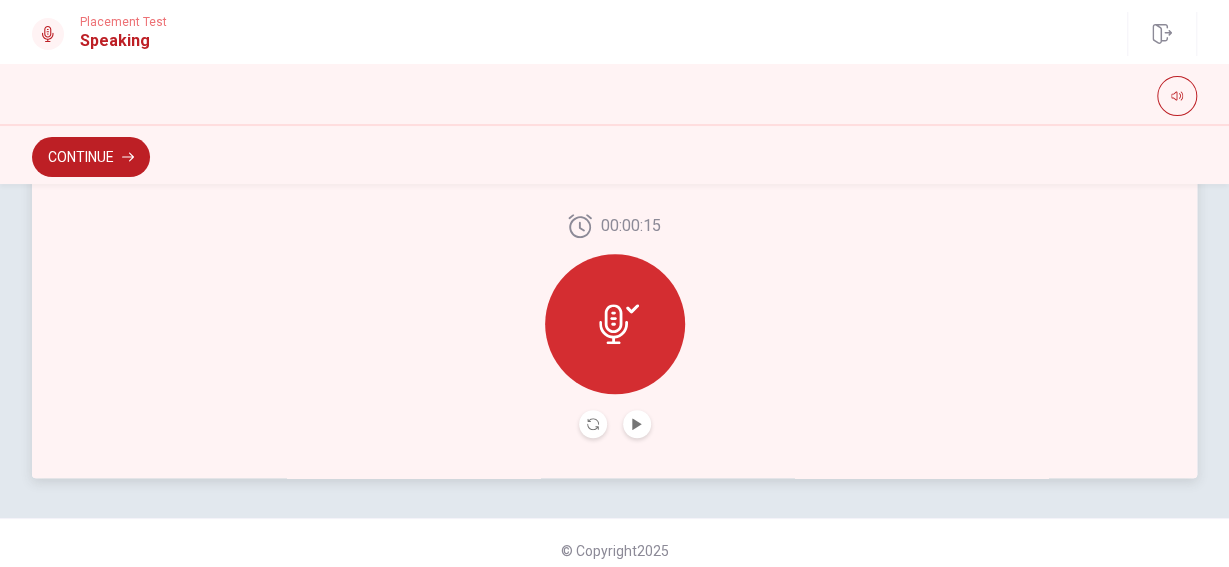 scroll, scrollTop: 633, scrollLeft: 0, axis: vertical 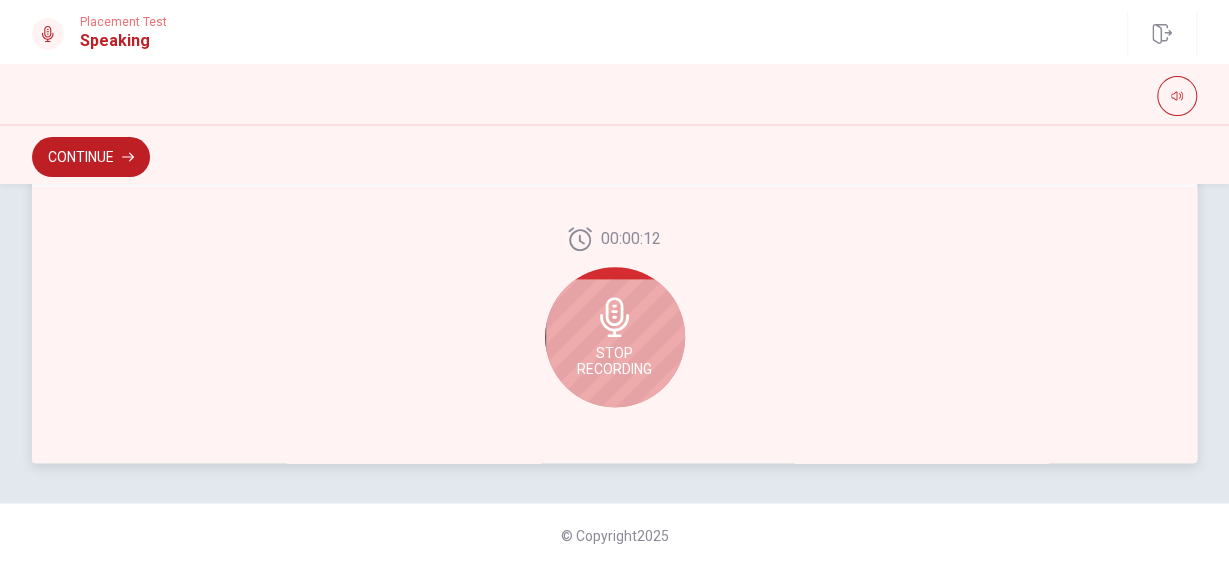 click on "Stop   Recording" at bounding box center [615, 337] 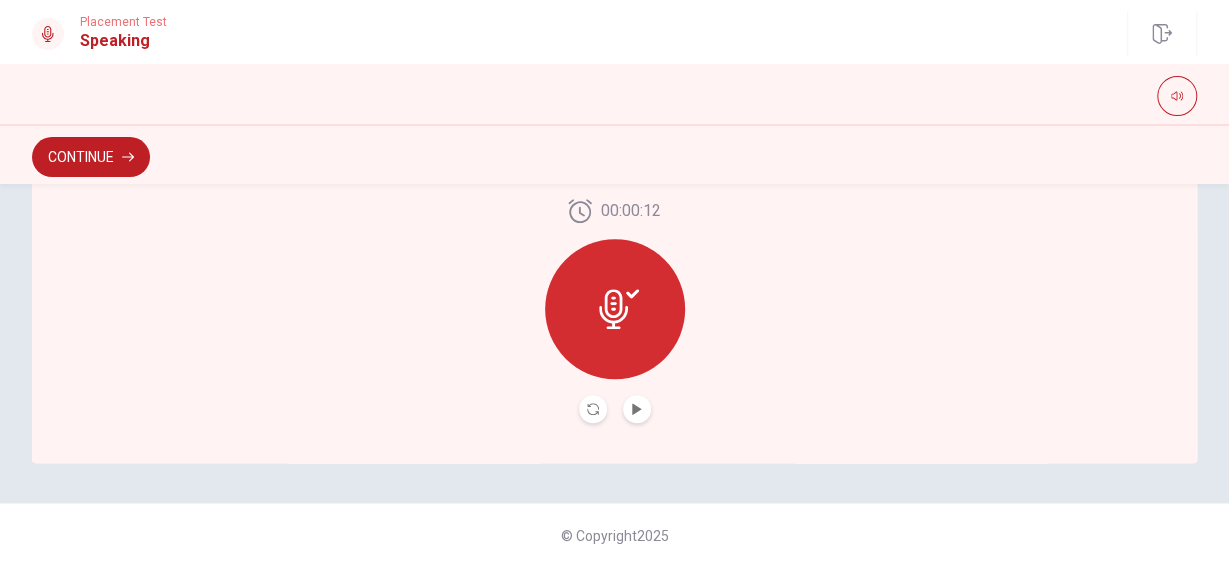 click at bounding box center [637, 409] 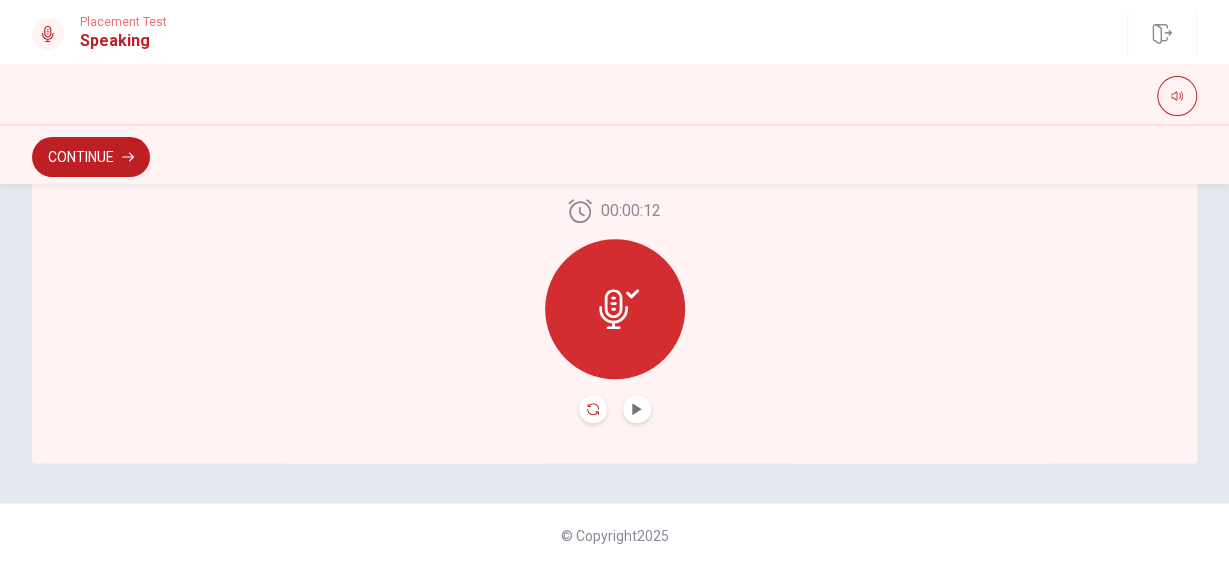 click 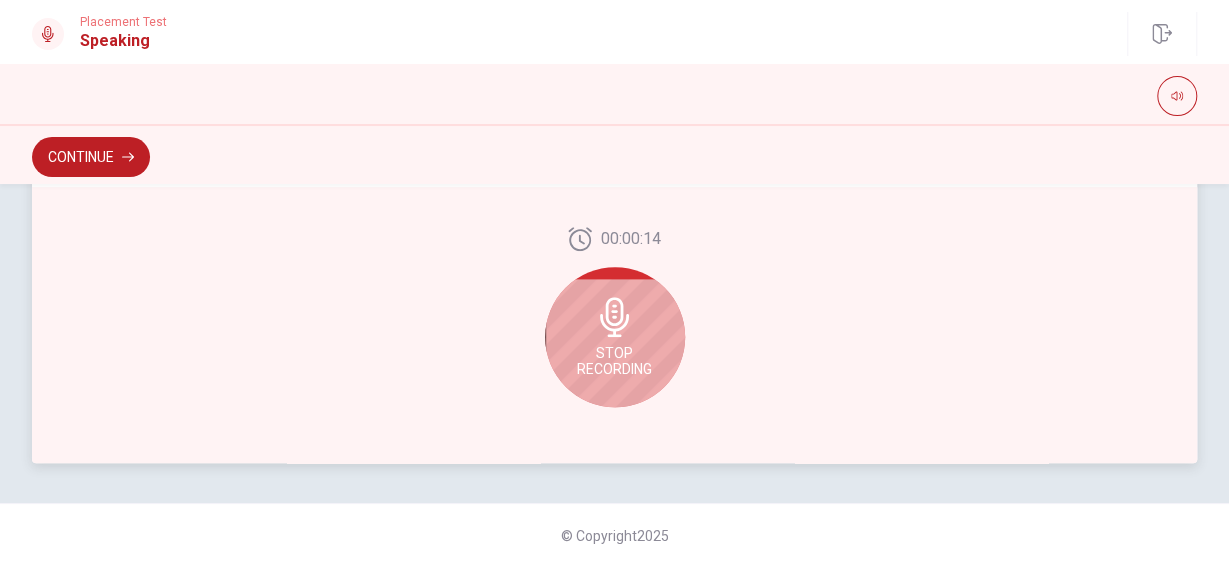 click on "Stop   Recording" at bounding box center (615, 337) 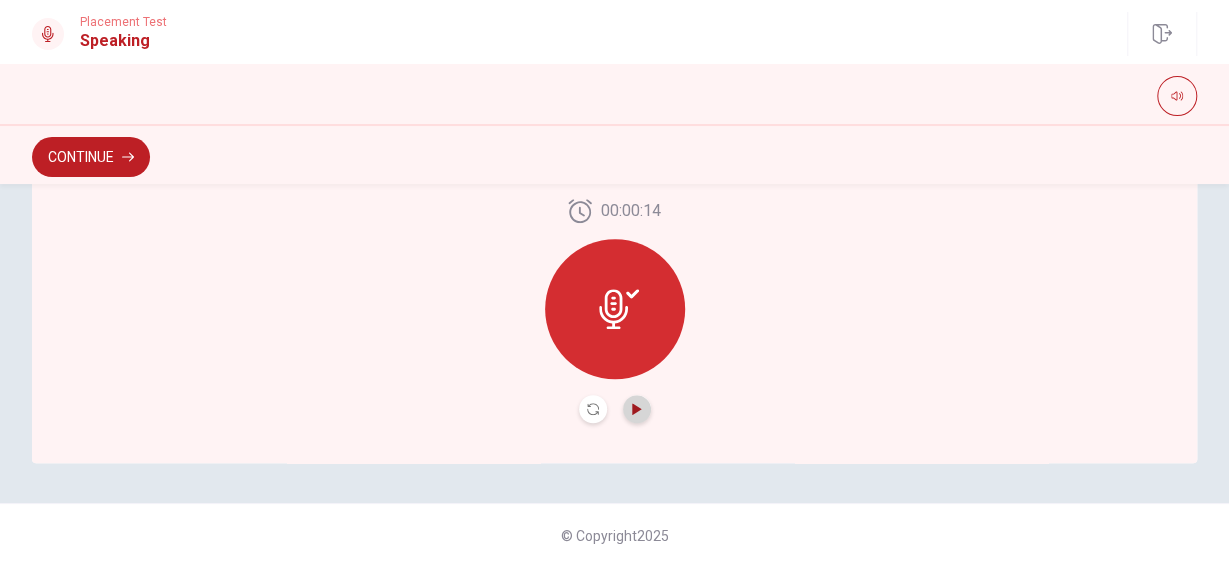 click 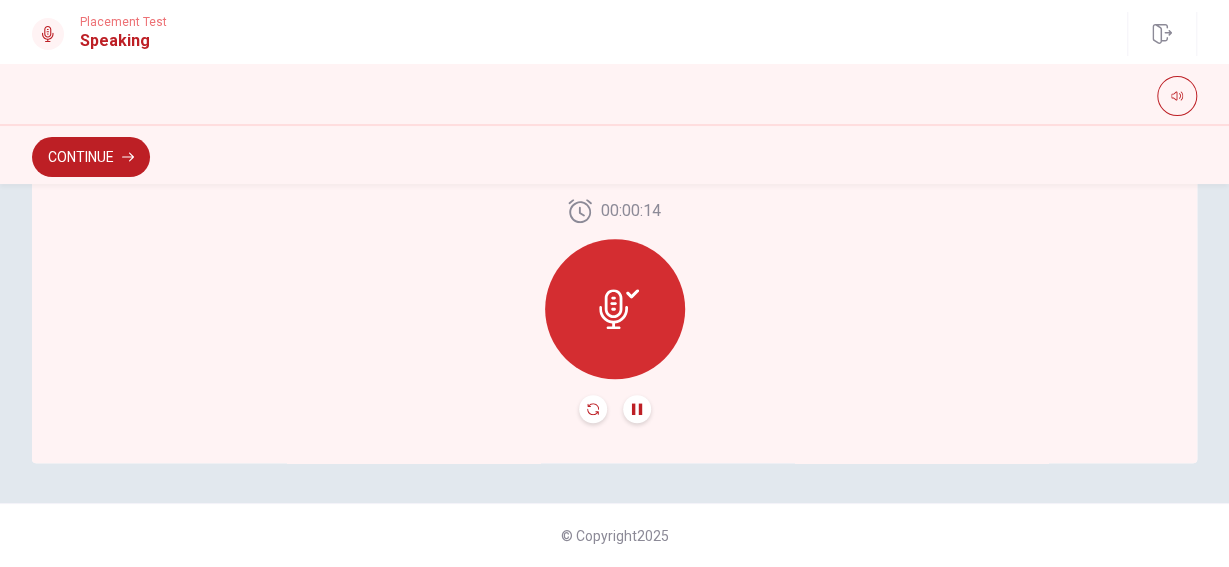 scroll, scrollTop: 621, scrollLeft: 0, axis: vertical 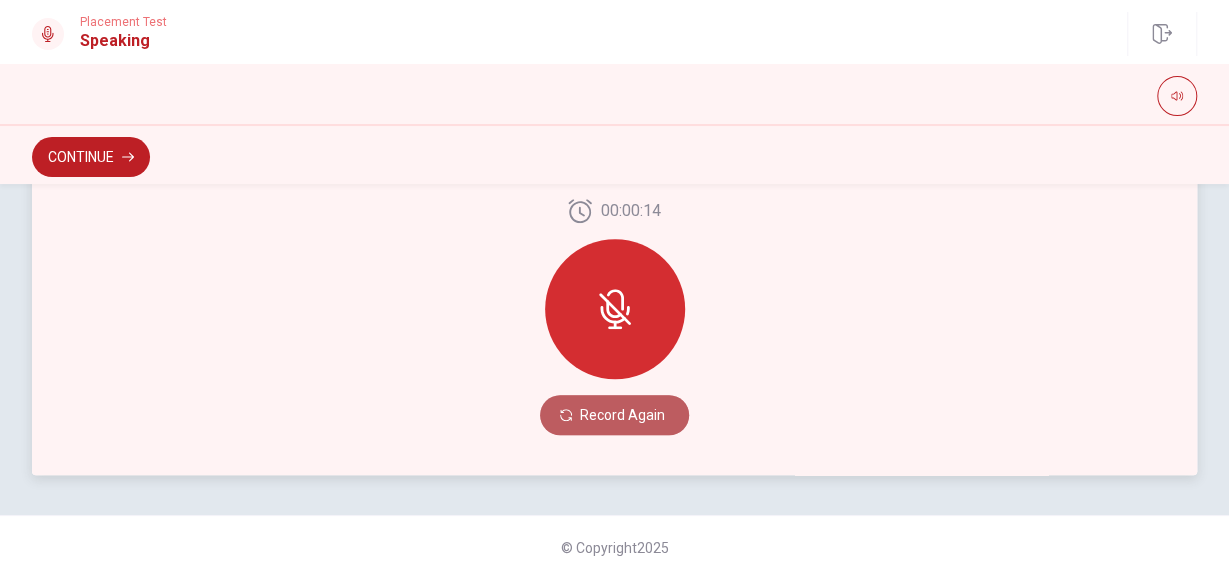 click on "Record Again" at bounding box center [614, 415] 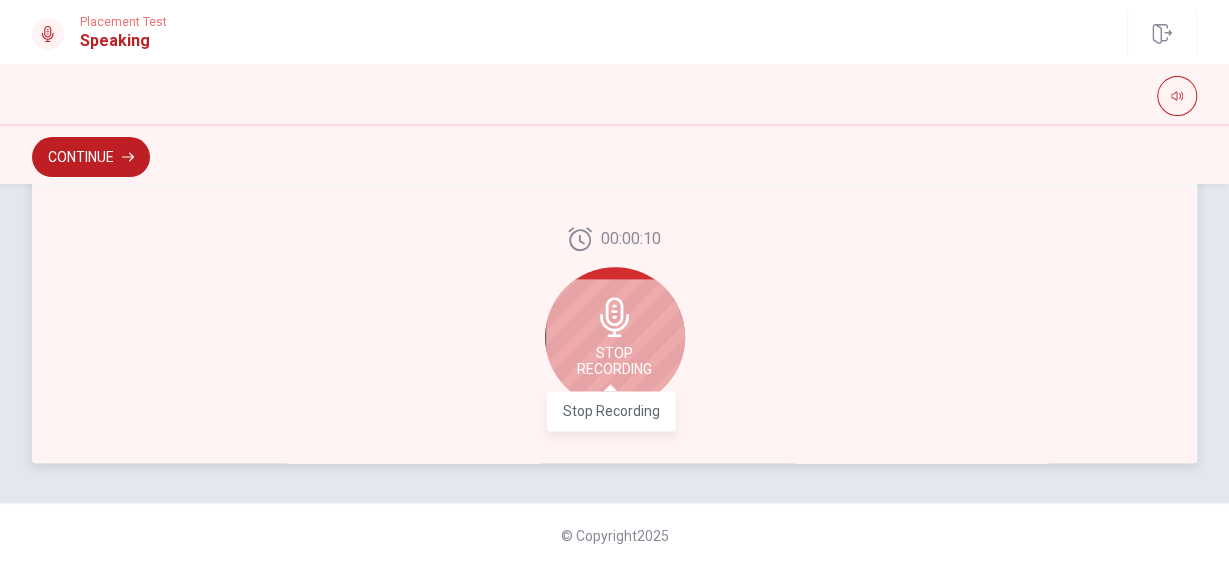 click on "Stop   Recording" at bounding box center [614, 361] 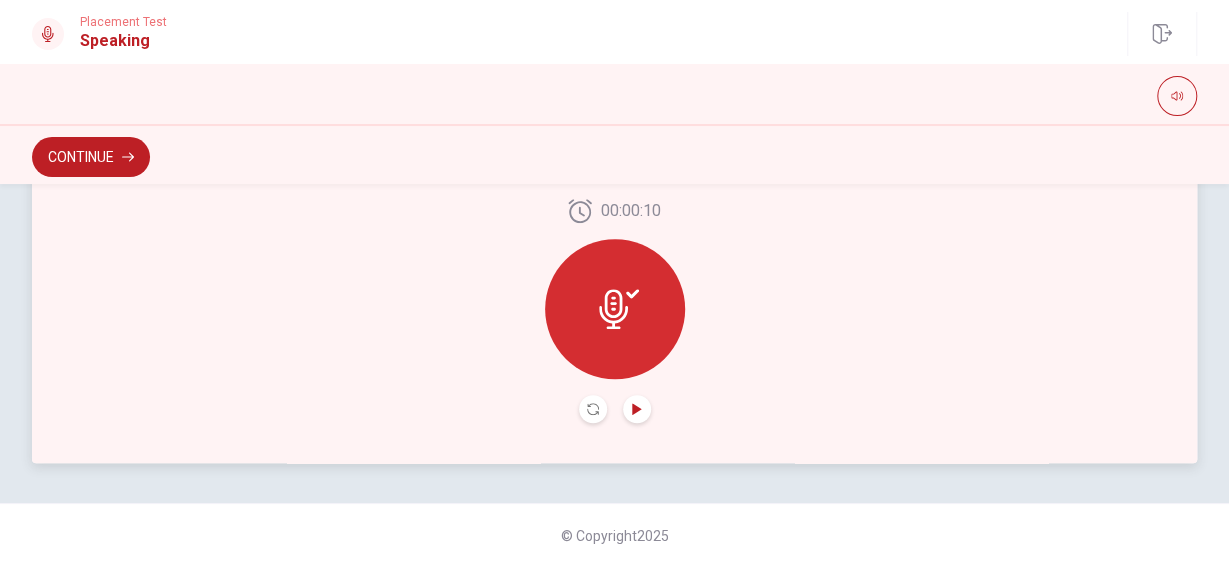 click 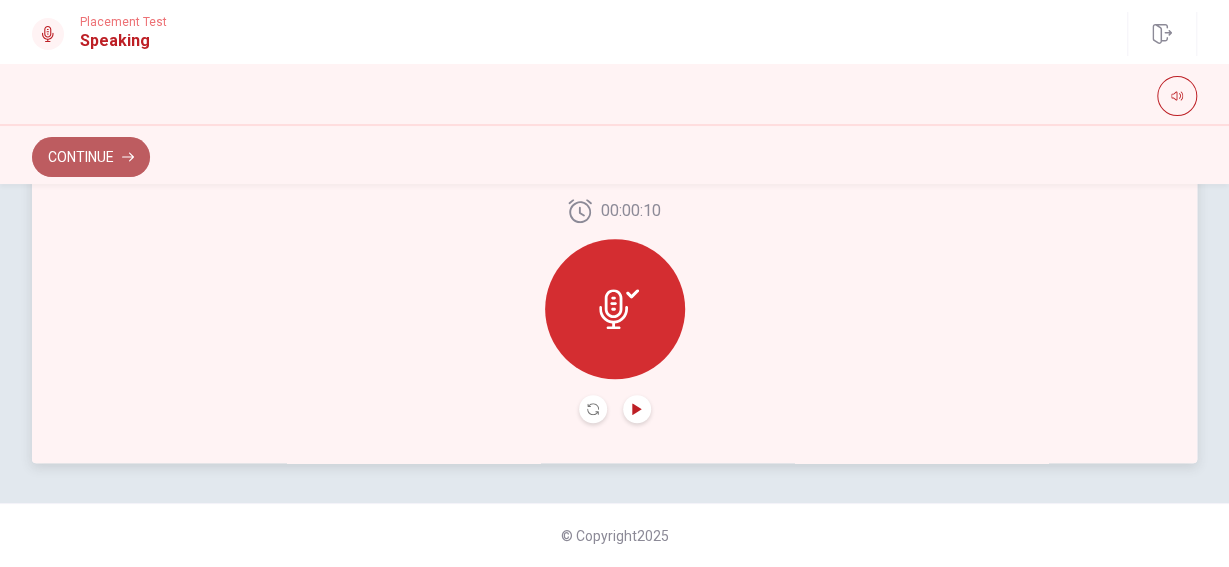click on "Continue" at bounding box center [91, 157] 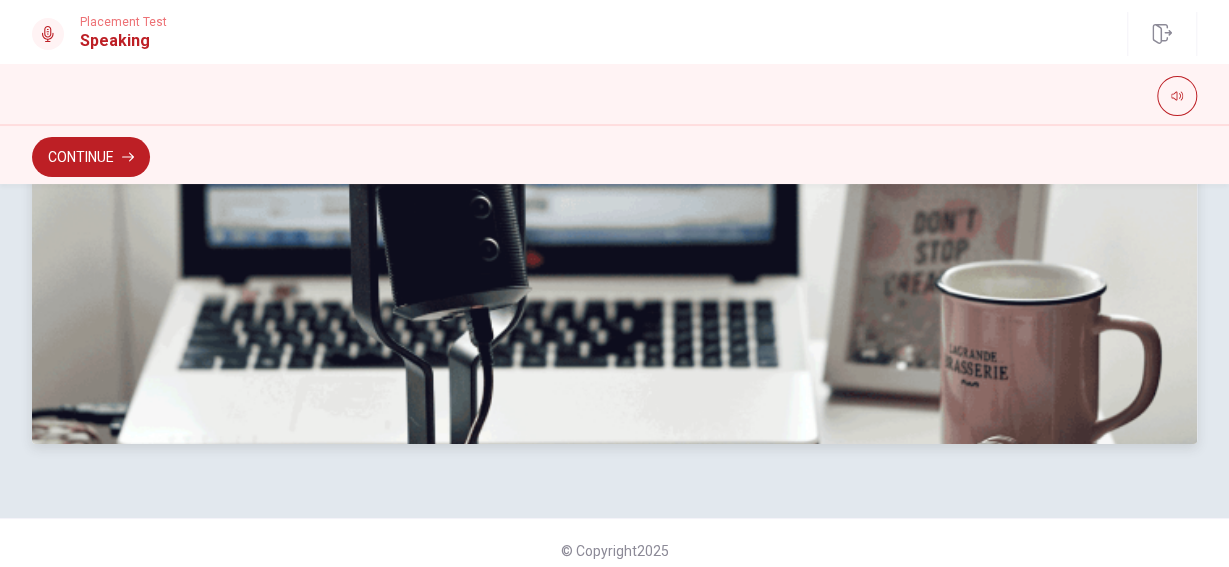 scroll, scrollTop: 693, scrollLeft: 0, axis: vertical 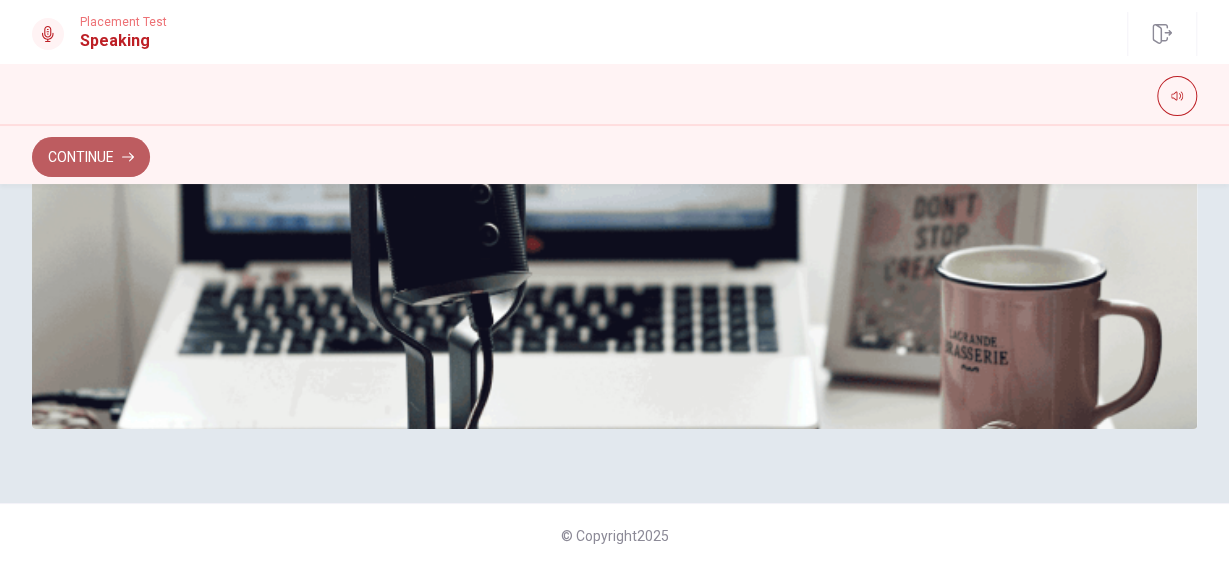 click on "Continue" at bounding box center [91, 157] 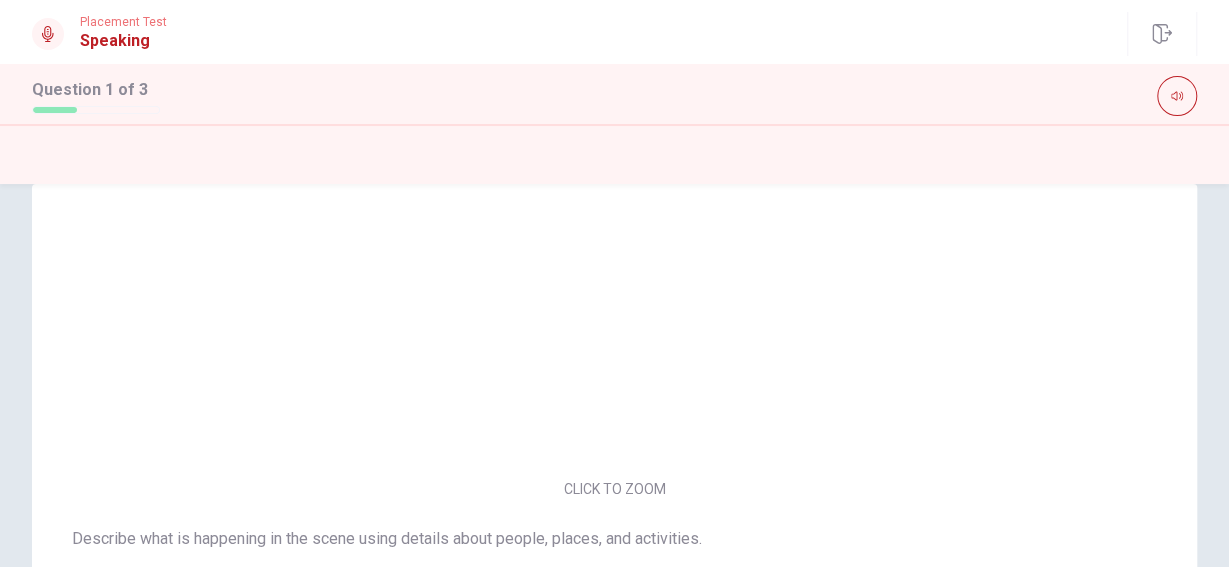 scroll, scrollTop: 36, scrollLeft: 0, axis: vertical 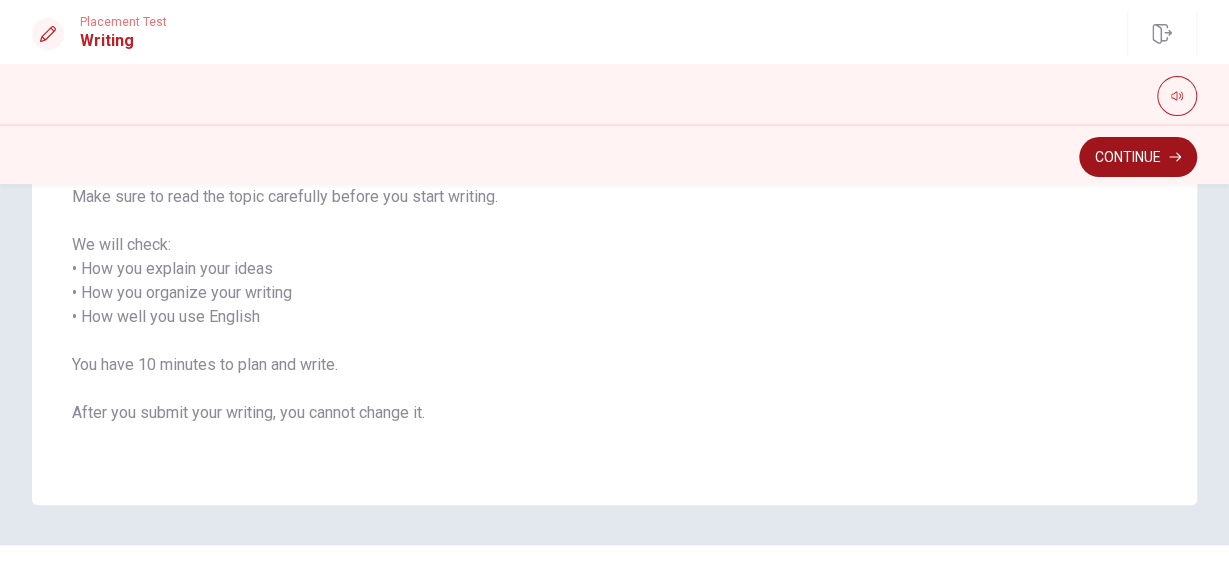 click on "Continue" at bounding box center [1138, 157] 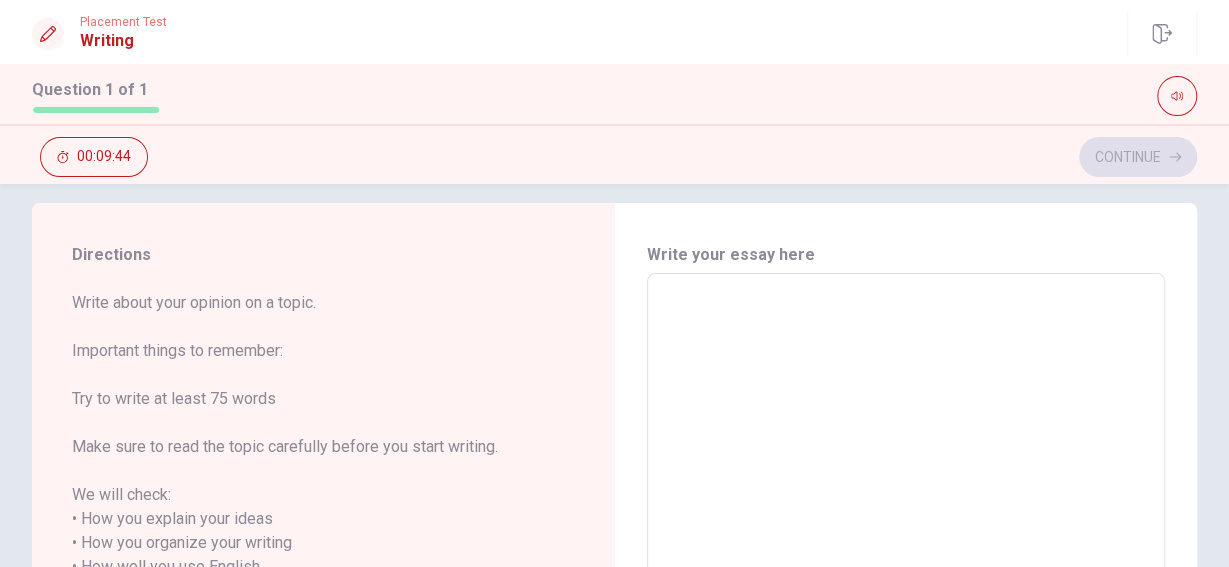 scroll, scrollTop: 0, scrollLeft: 0, axis: both 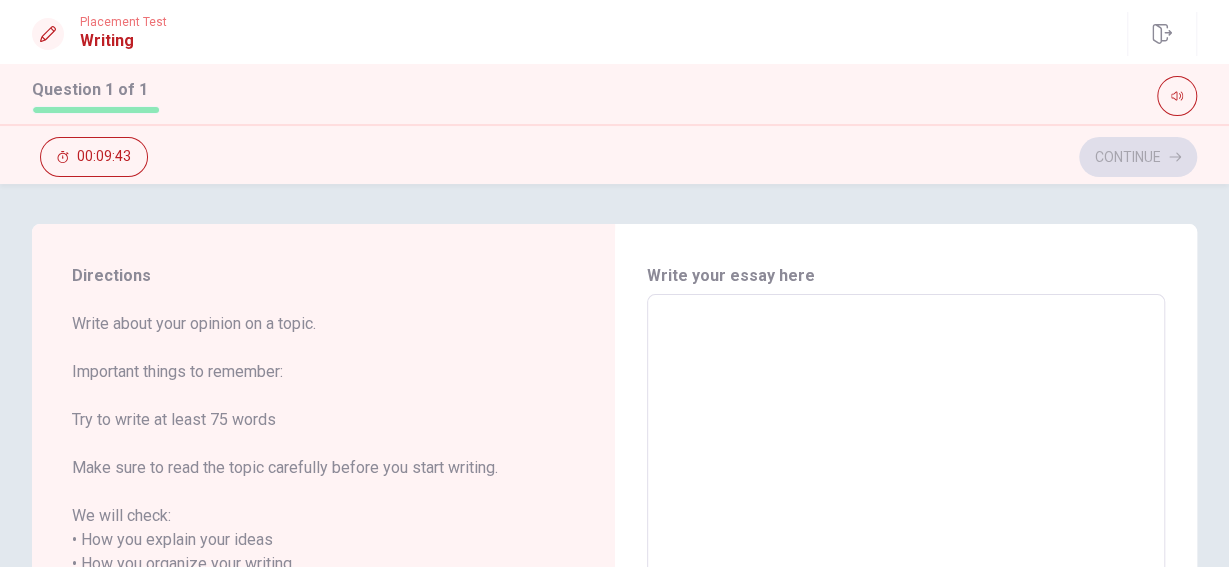 click at bounding box center [906, 588] 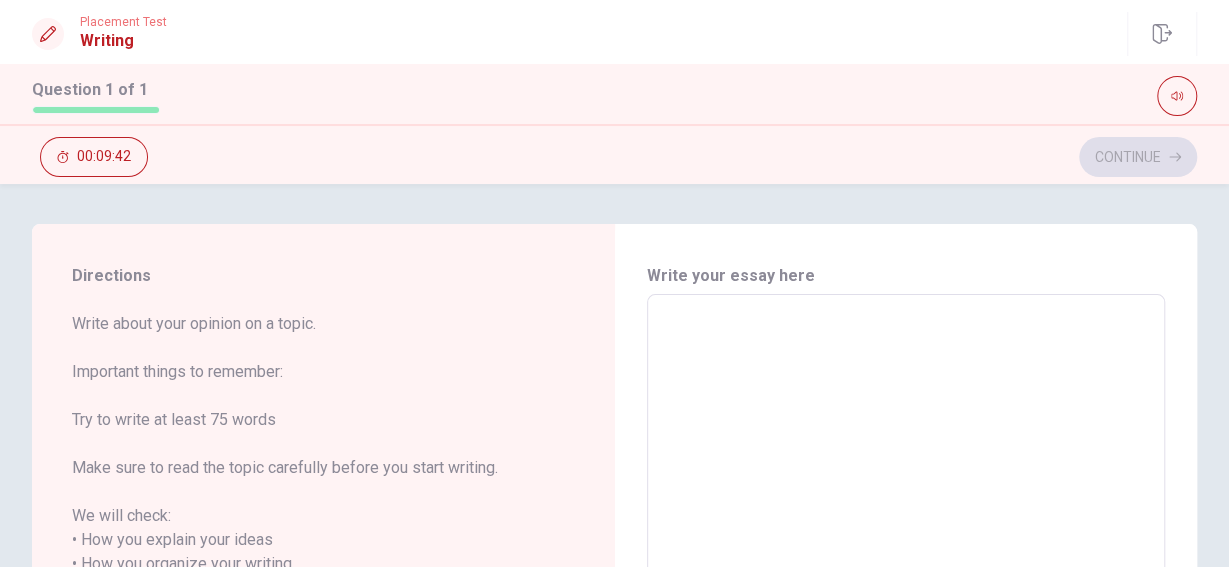 type on "S" 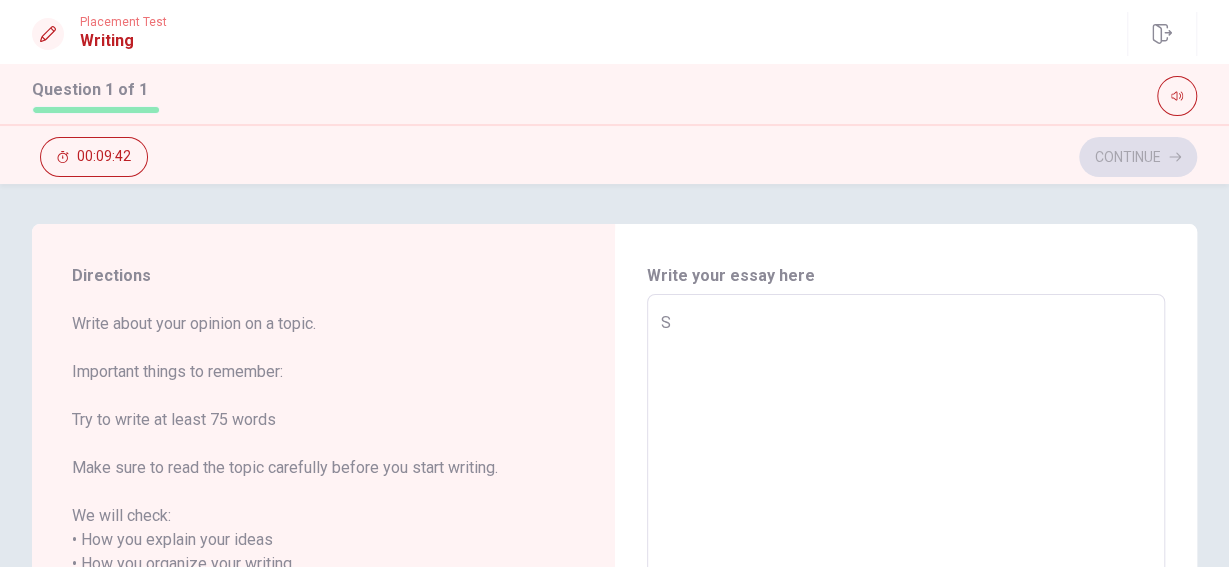 type on "x" 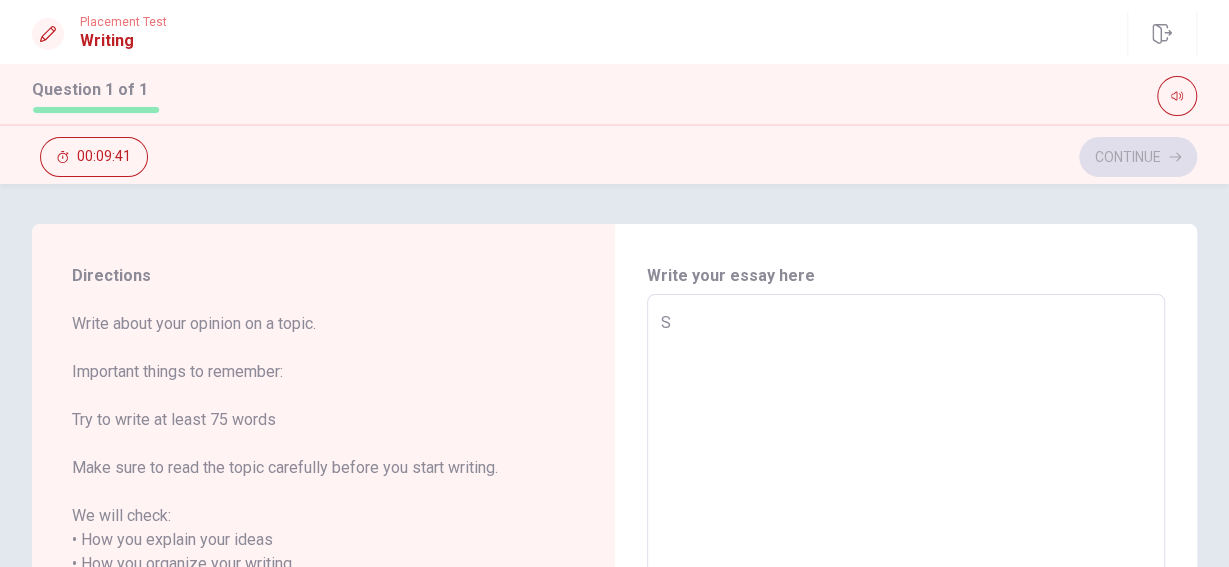 type on "Si" 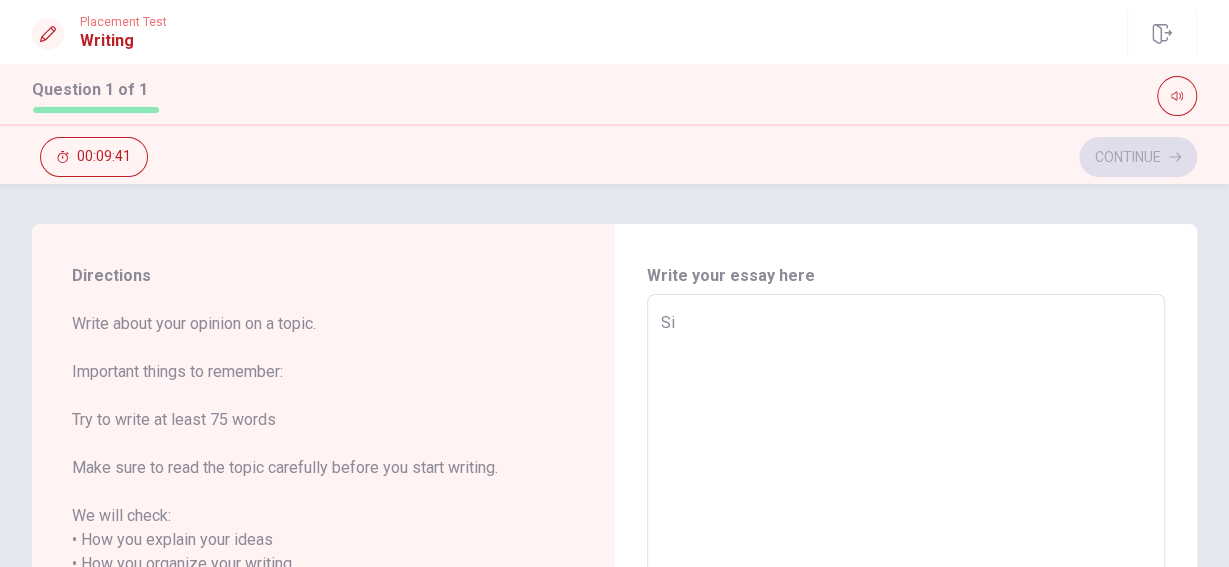 type on "Sin" 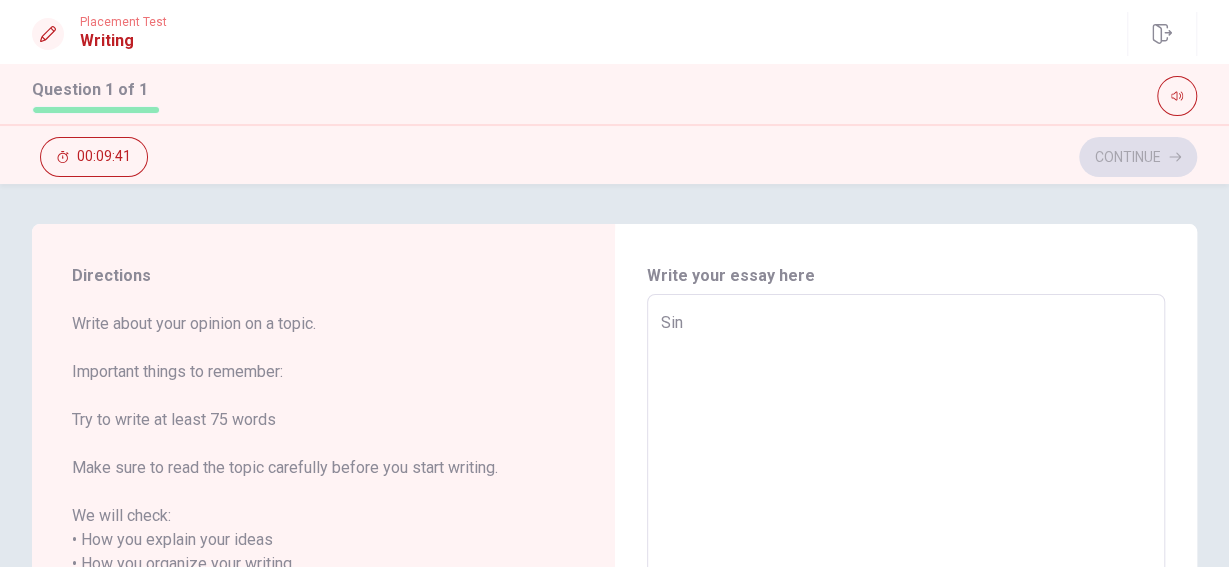 type on "x" 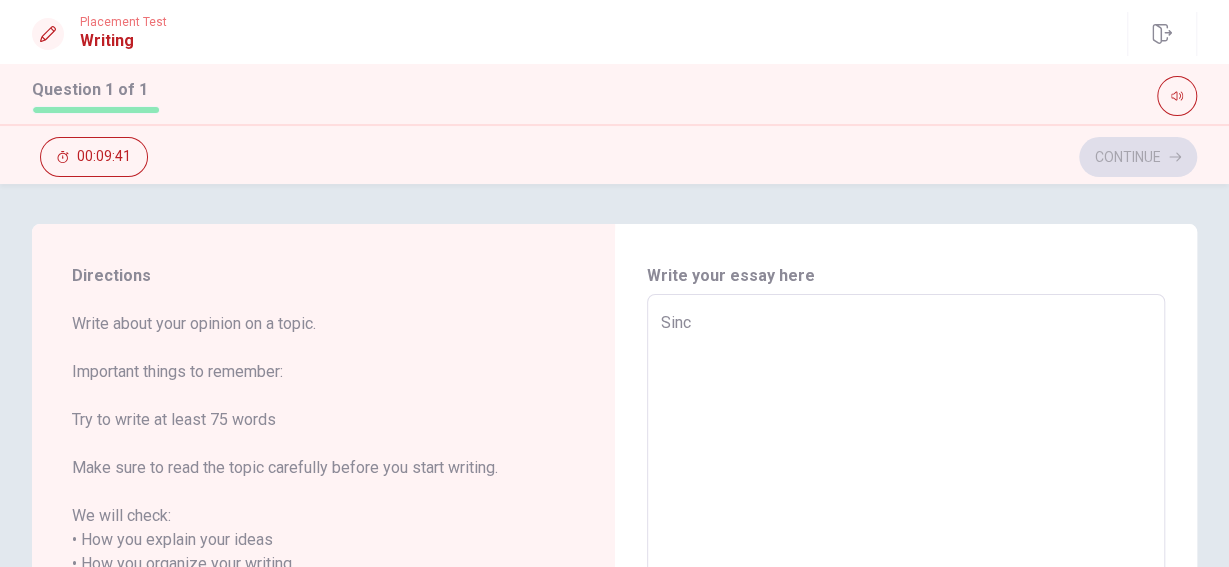 type on "x" 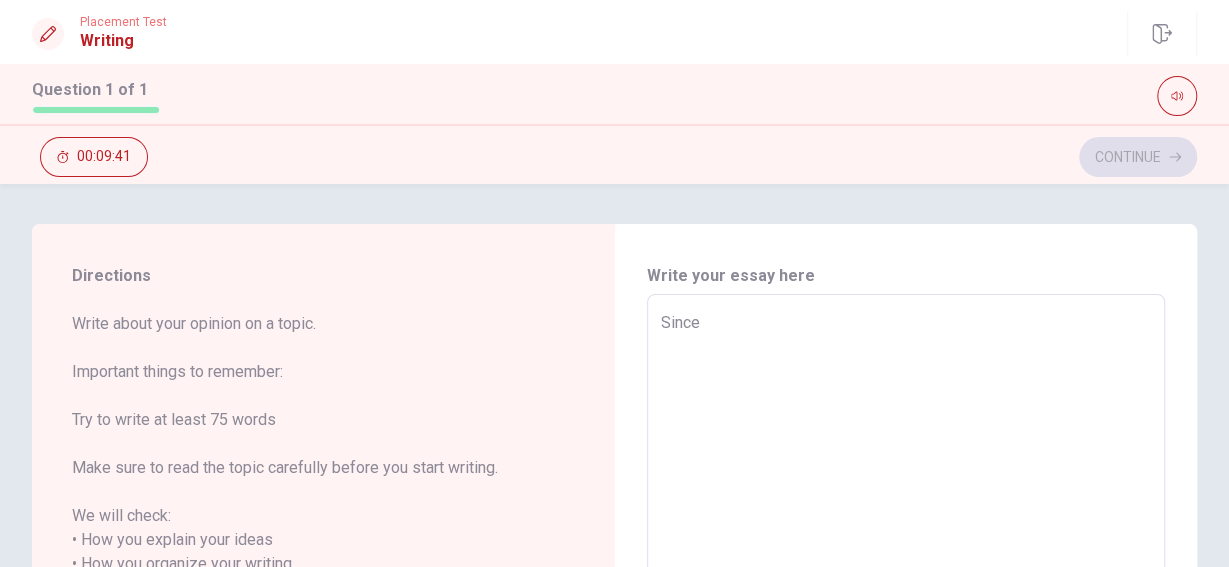type on "x" 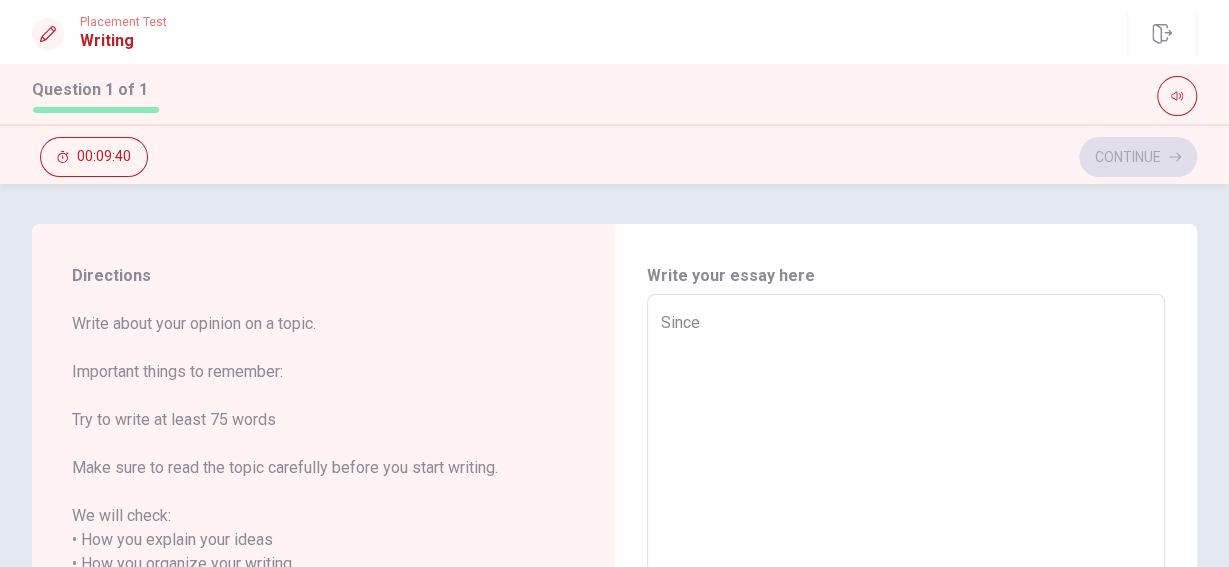 type on "Since I" 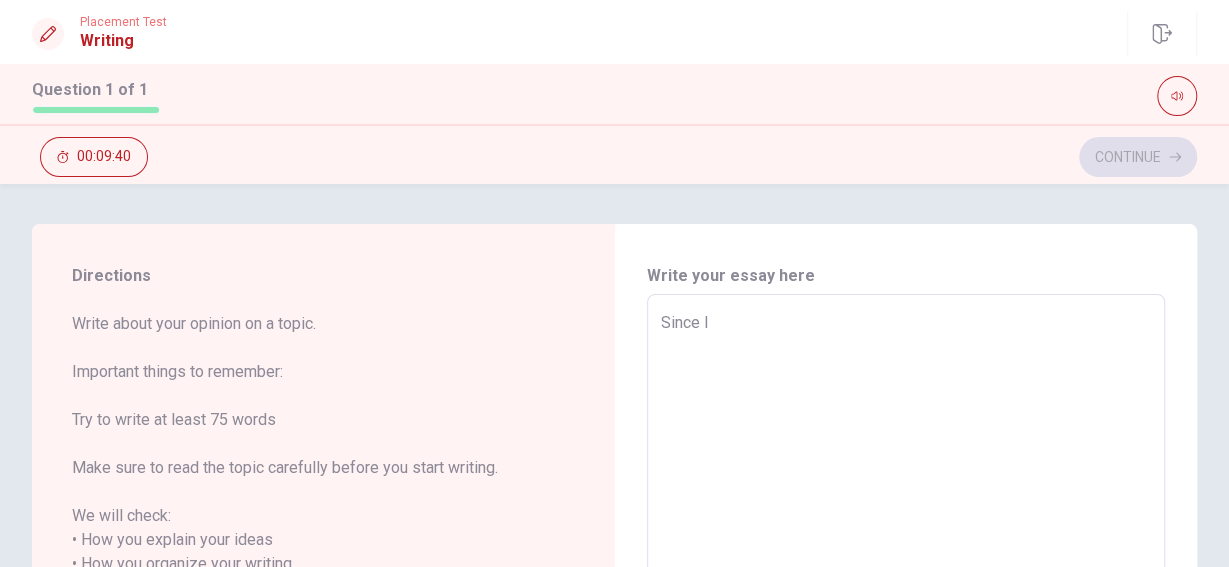 type on "x" 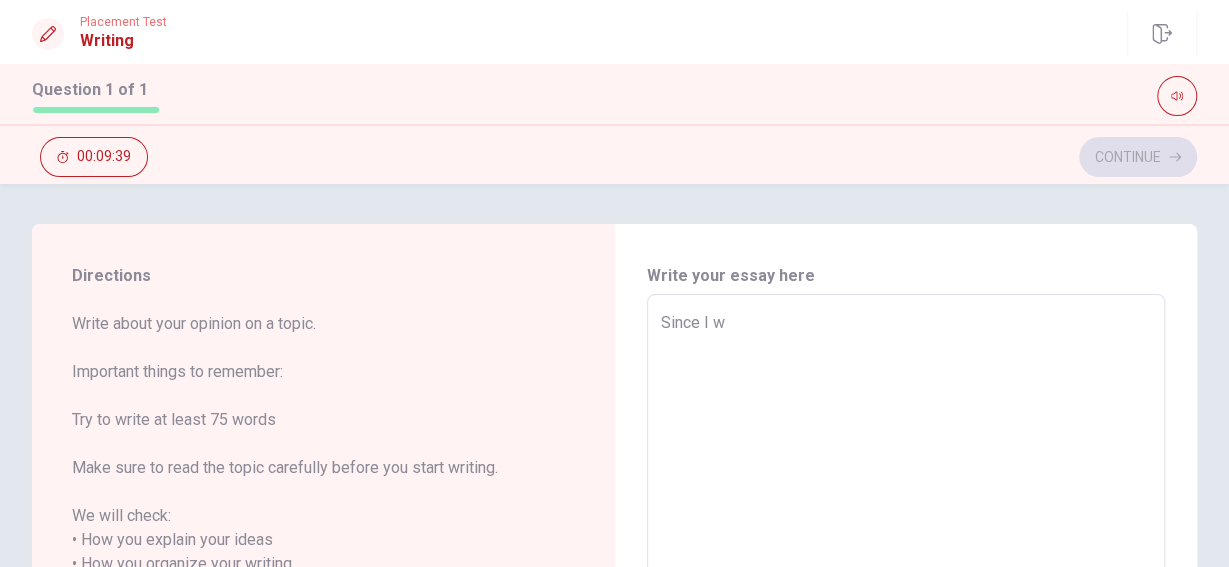 type on "Since I wa" 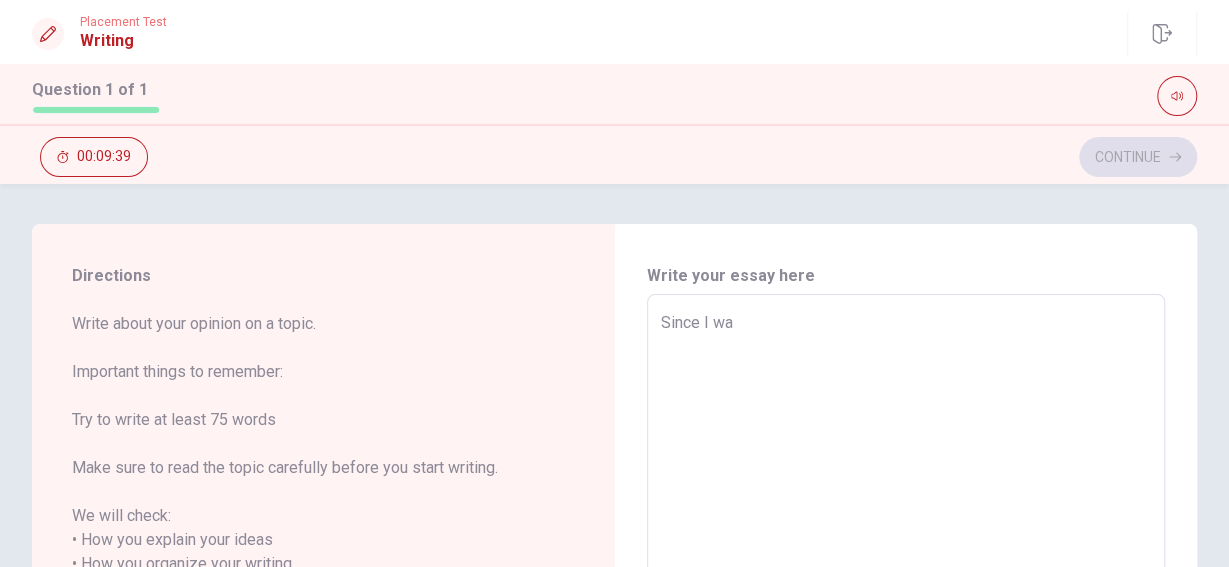 type on "x" 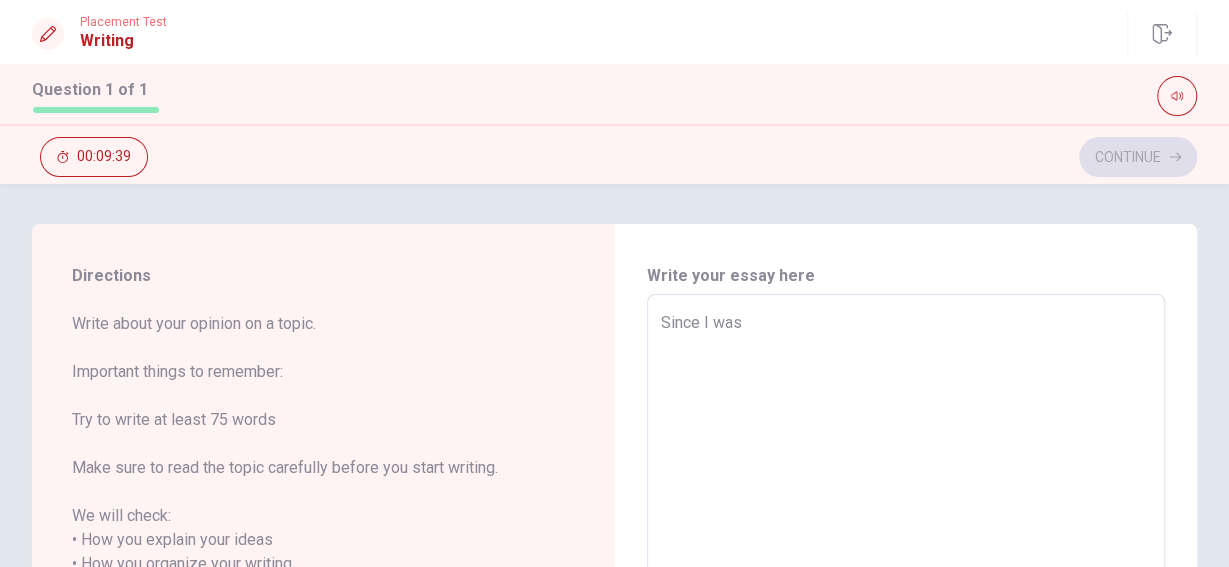 type on "x" 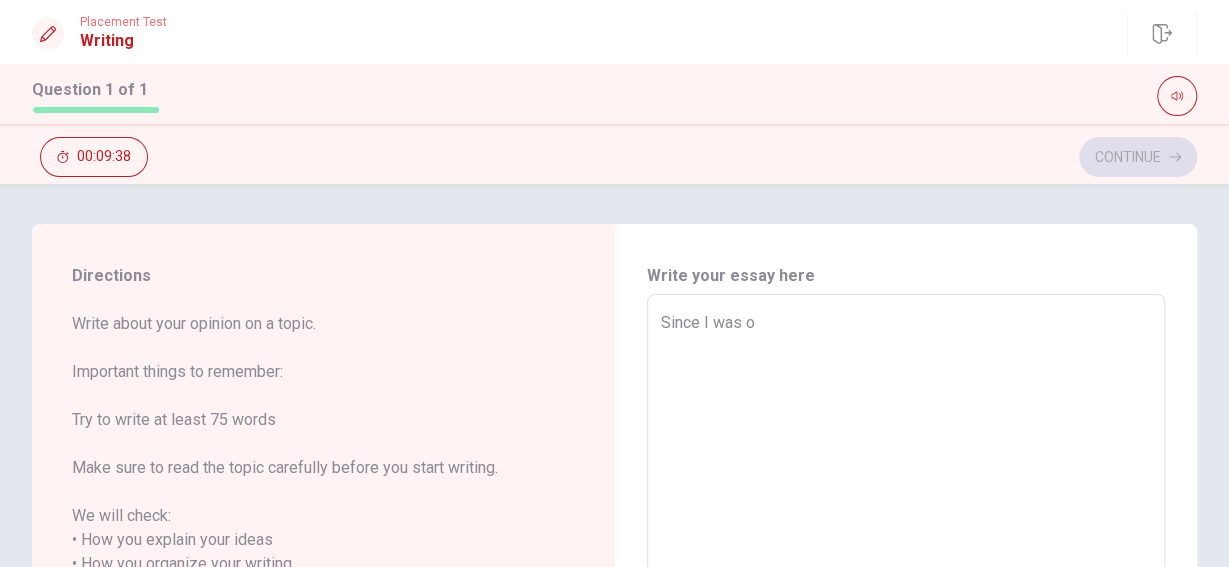 type on "Since I was oy" 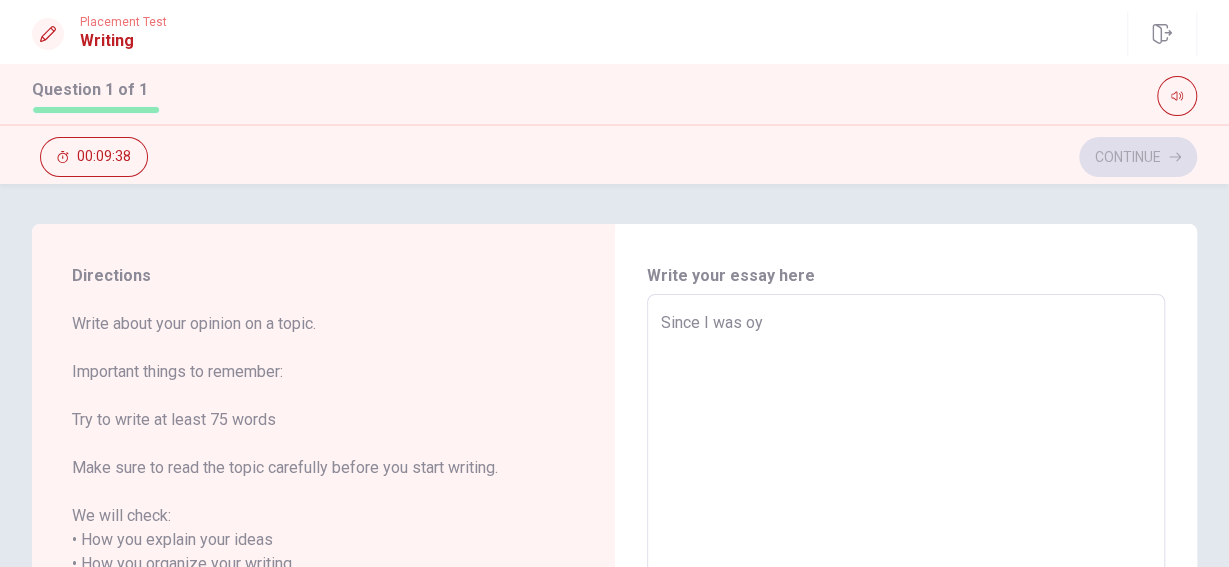 type on "x" 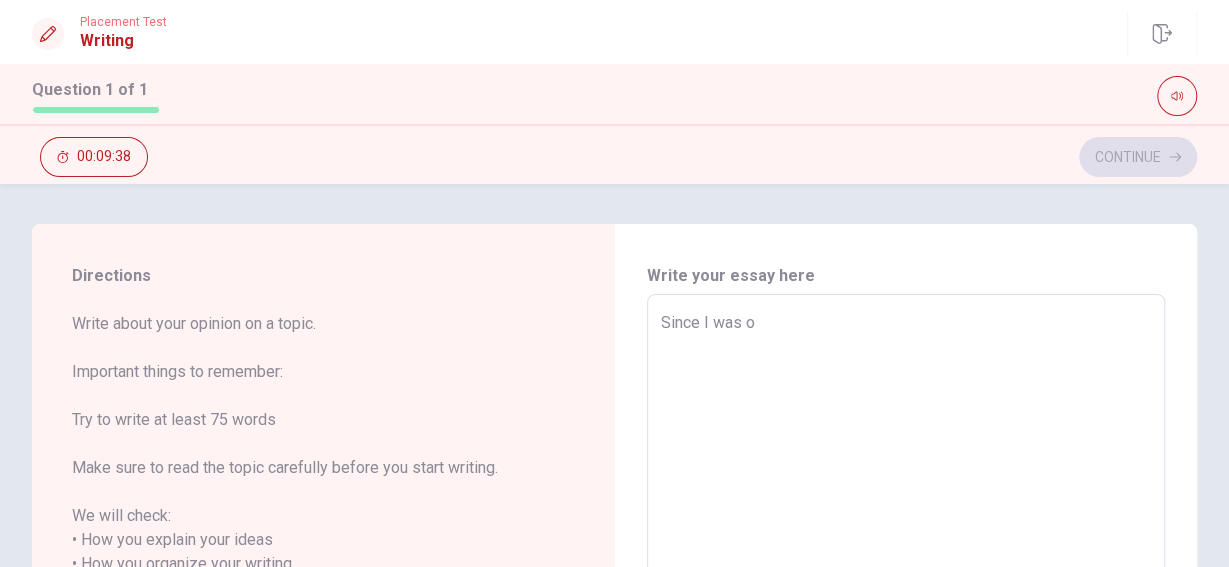 type on "x" 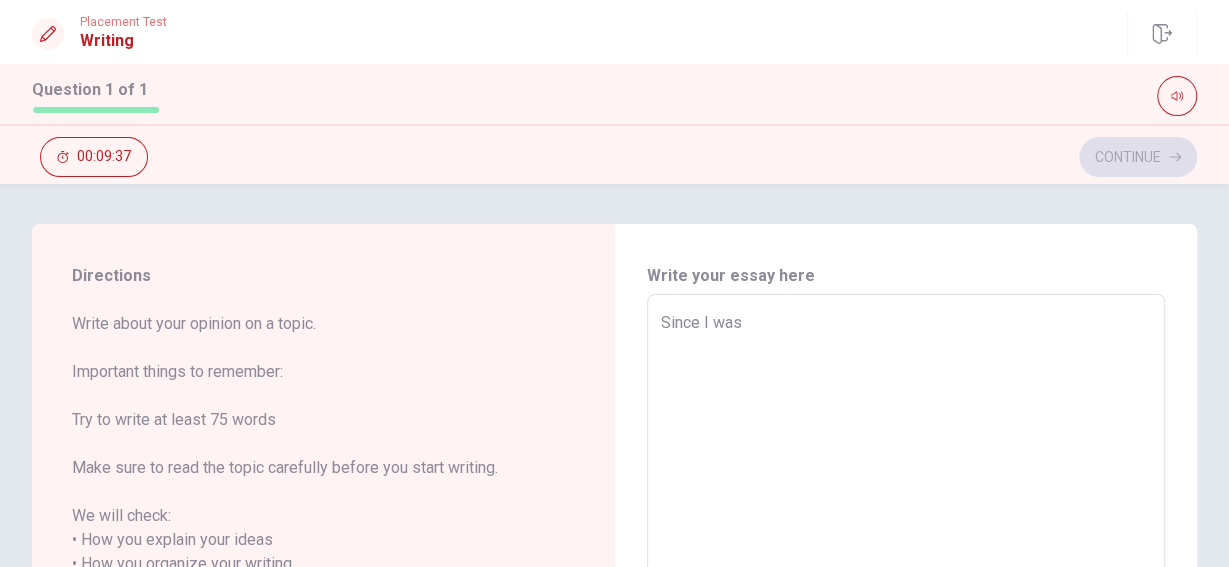 type on "Since I was y" 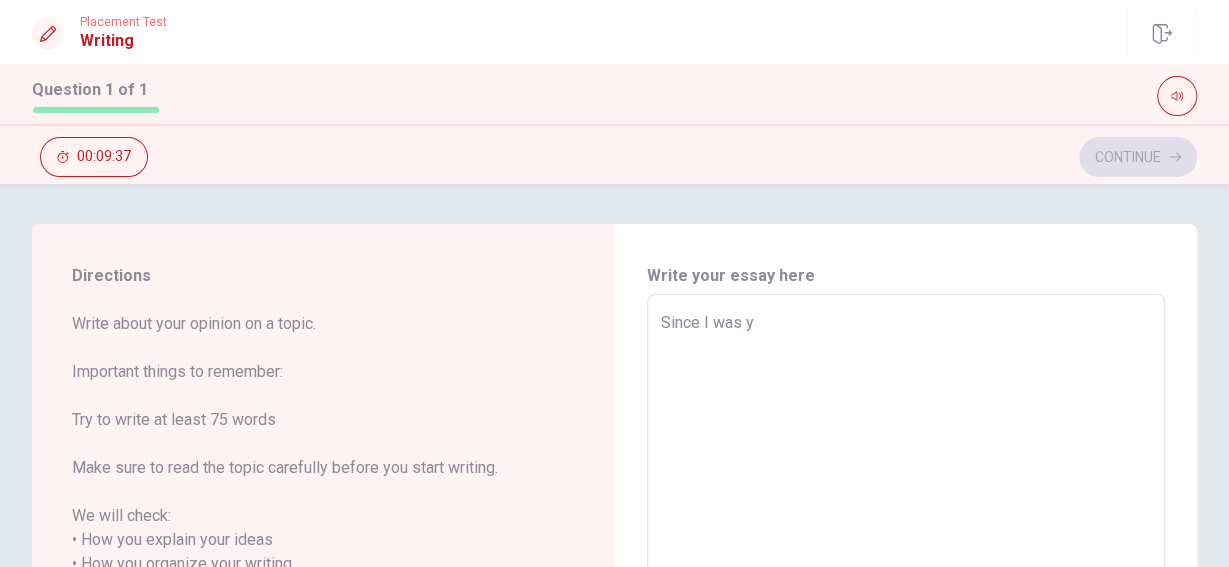 type on "x" 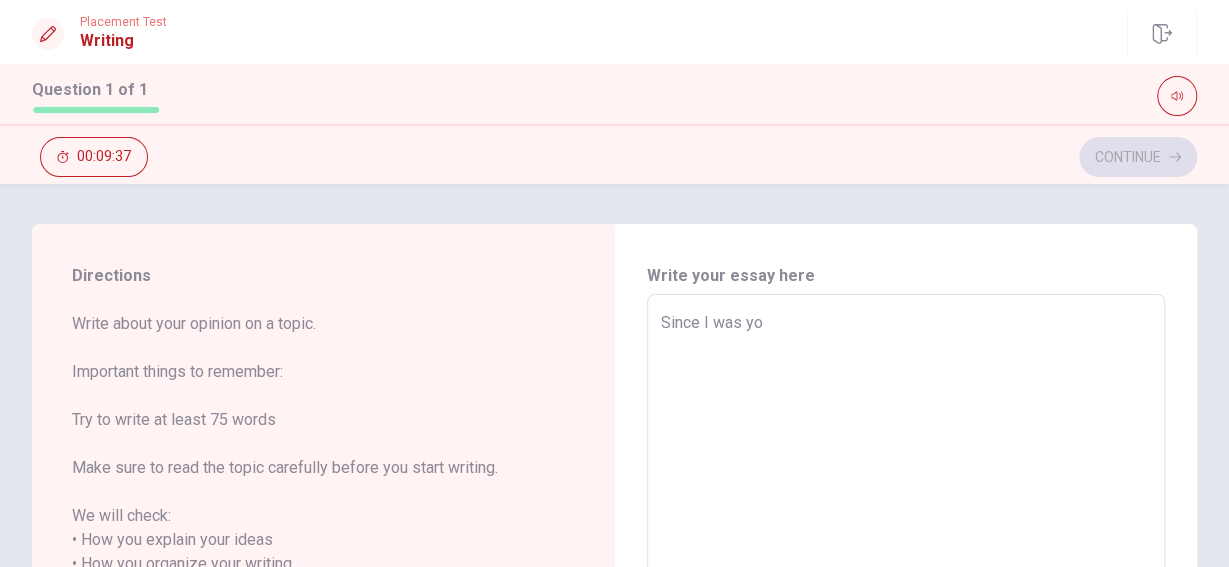 type on "x" 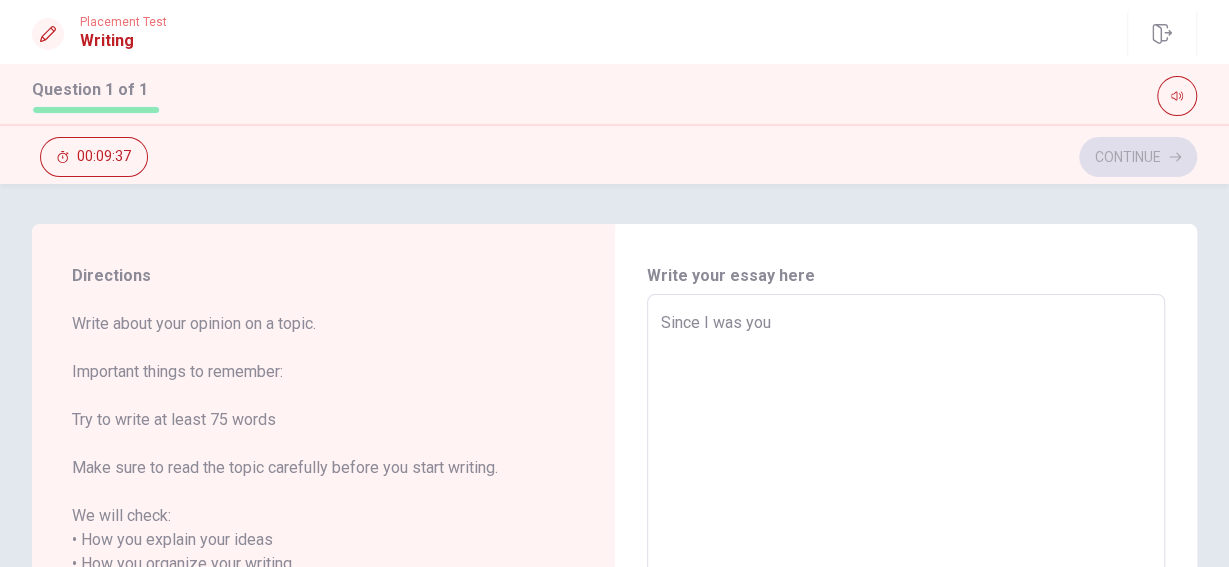 type on "x" 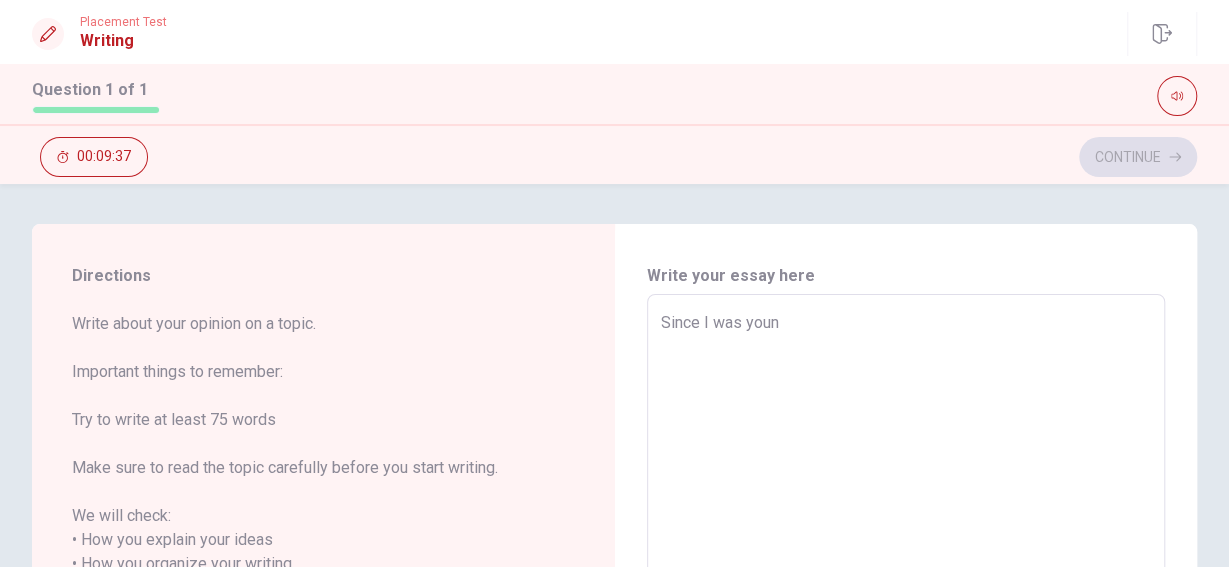 type on "x" 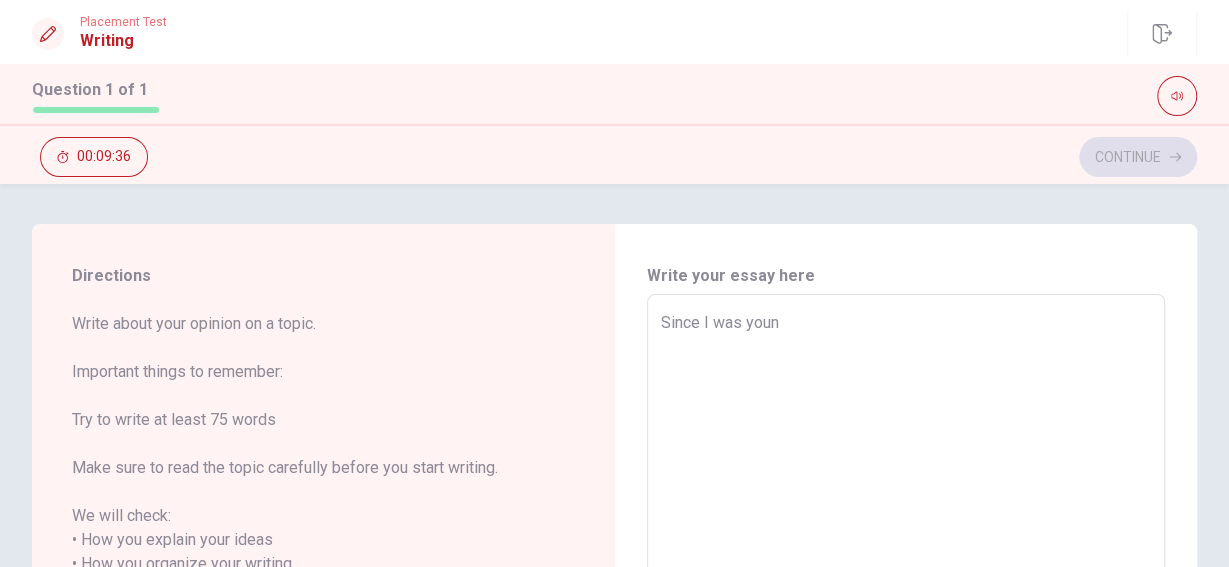 type on "Since I was young" 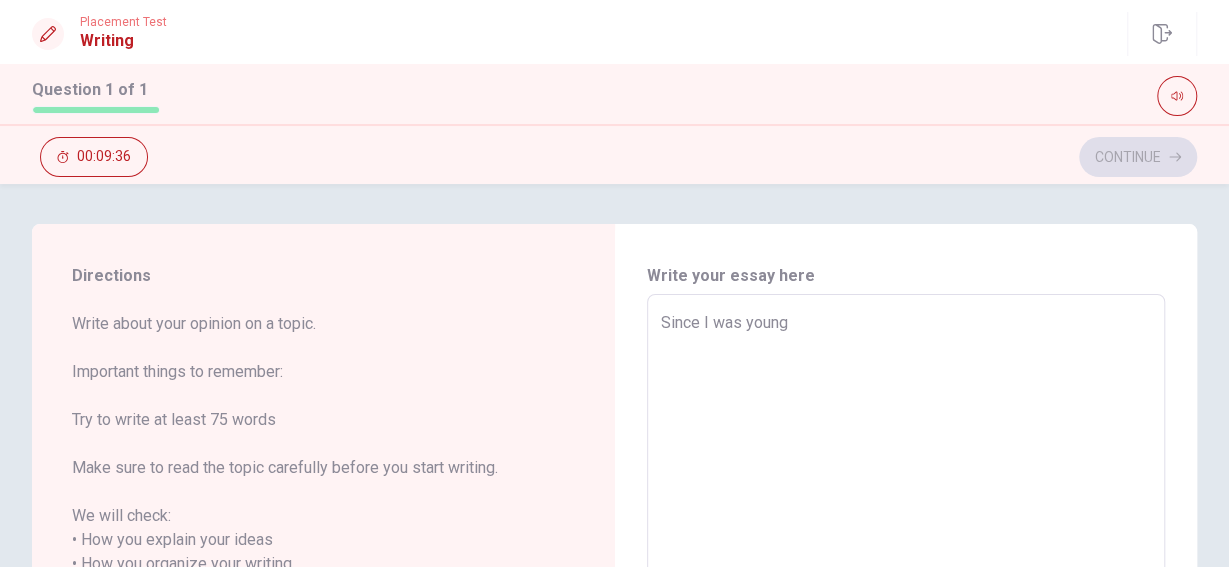 type on "x" 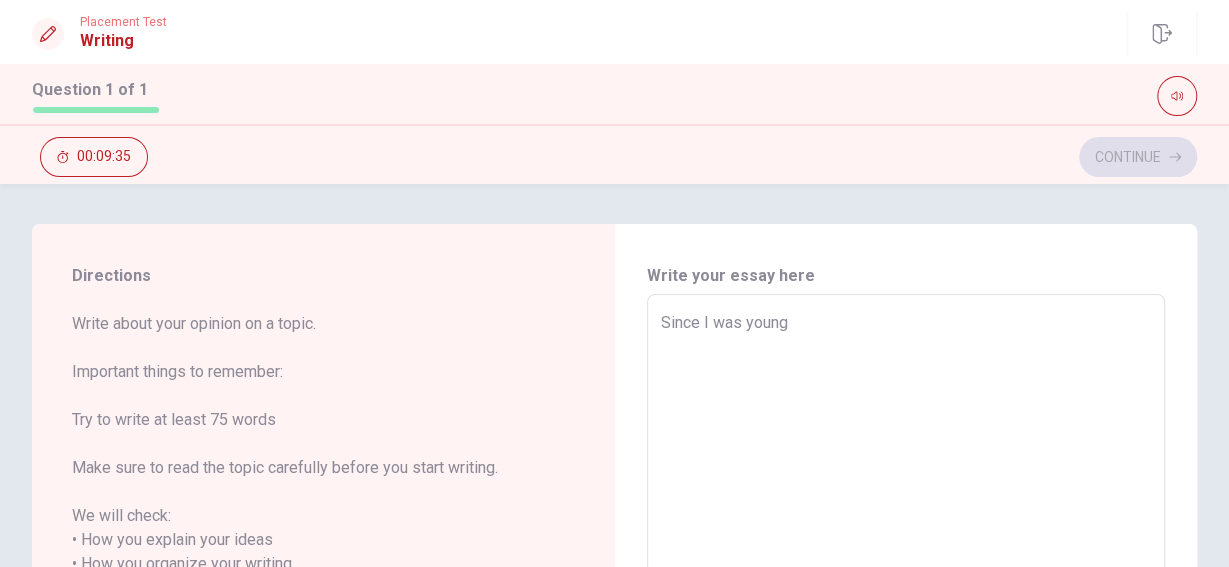 type on "Since I was young I" 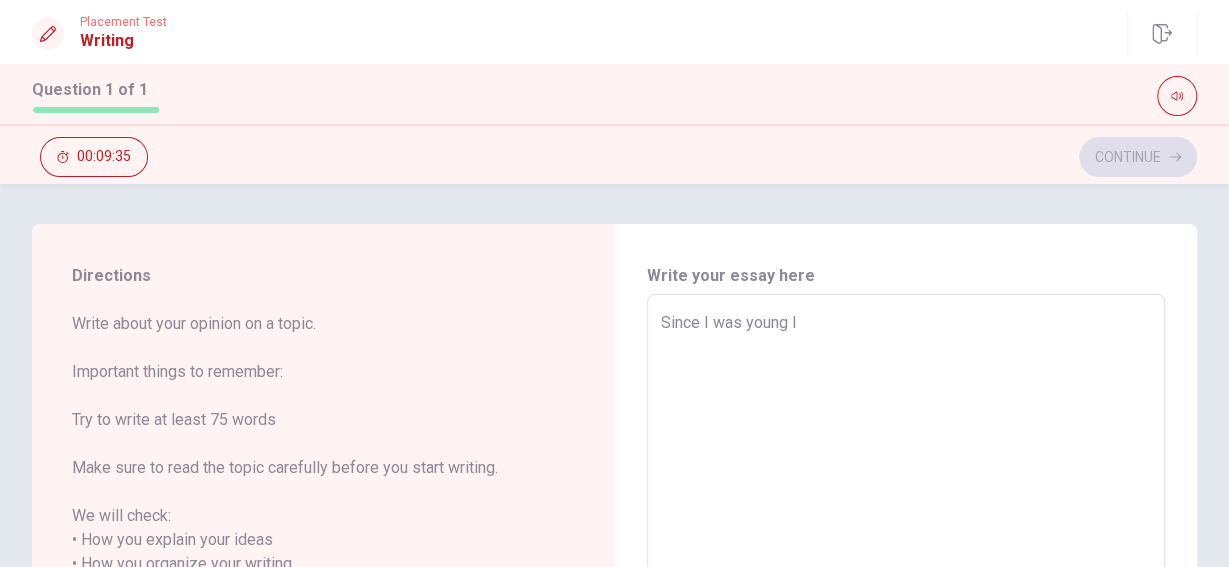 type on "x" 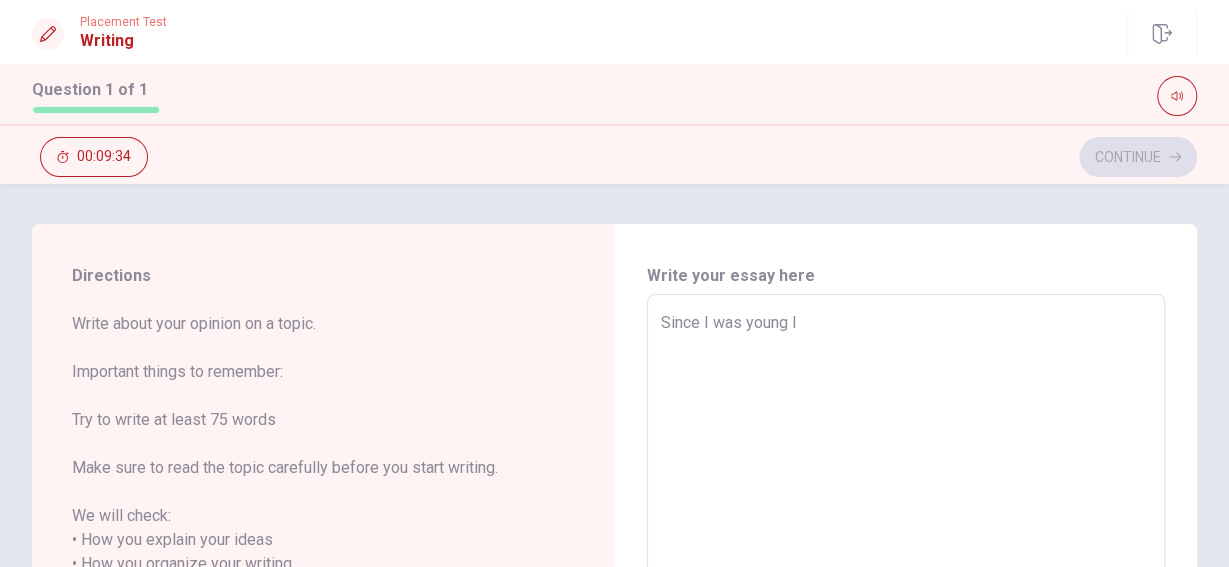 type on "Since I was young I w" 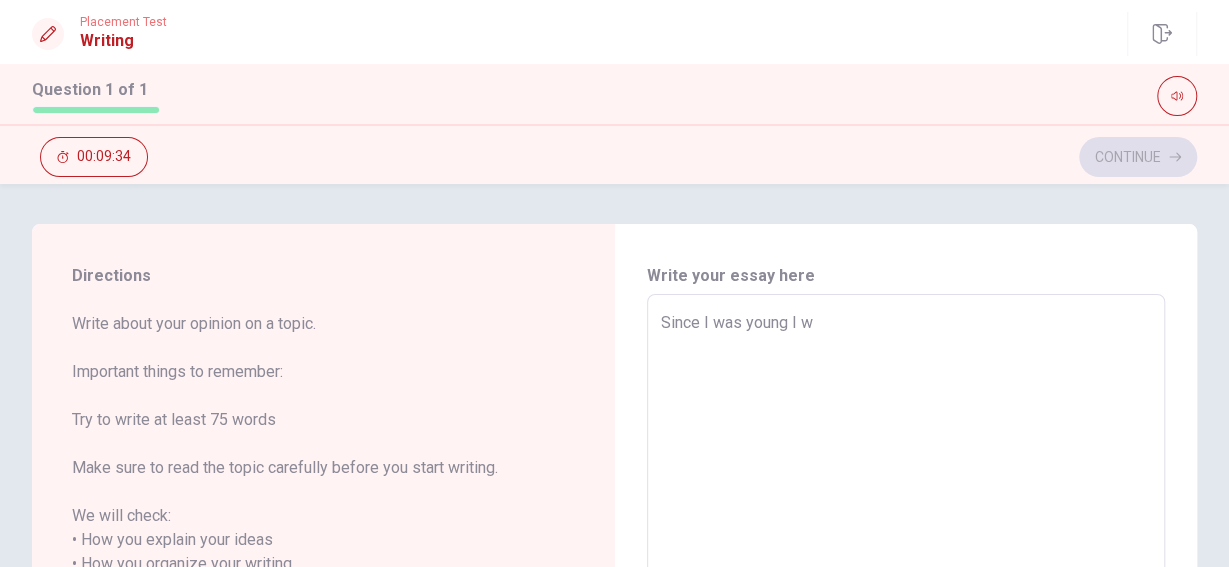 type on "x" 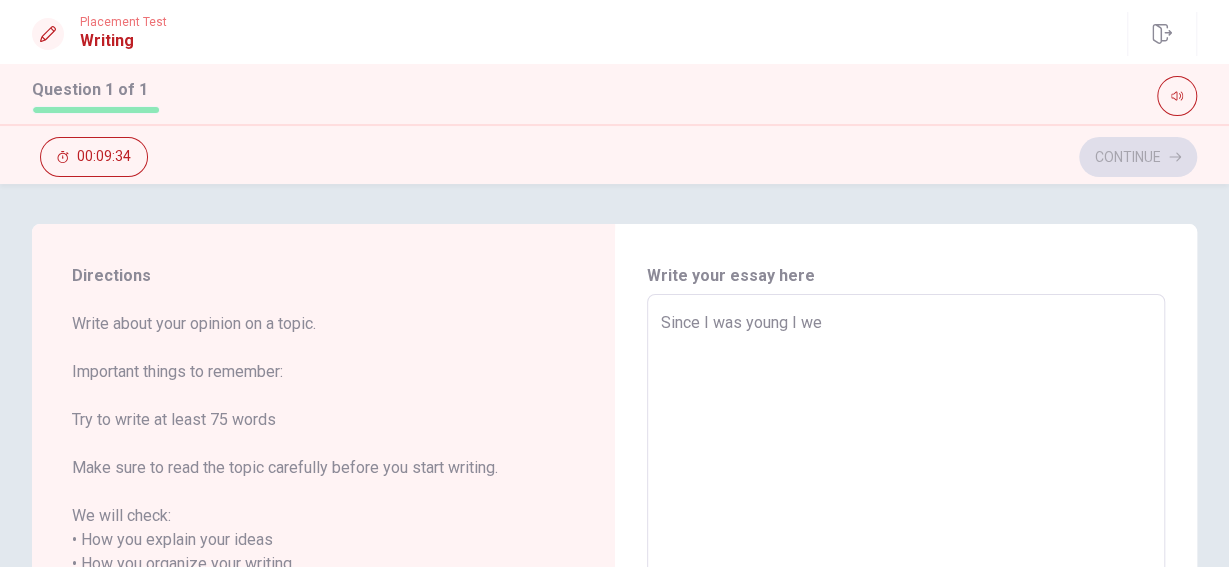 type on "x" 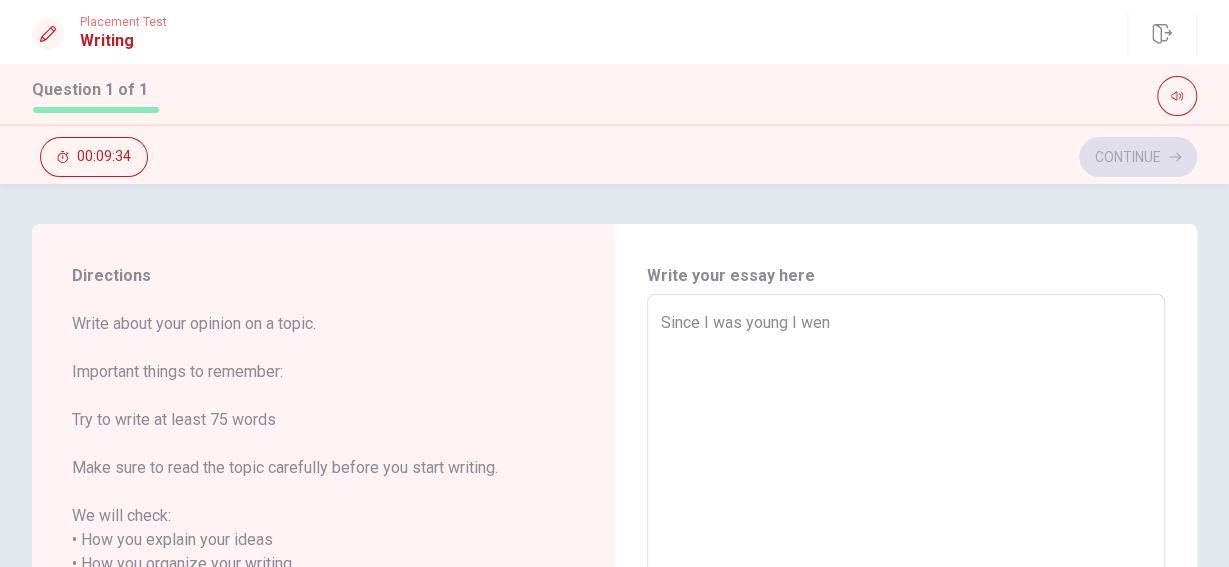 type on "x" 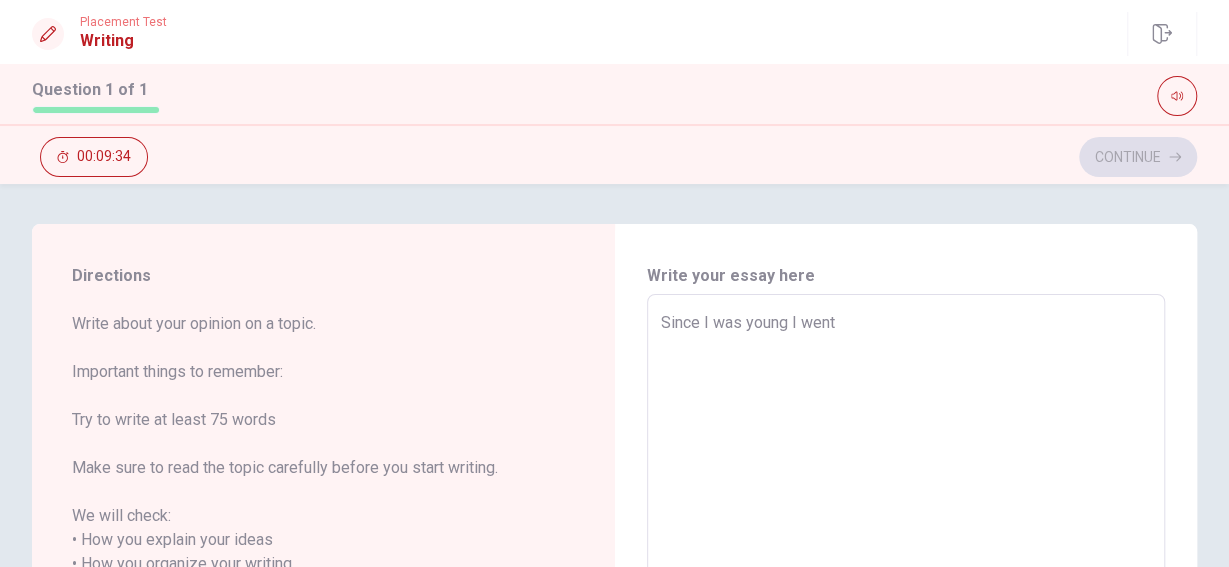type on "x" 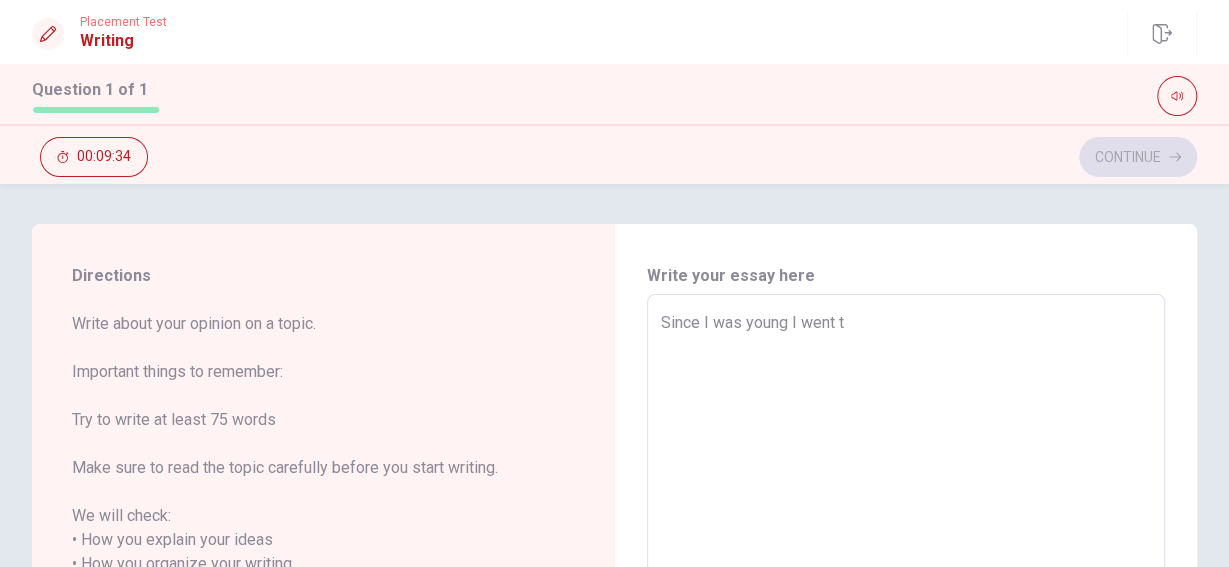 type on "x" 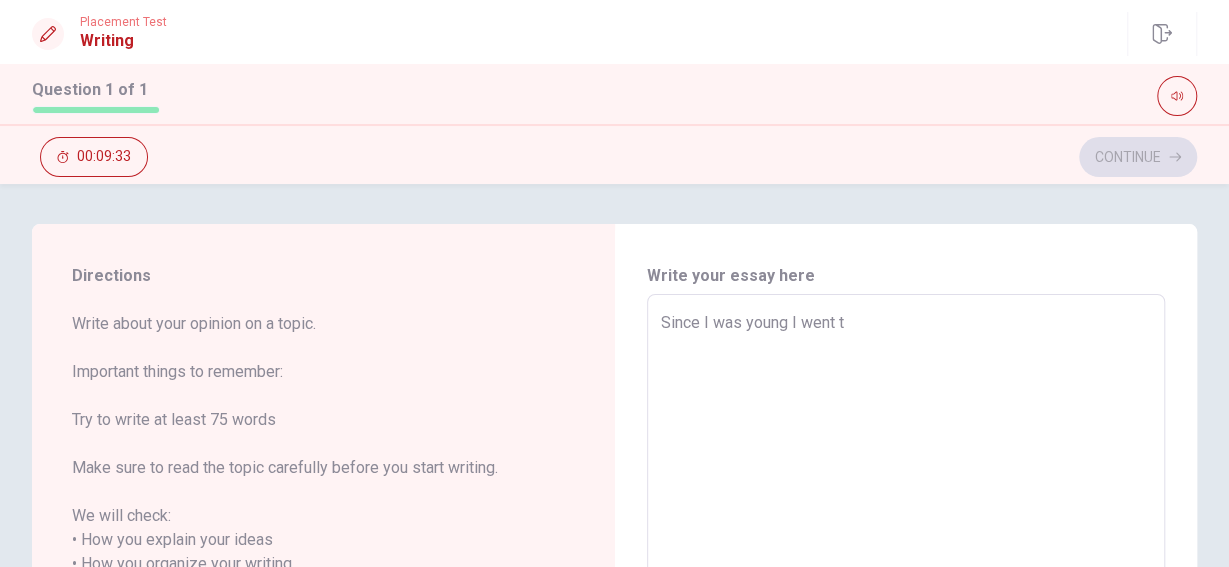 type on "Since I was young I went to" 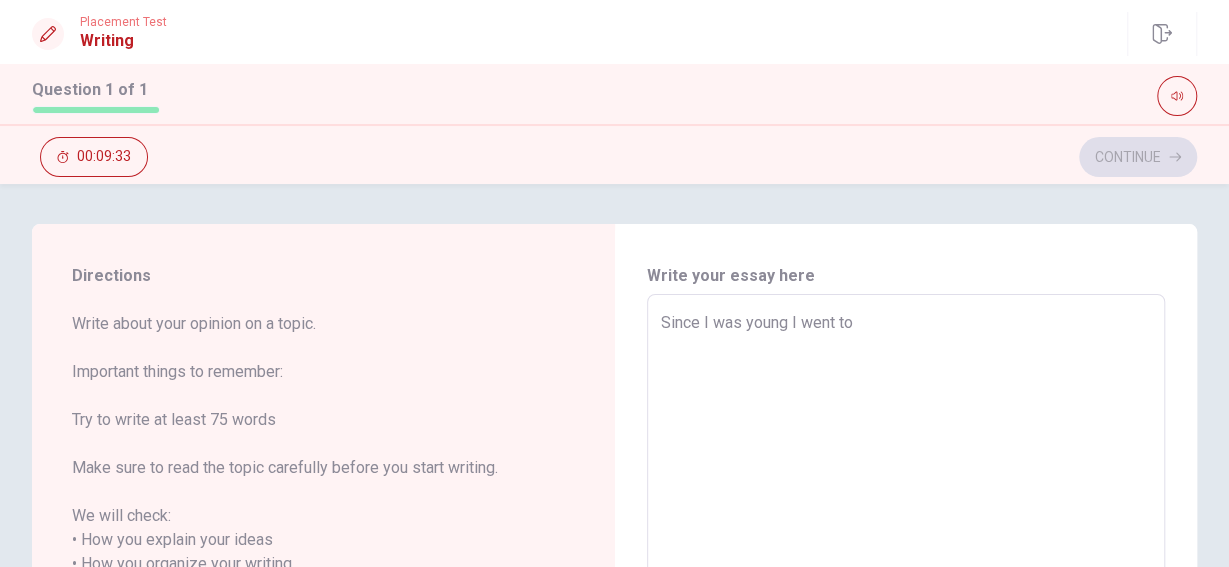 type on "x" 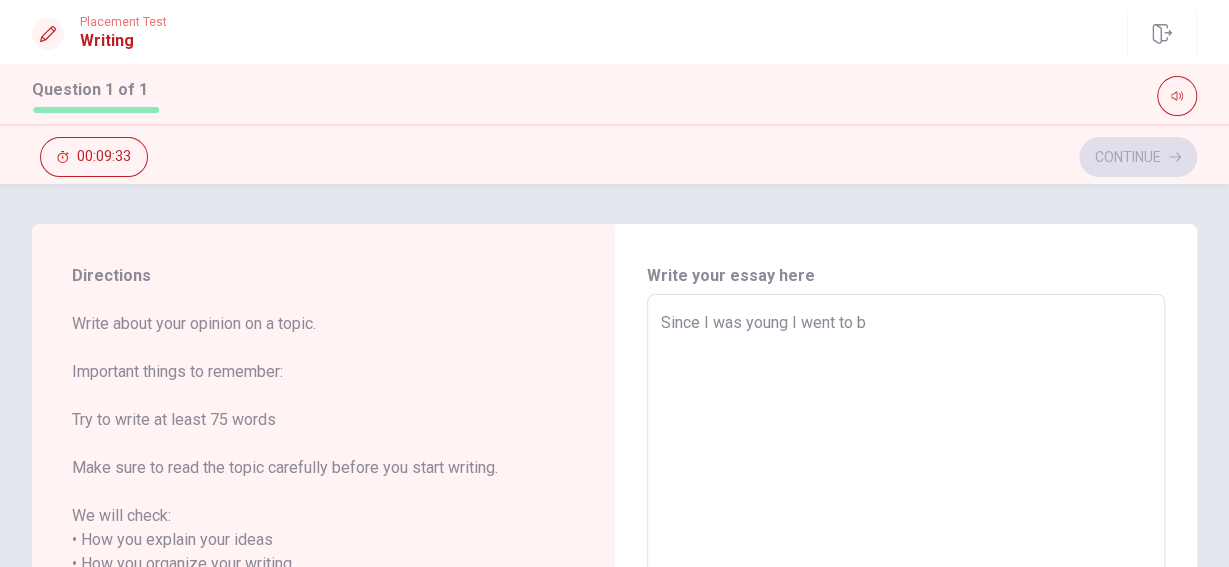 type on "x" 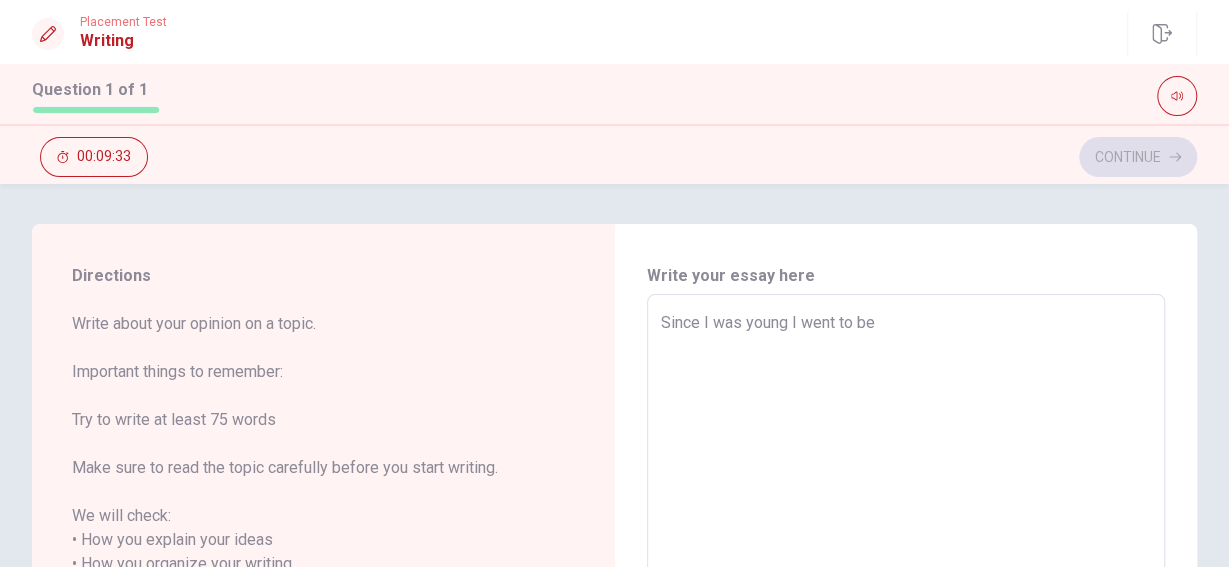 type on "x" 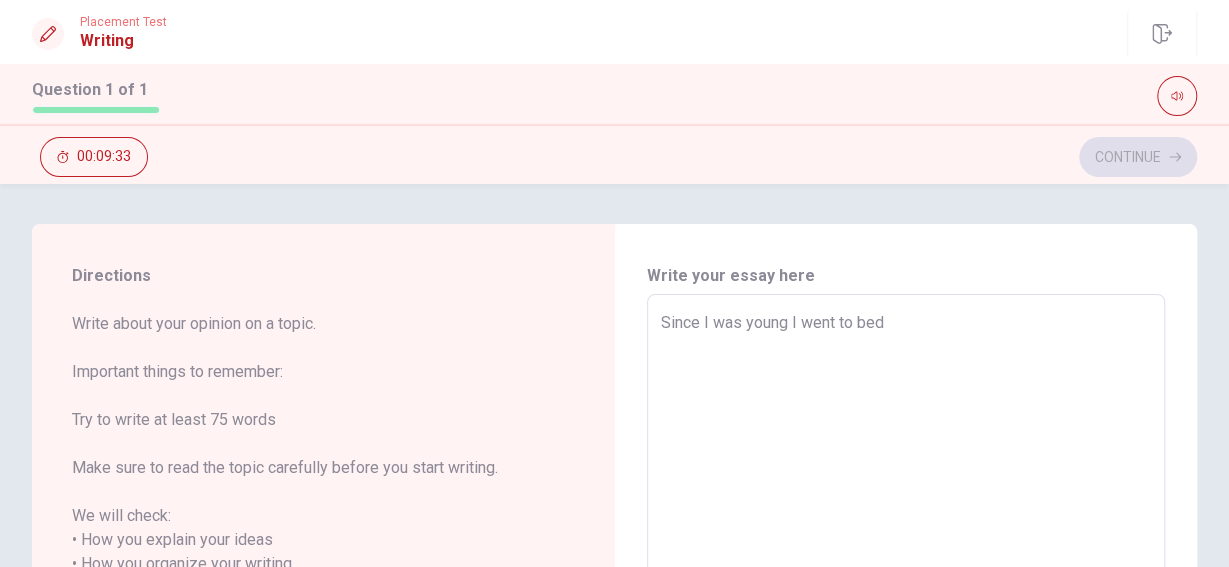 type on "x" 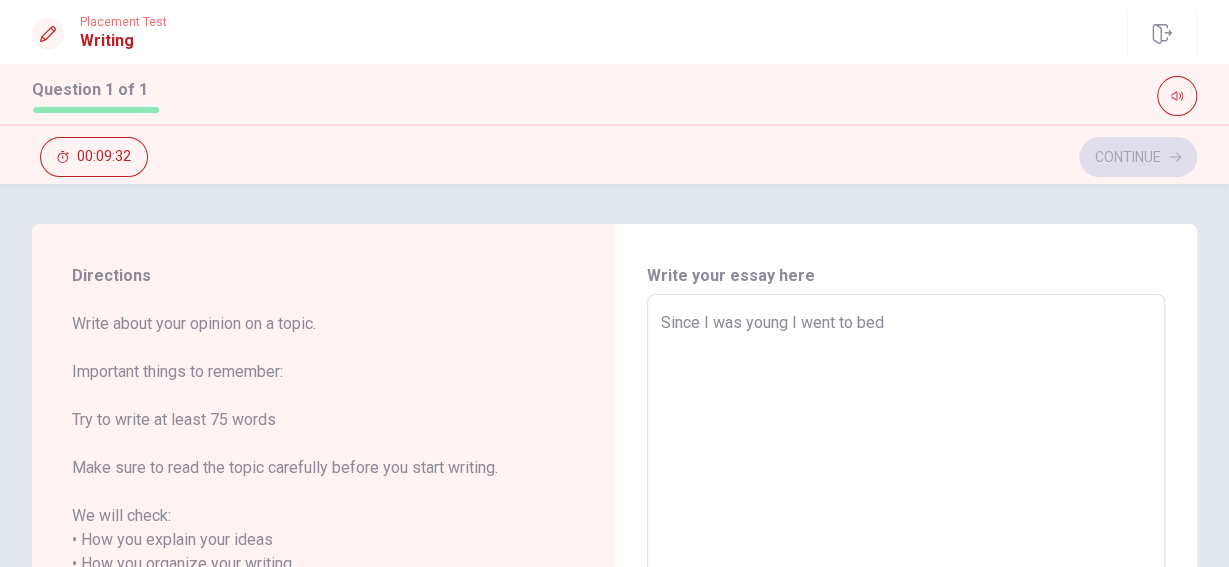type on "Since I was young I went to bed v" 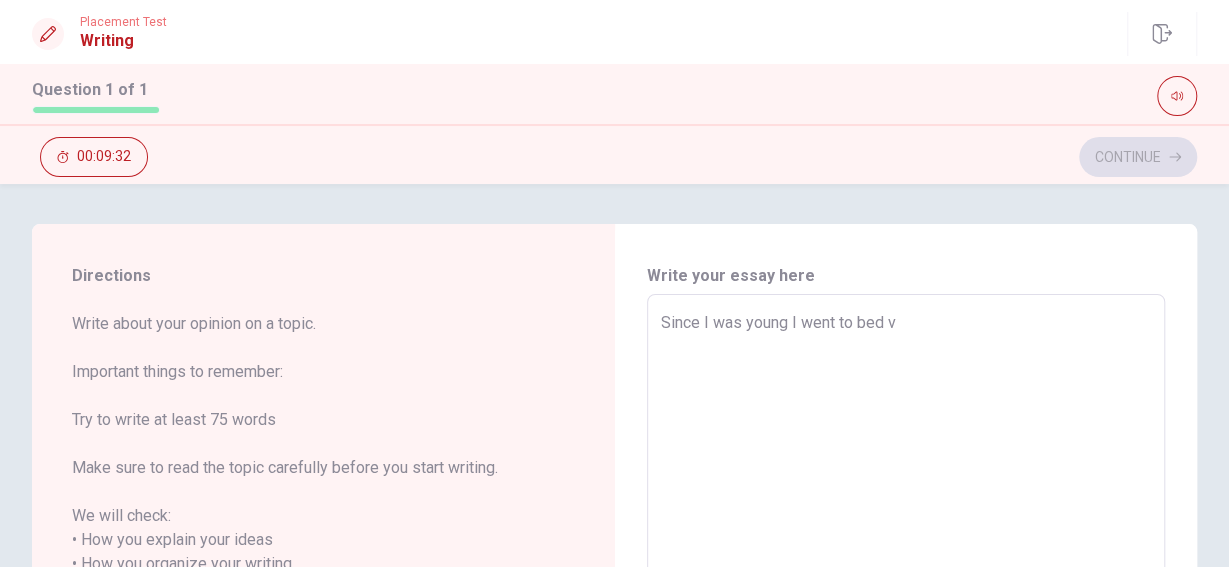 type on "x" 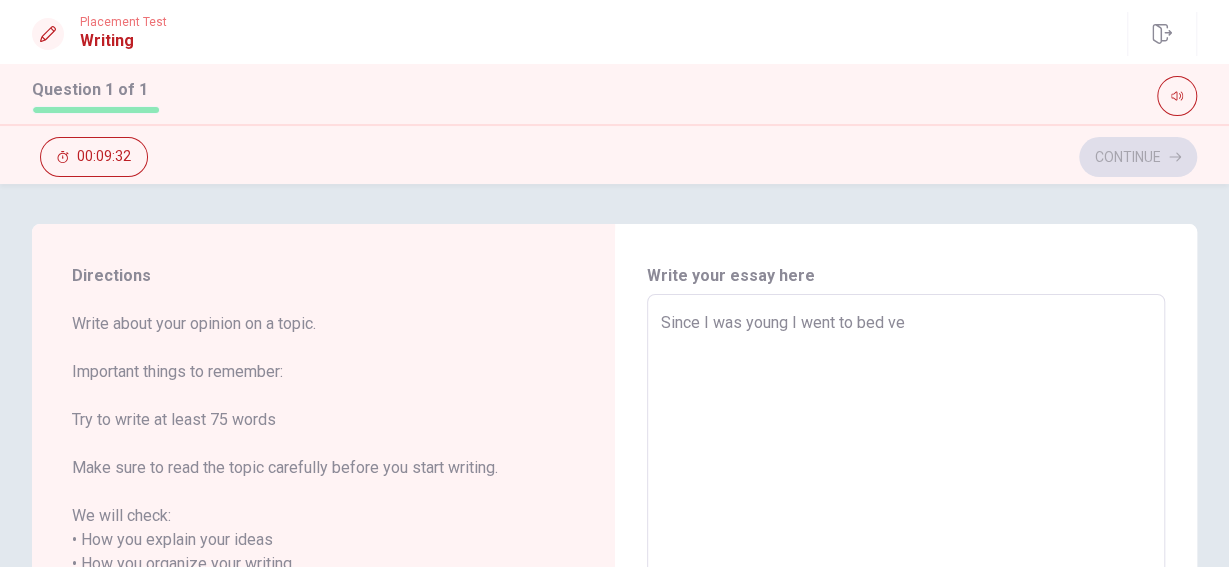 type on "x" 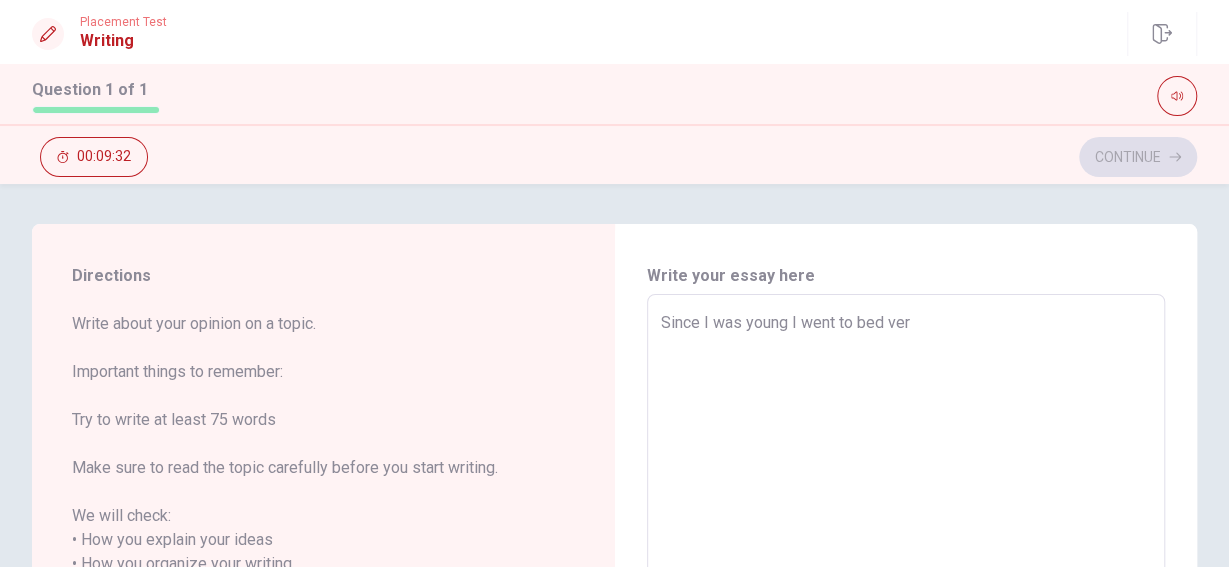 type on "x" 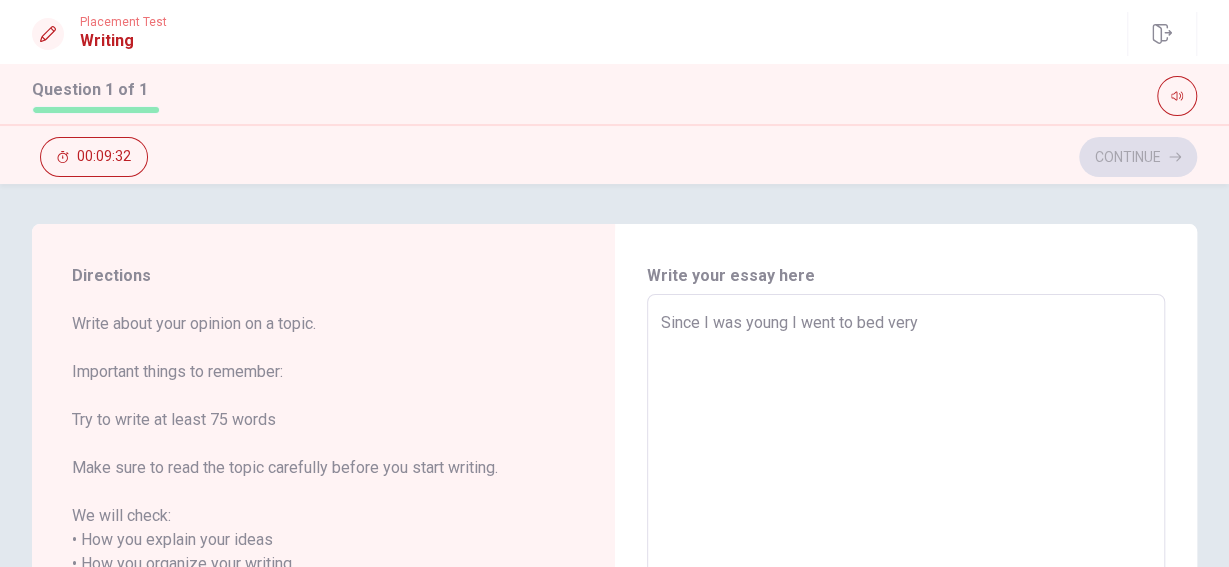 type on "x" 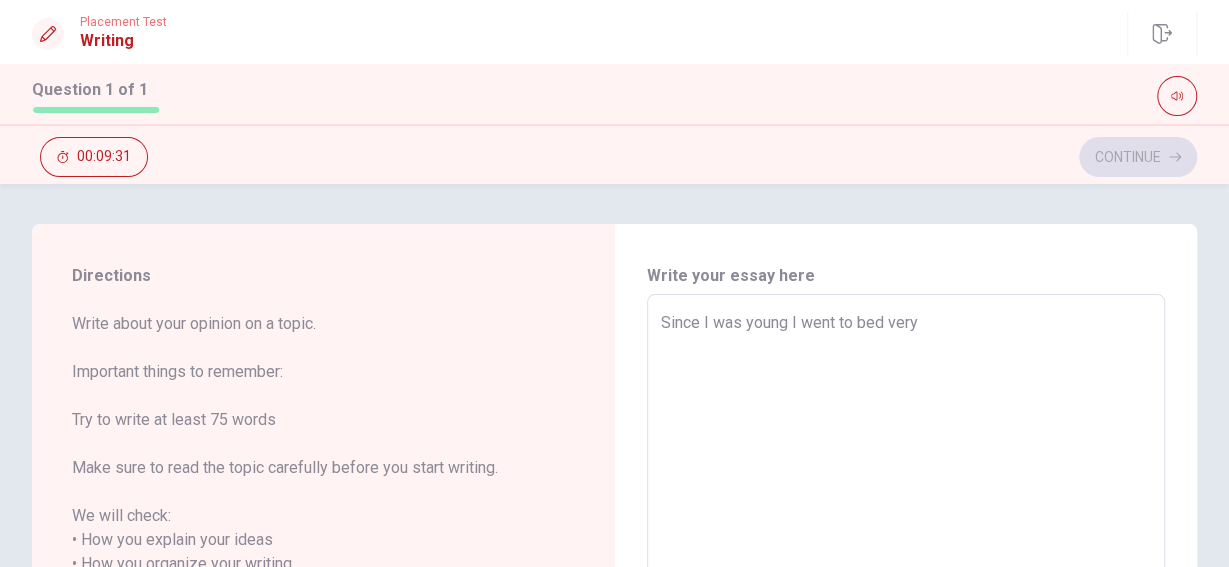 type on "Since I was young I went to bed very l" 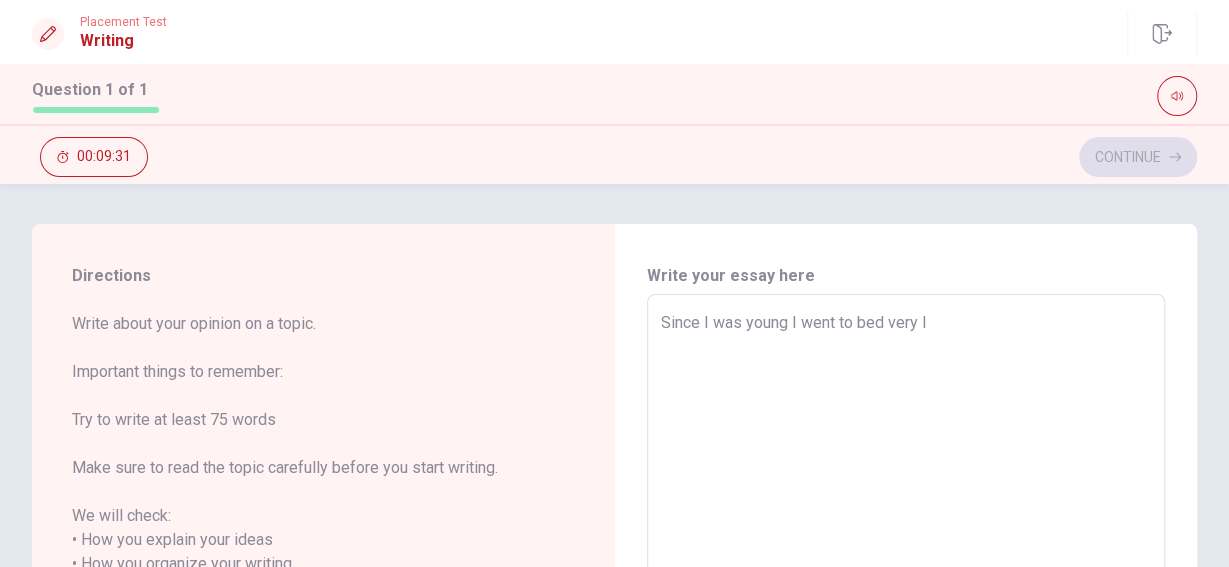 type on "x" 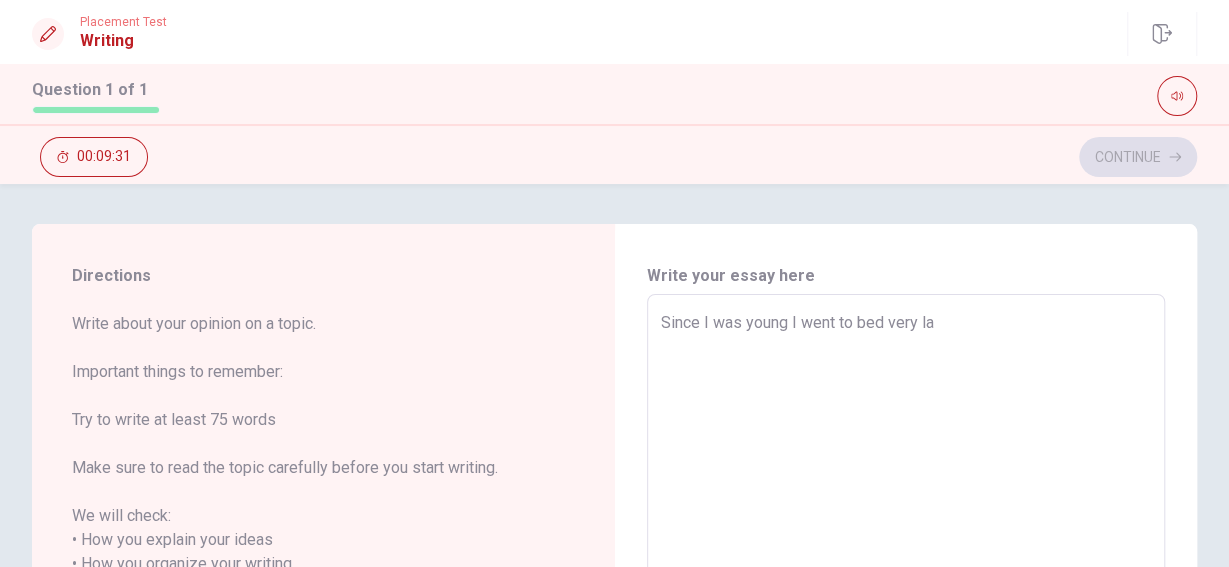 type on "x" 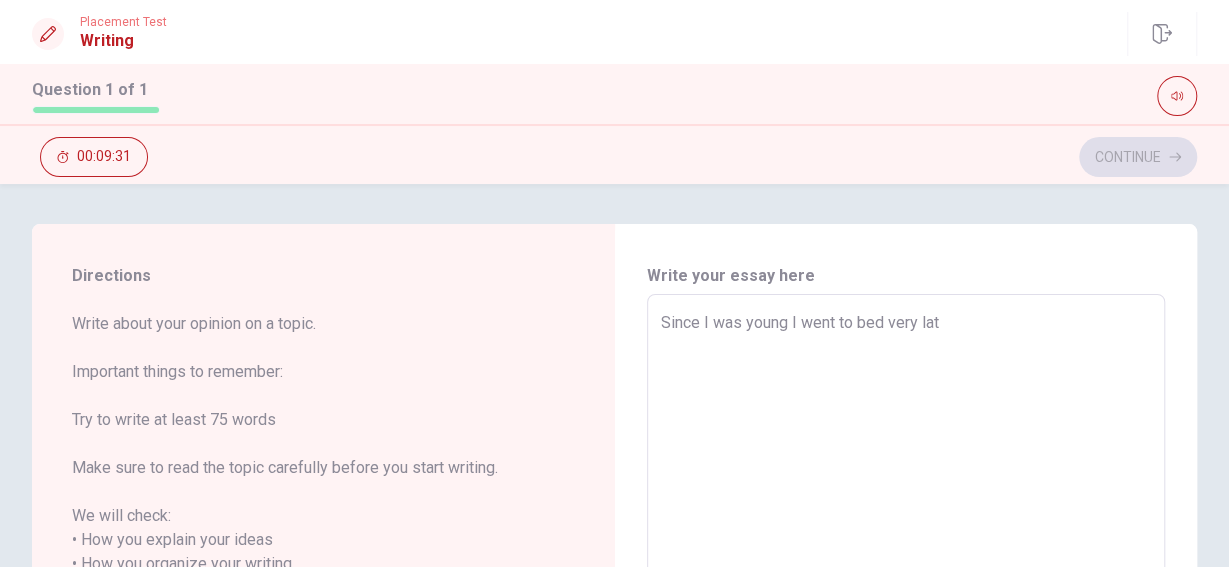 type on "x" 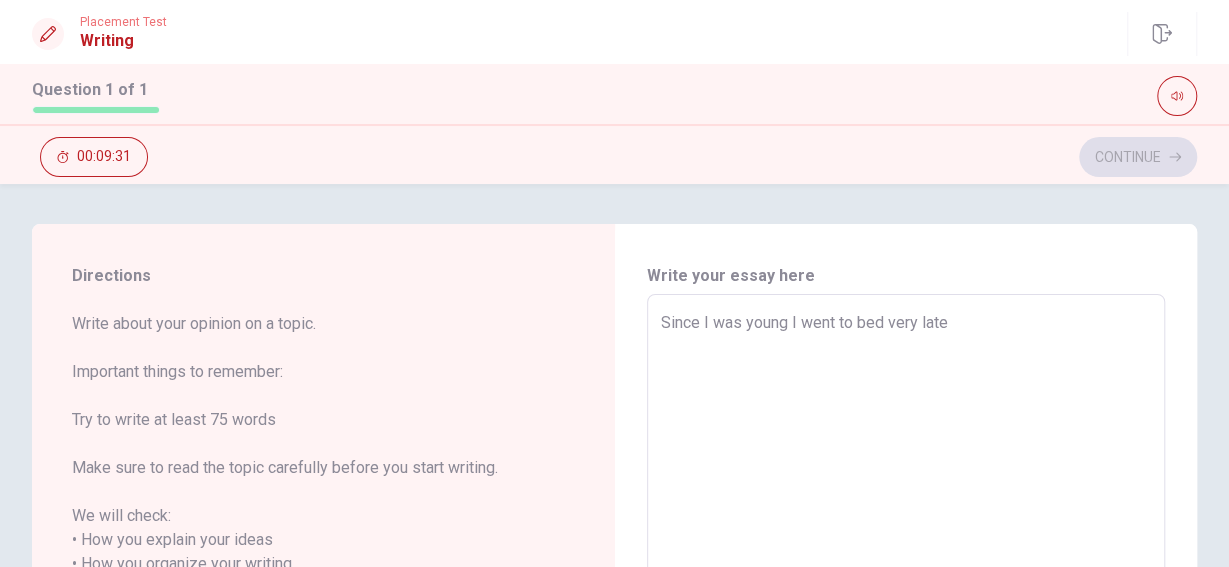 type on "x" 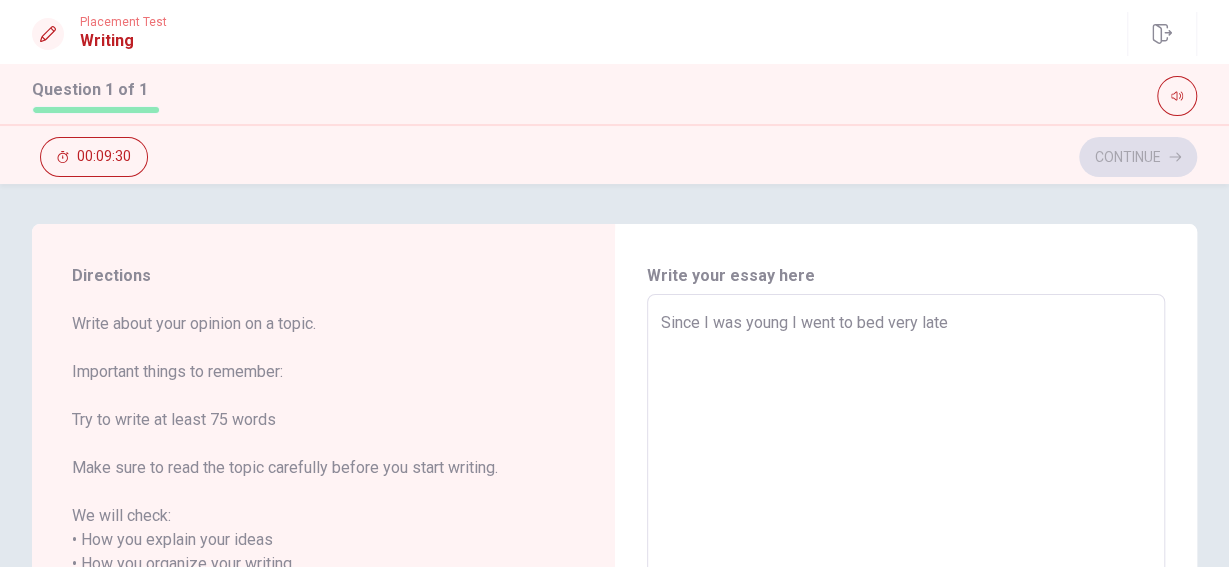 type on "Since I was young I went to bed very late a" 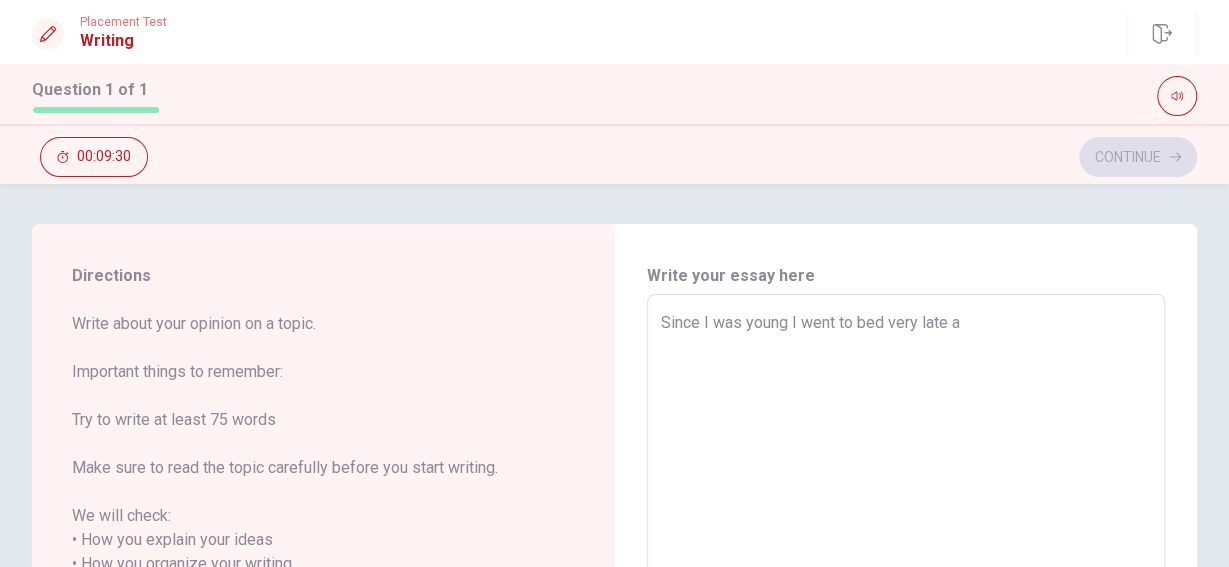 type on "x" 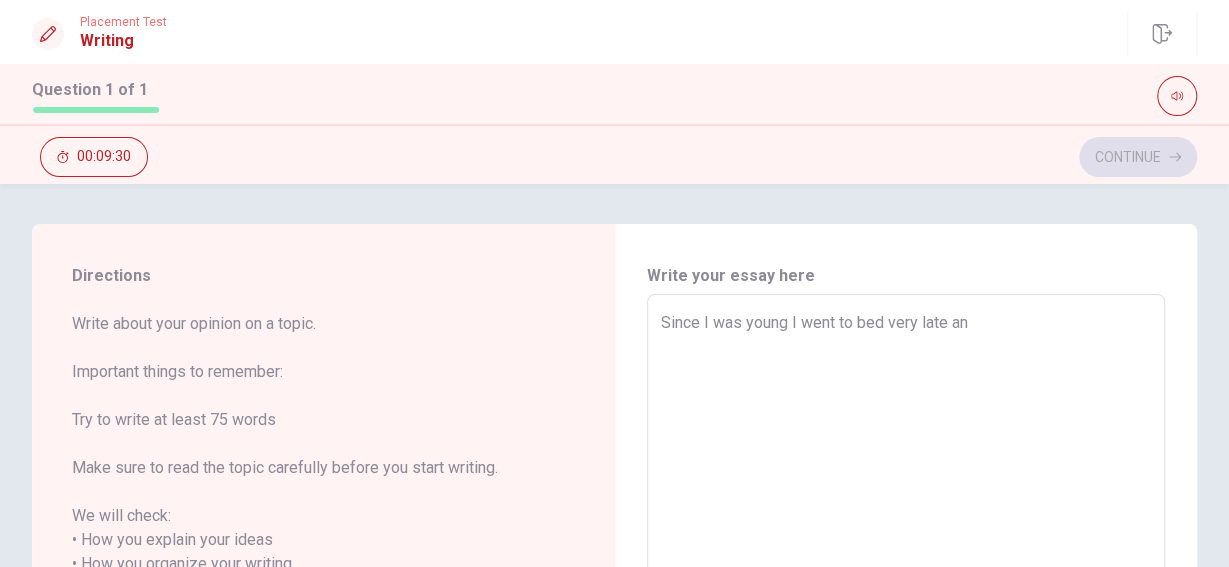 type on "x" 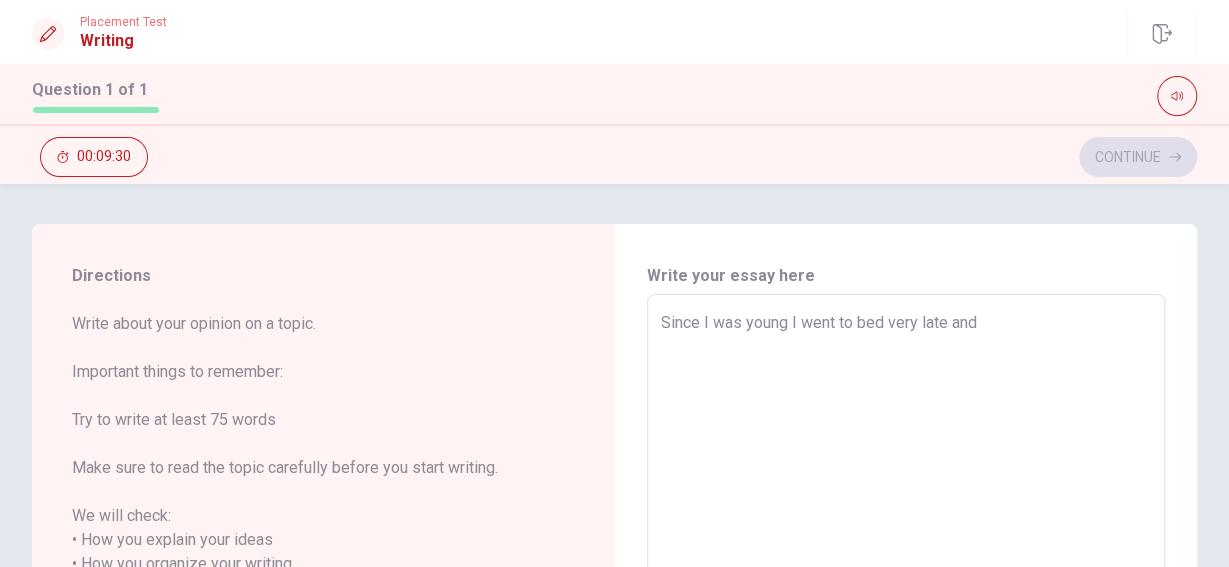 type on "x" 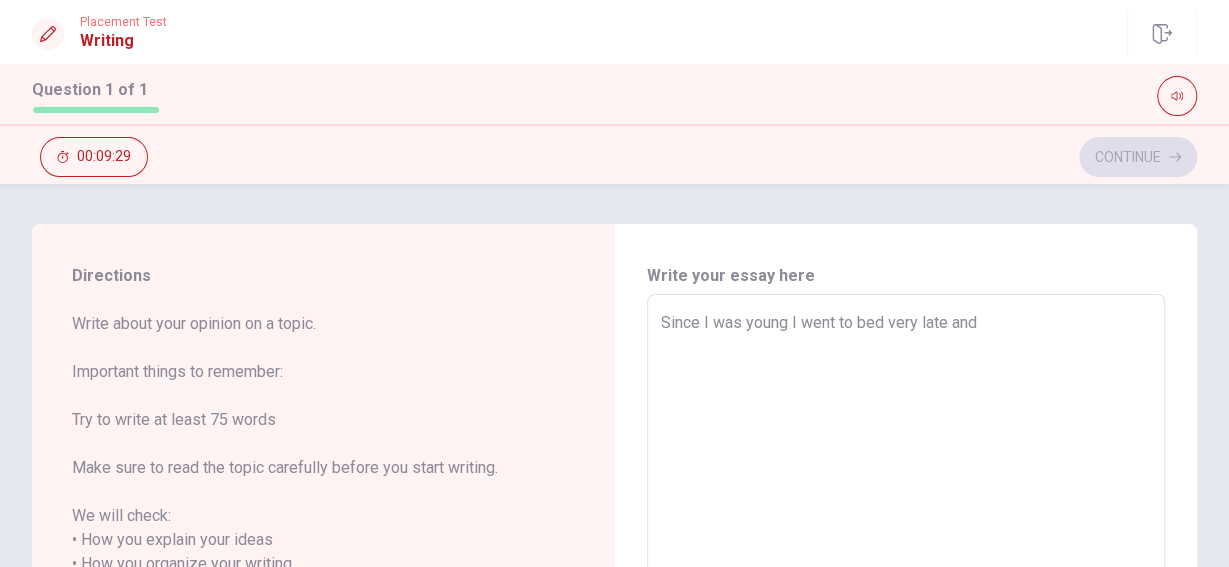type on "Since I was young I went to bed very late and g" 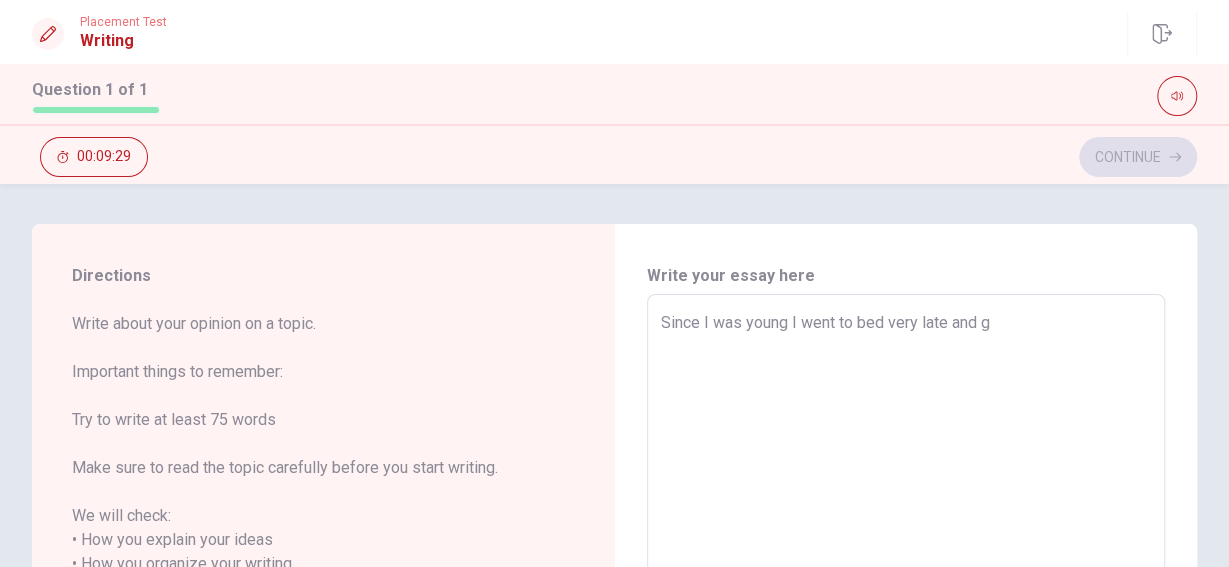 type on "x" 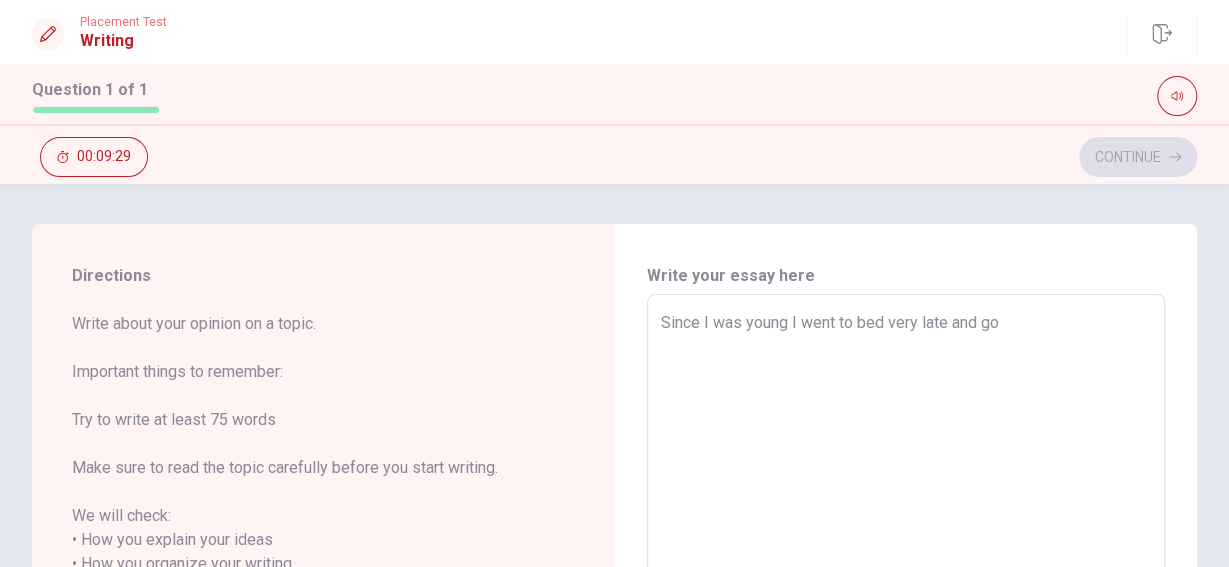 type on "x" 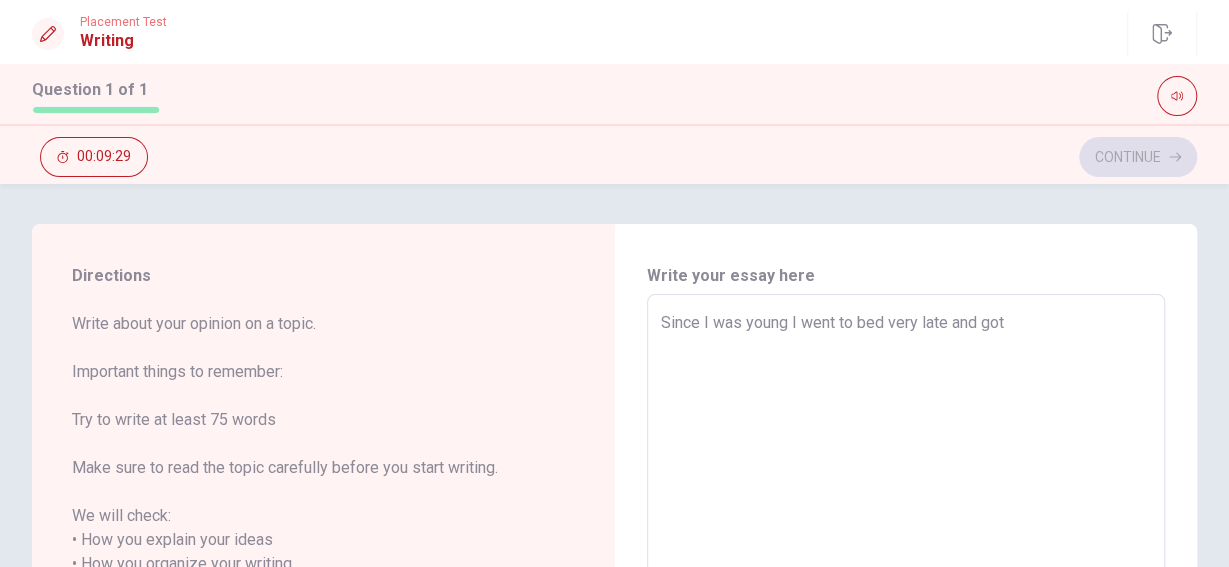 type on "x" 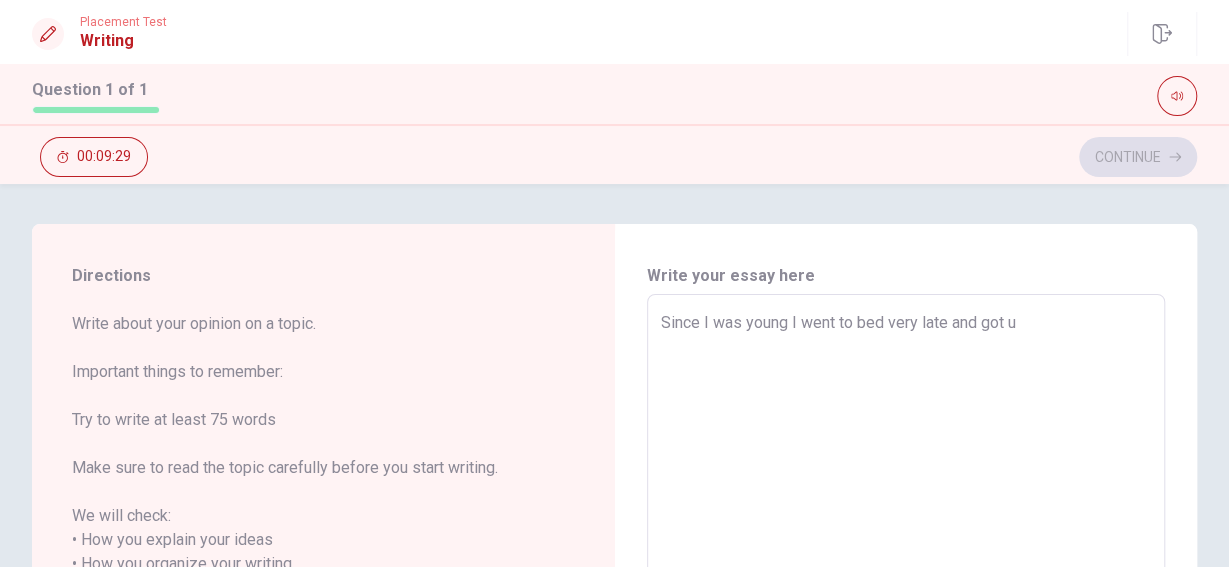 type on "x" 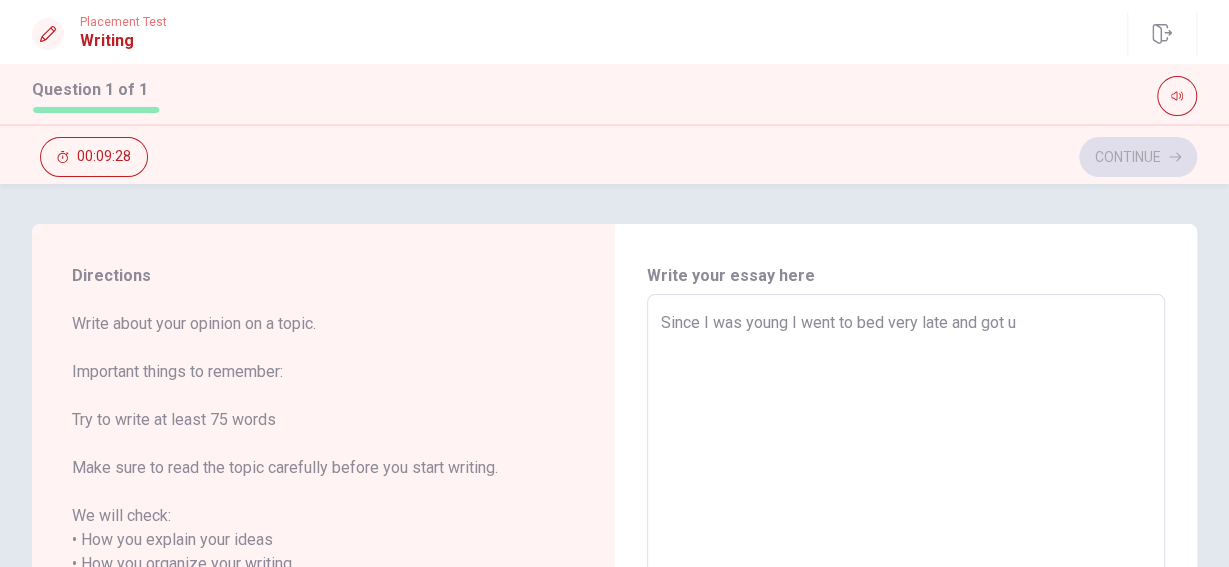 type on "Since I was young I went to bed very late and got up" 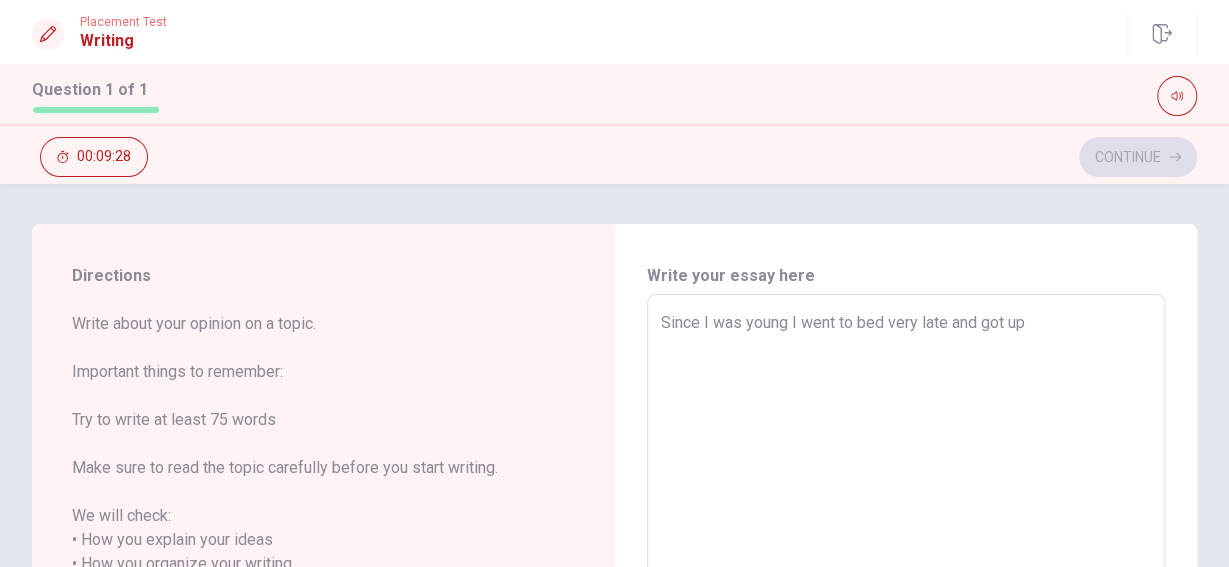 type on "x" 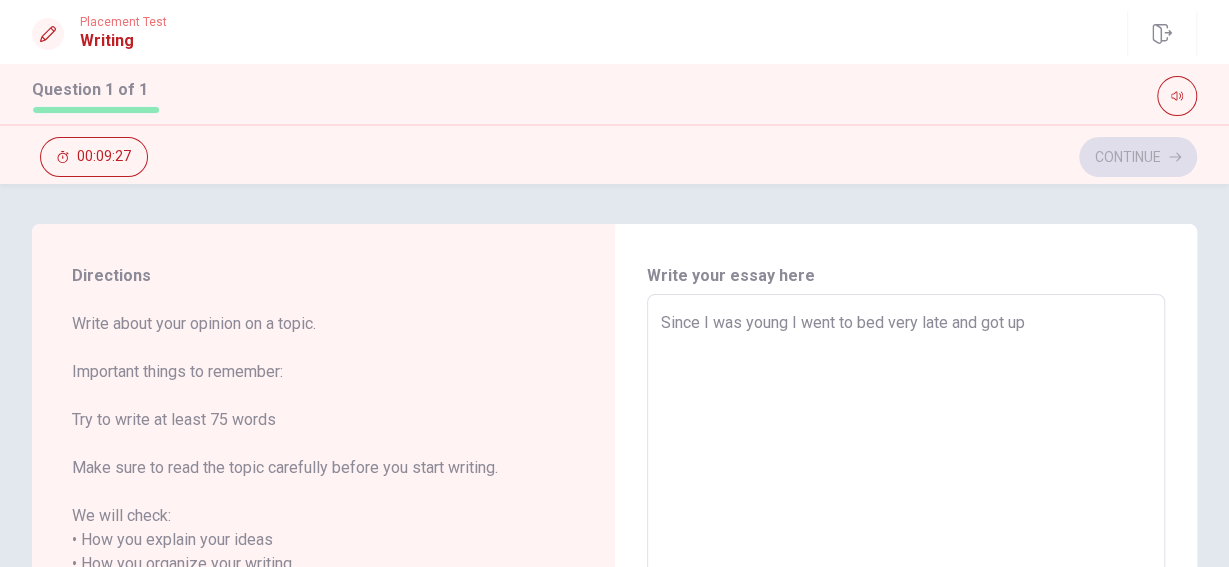 type on "x" 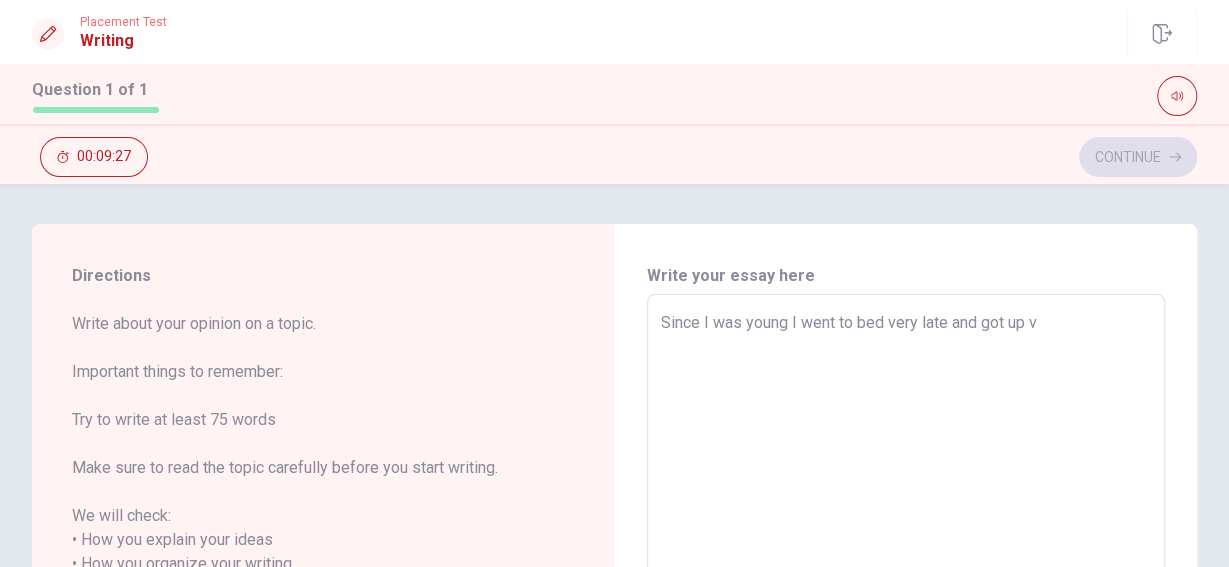 type on "x" 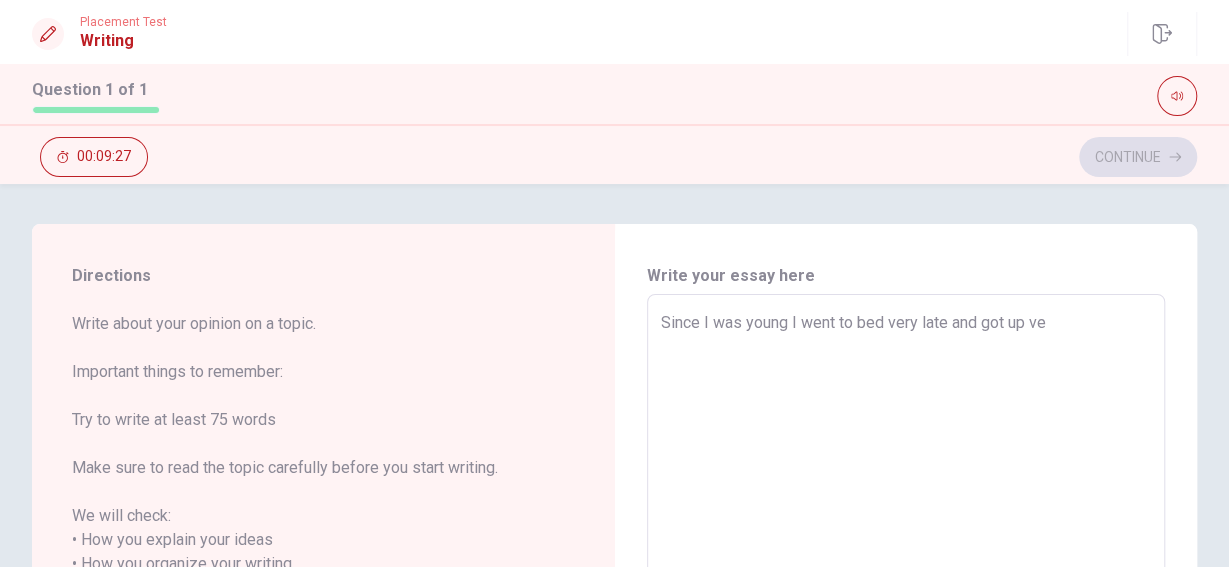 type on "x" 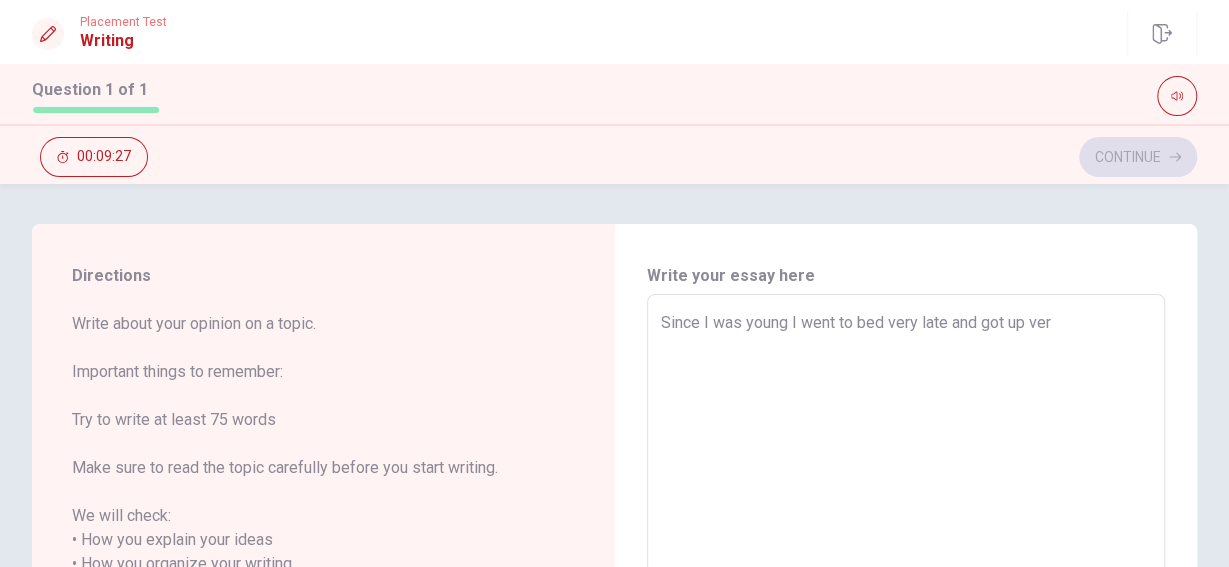 type on "x" 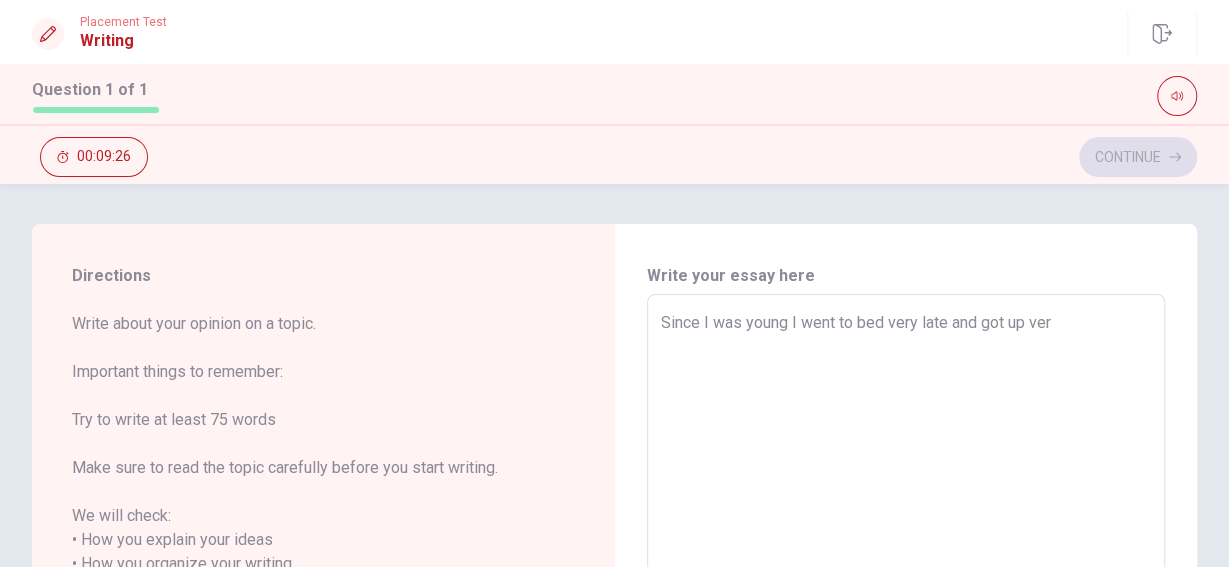 type on "Since I was young I went to bed very late and got up very" 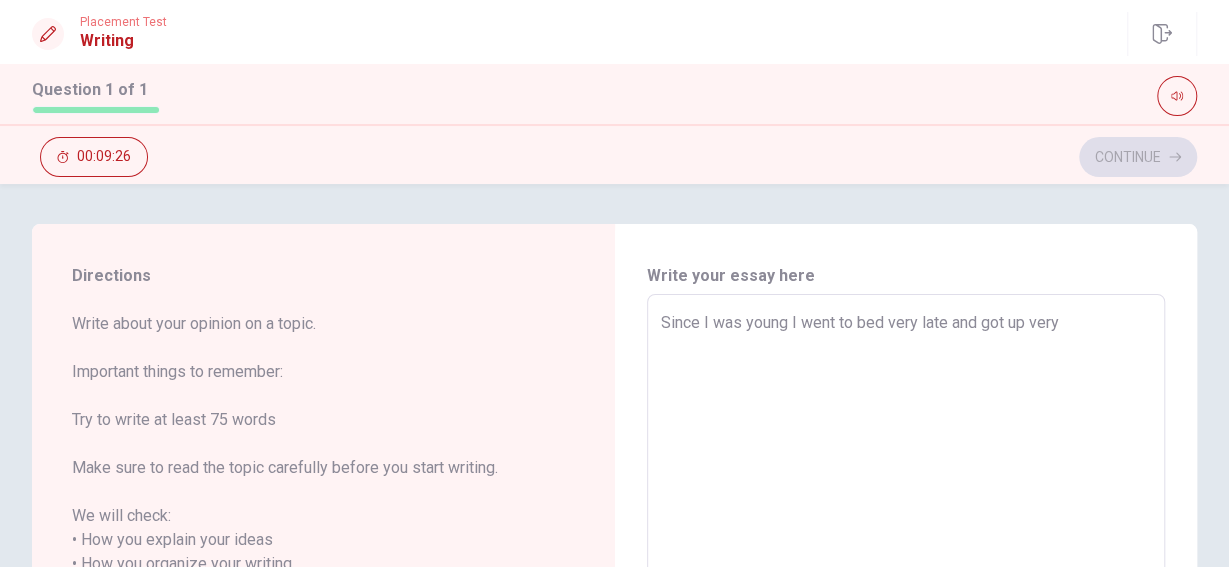 type on "x" 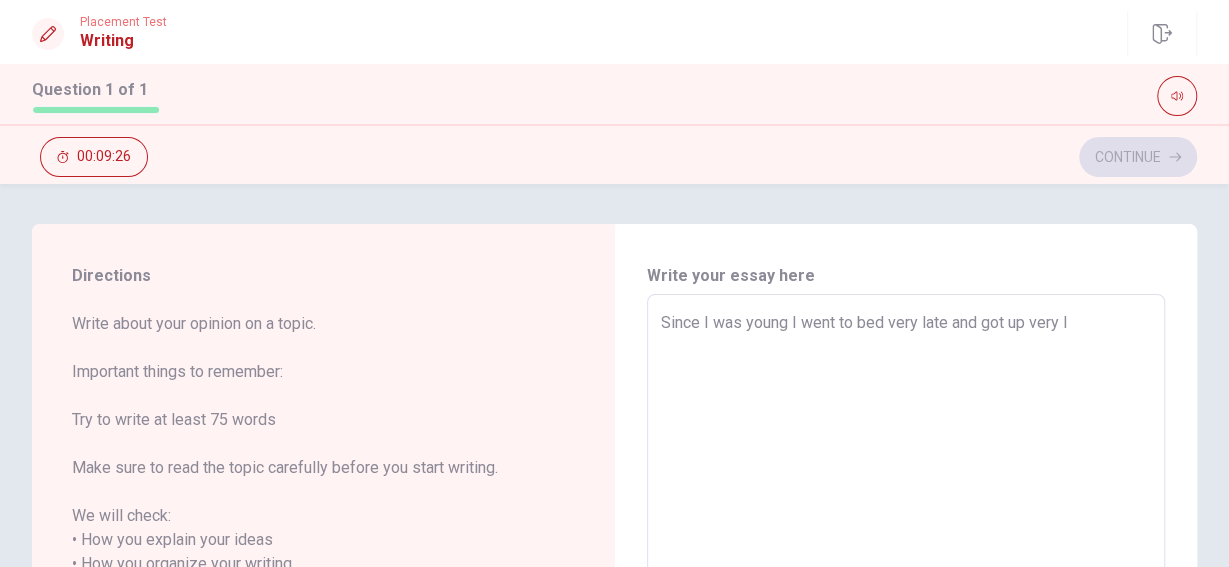 type on "x" 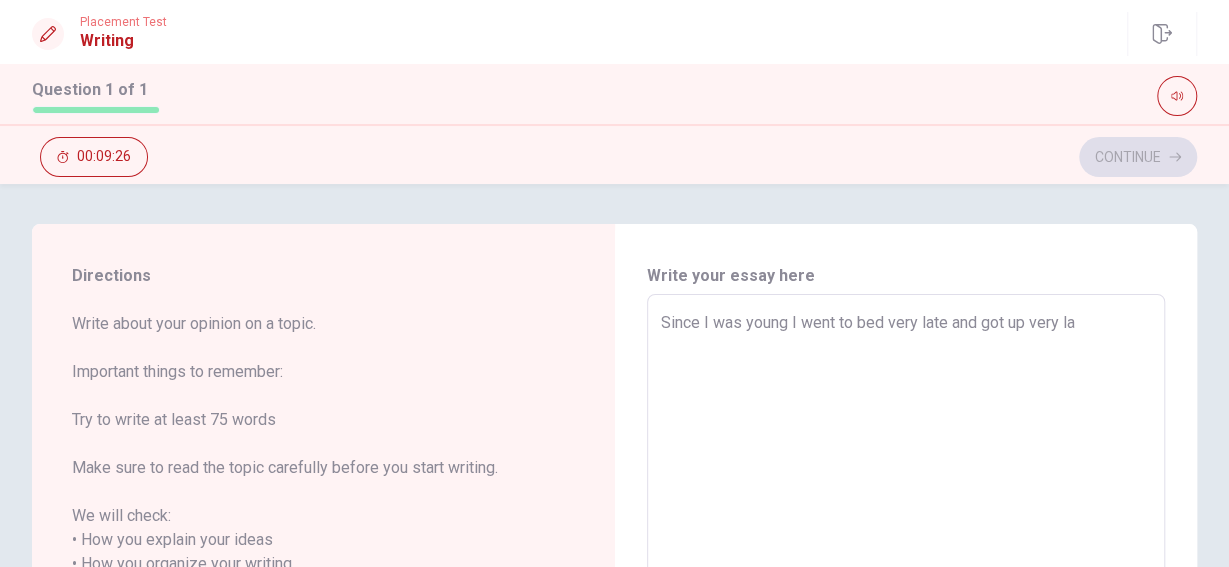type on "x" 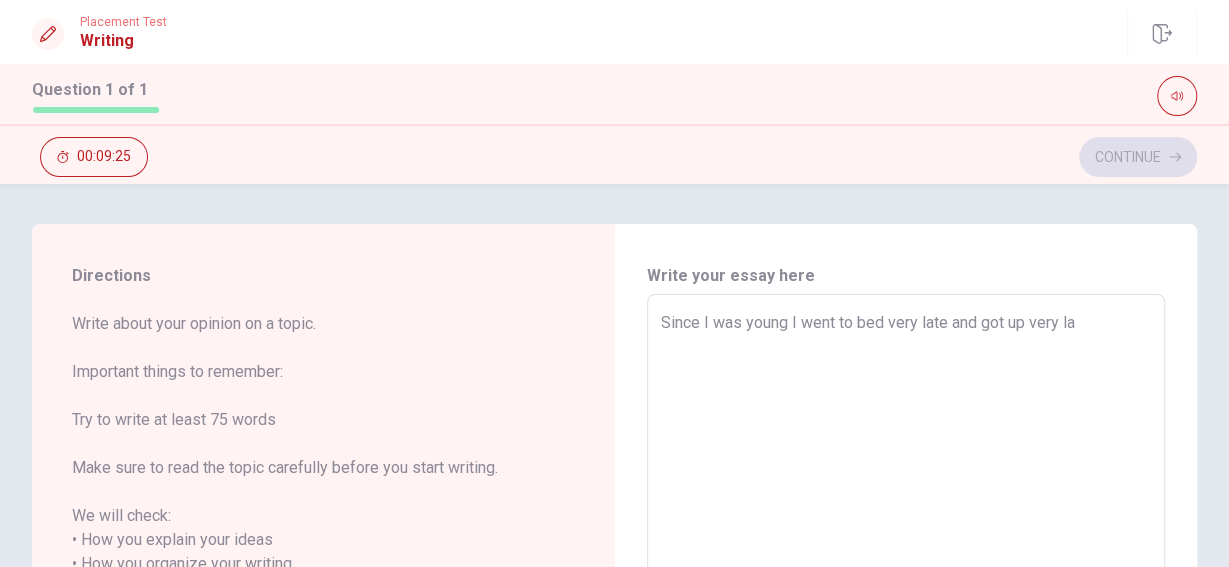 type on "Since I was young I went to bed very late and got up very lat" 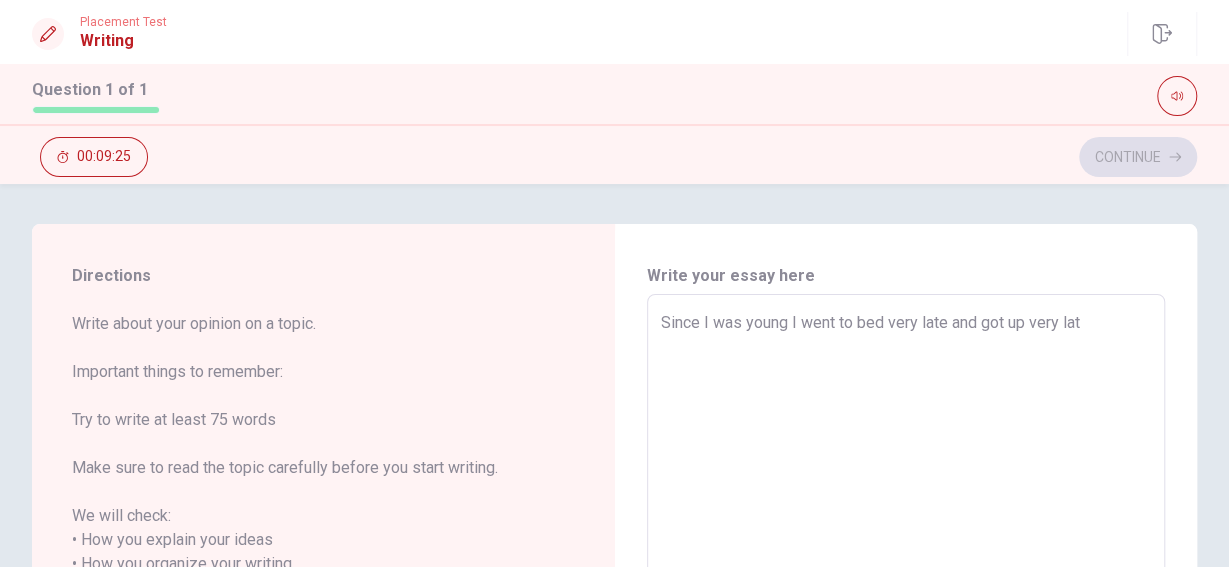 type on "x" 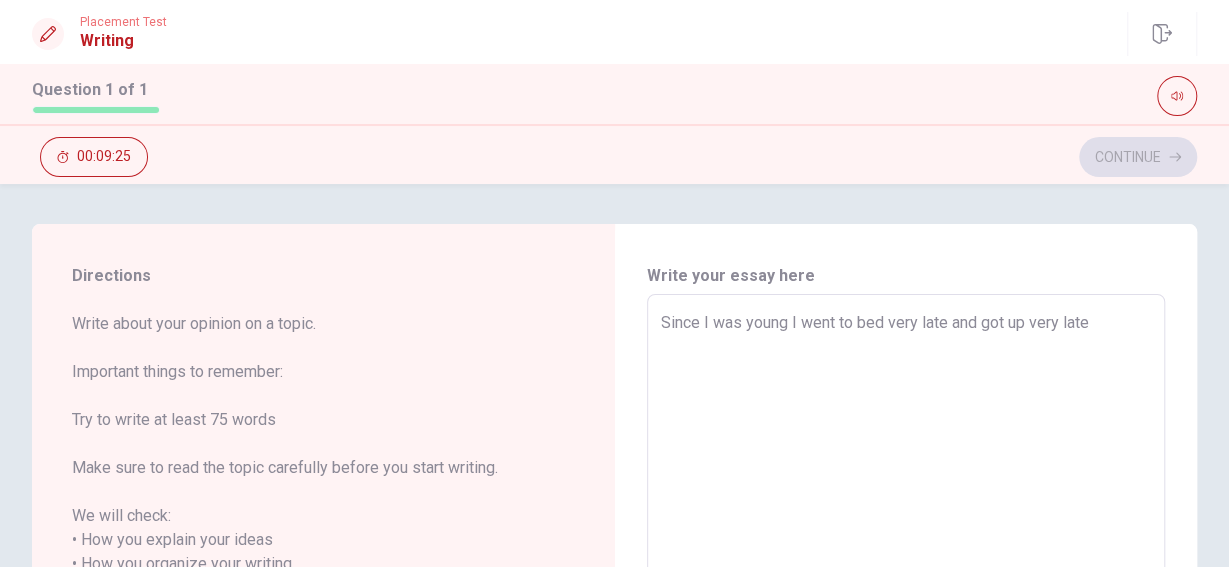 type on "x" 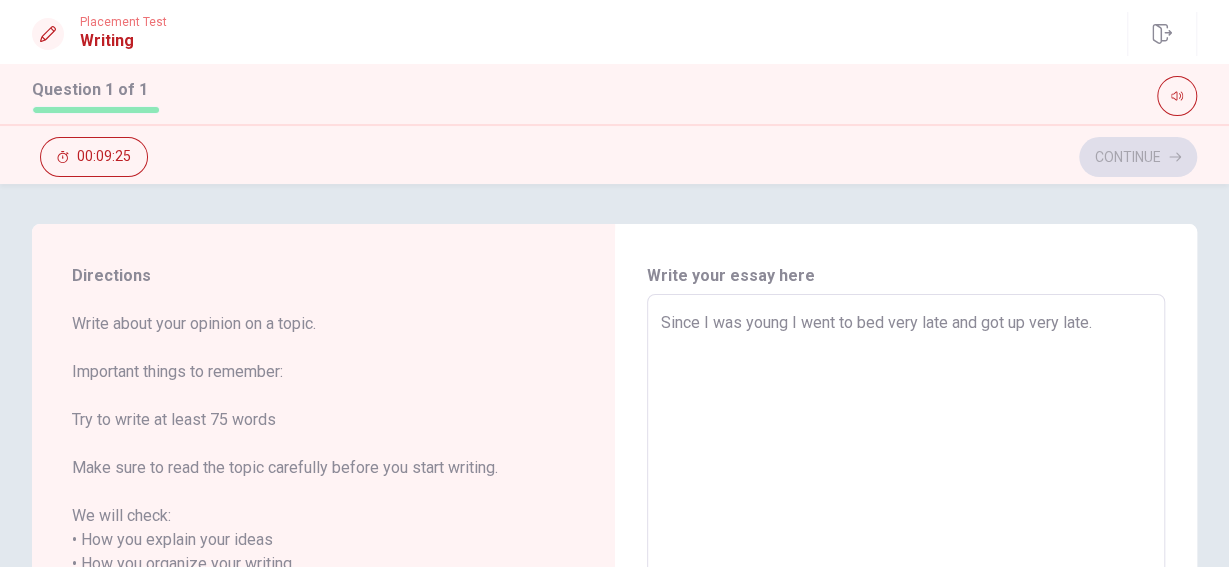 type on "x" 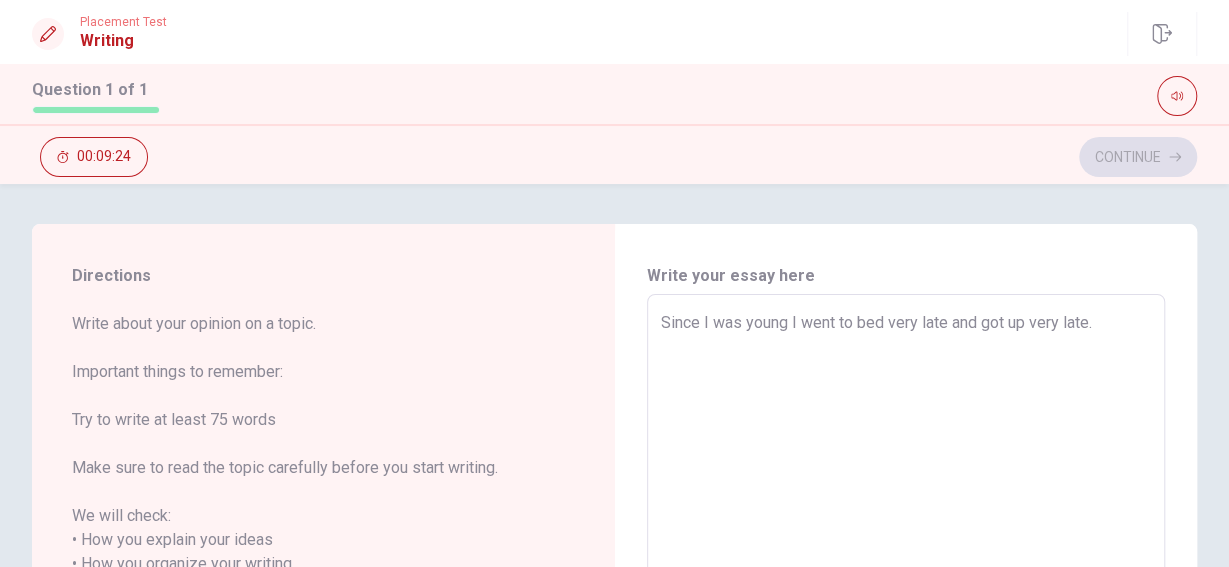 type on "Since I was young I went to bed very late and got up very late. T" 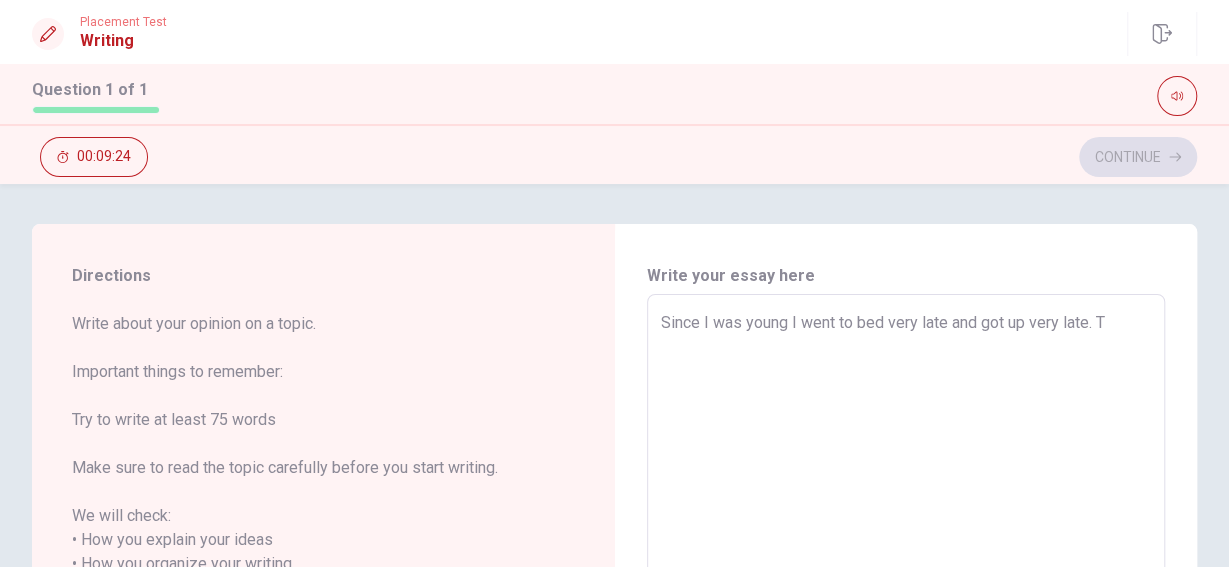 type on "x" 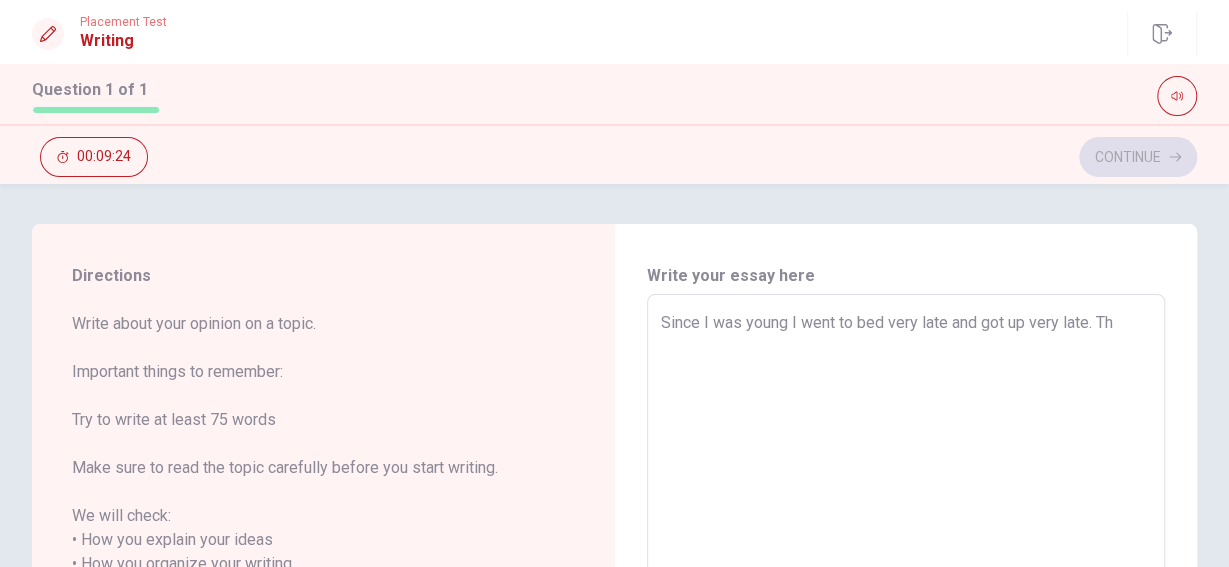 type on "x" 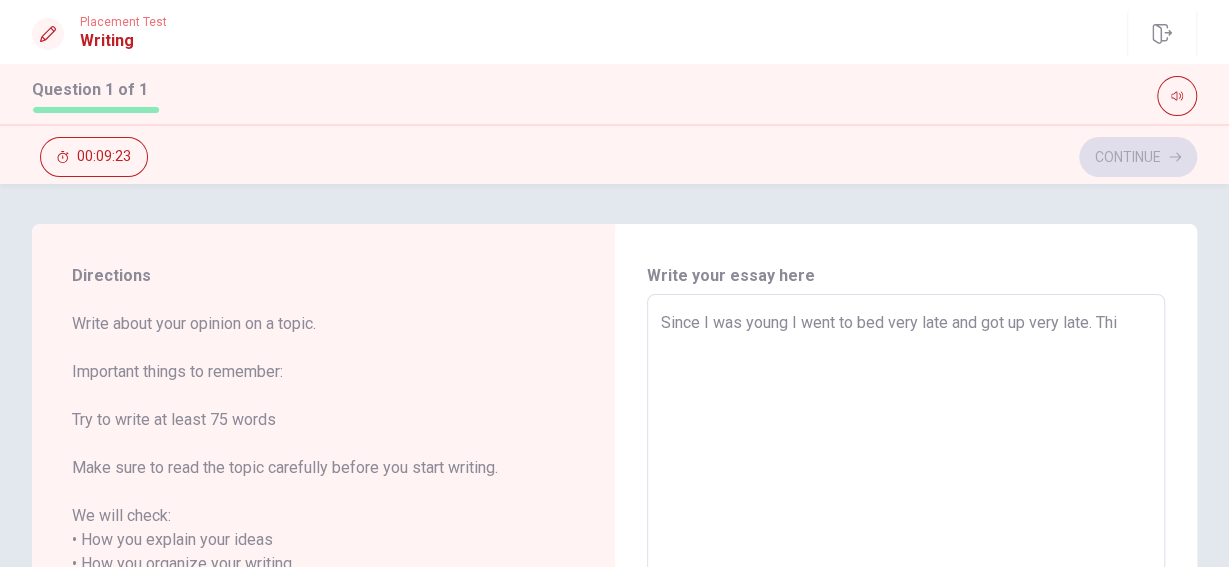 type on "x" 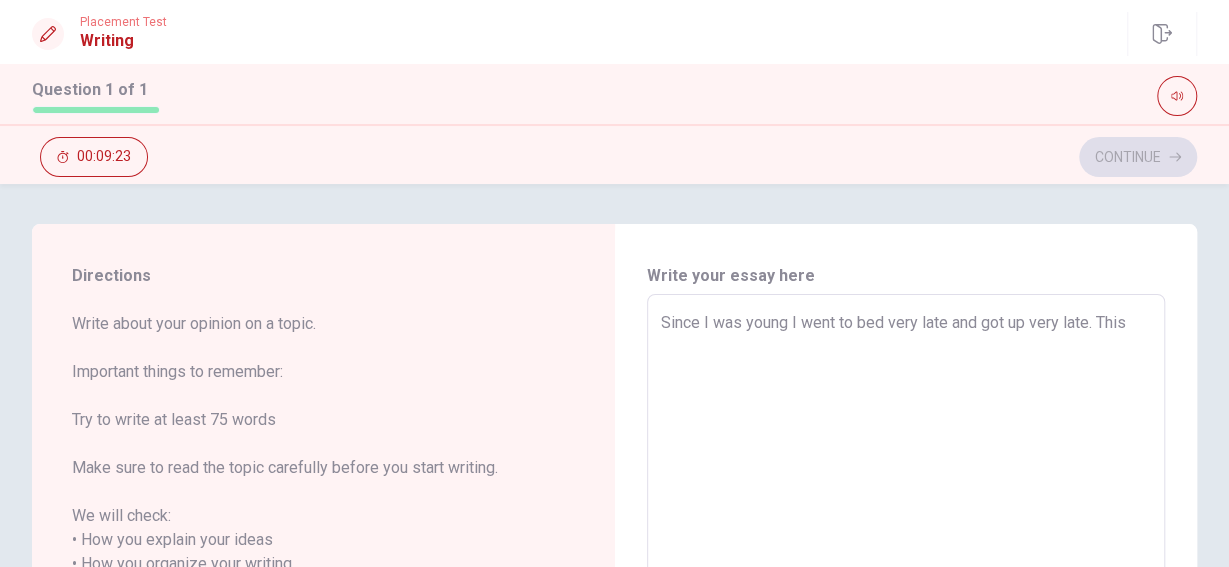 type on "x" 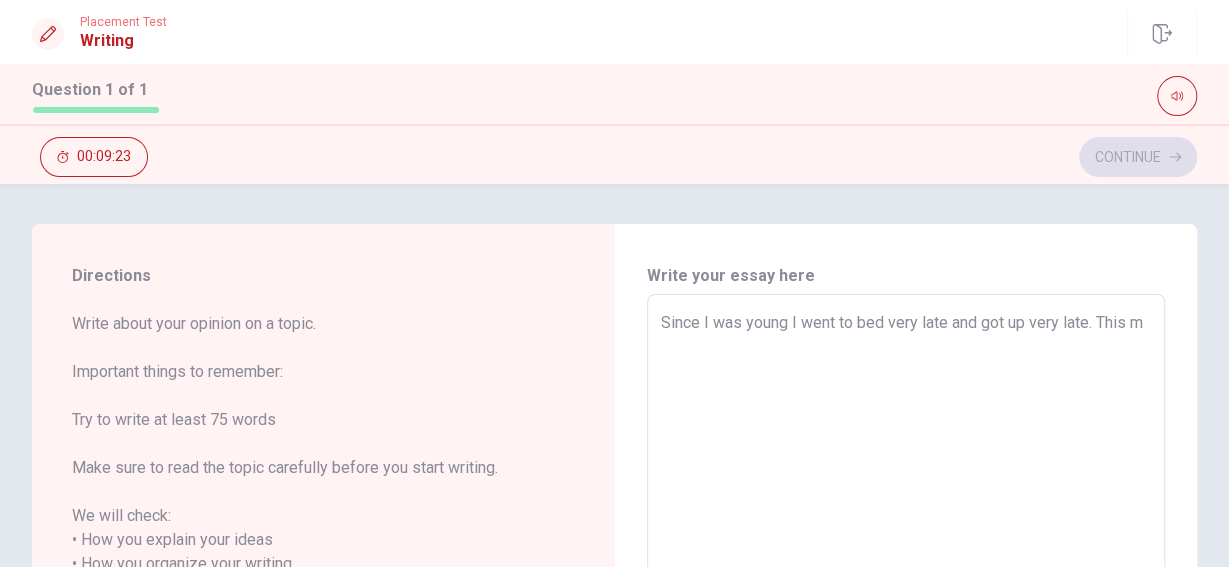 type on "x" 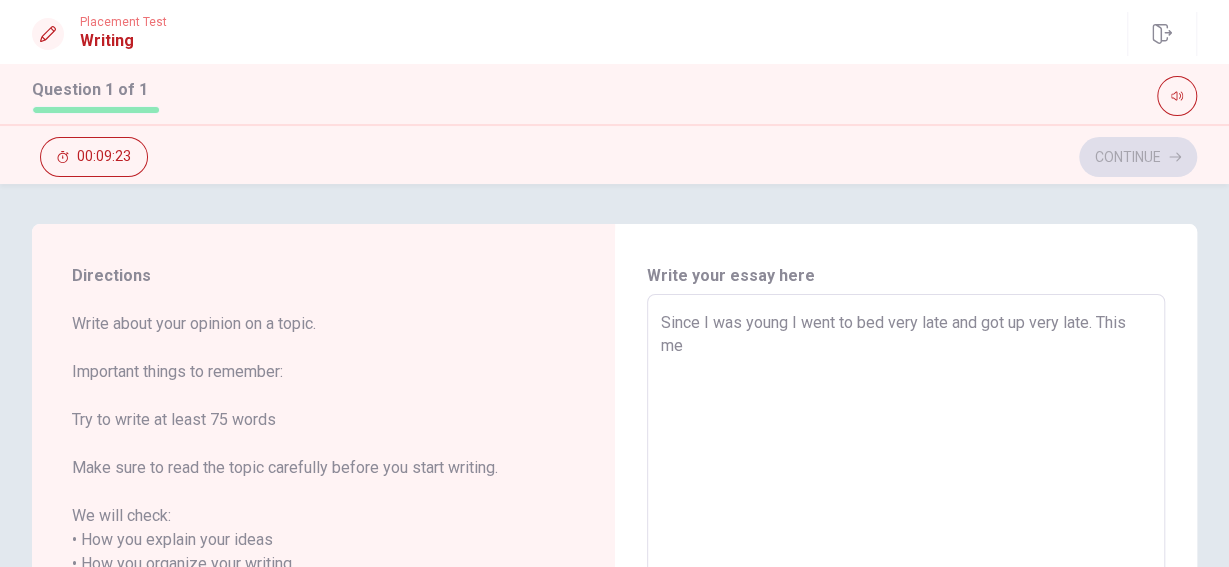 type on "x" 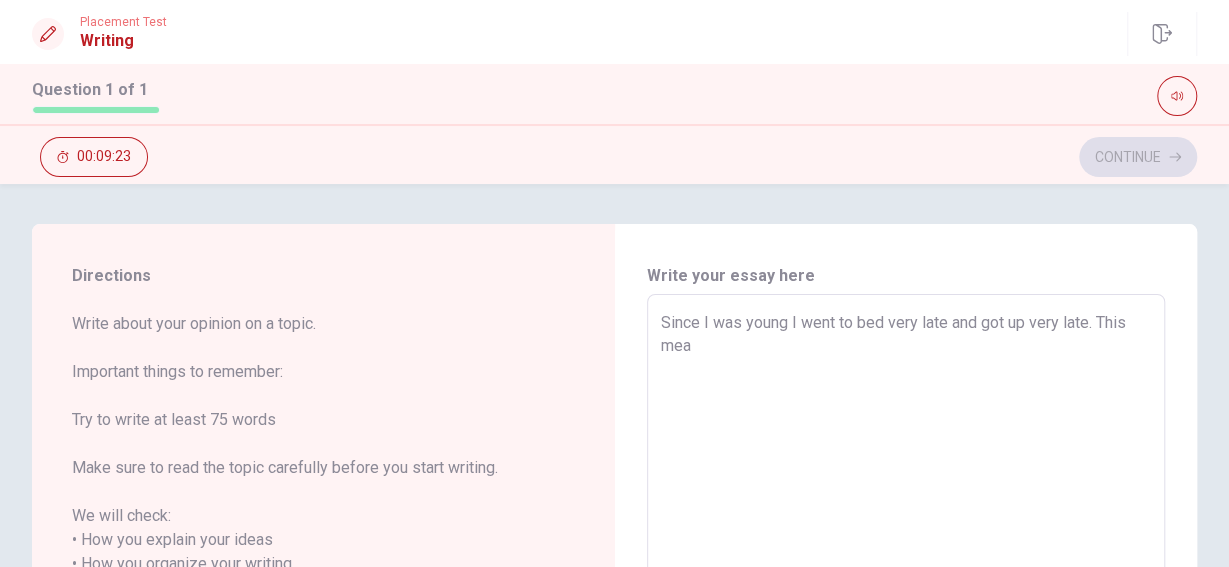 type on "x" 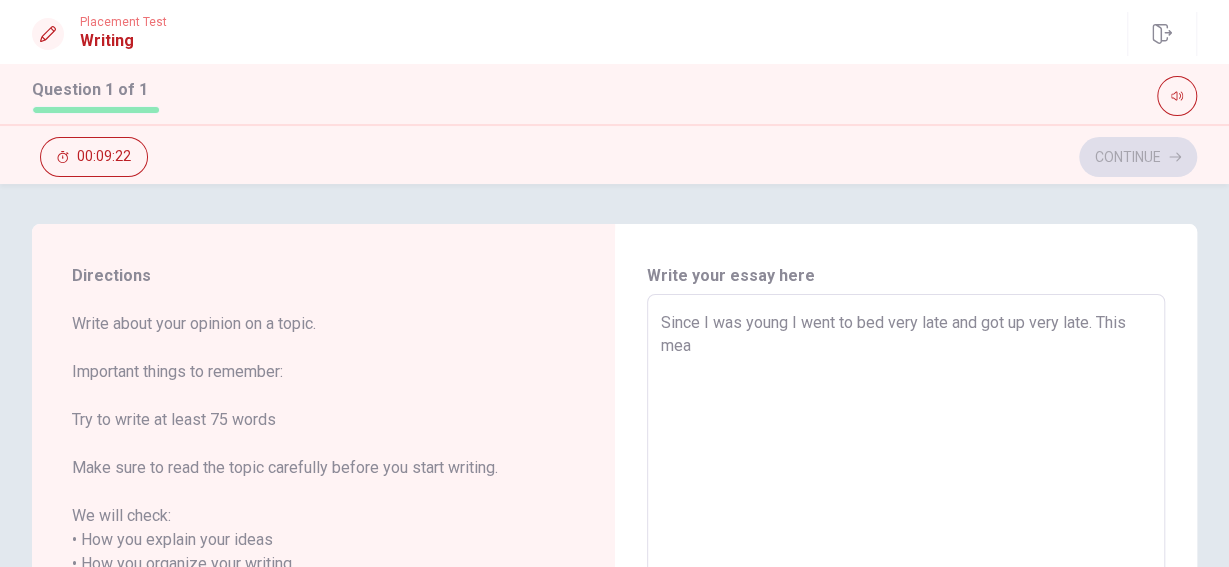 type on "Since I was young I went to bed very late and got up very late. This mean" 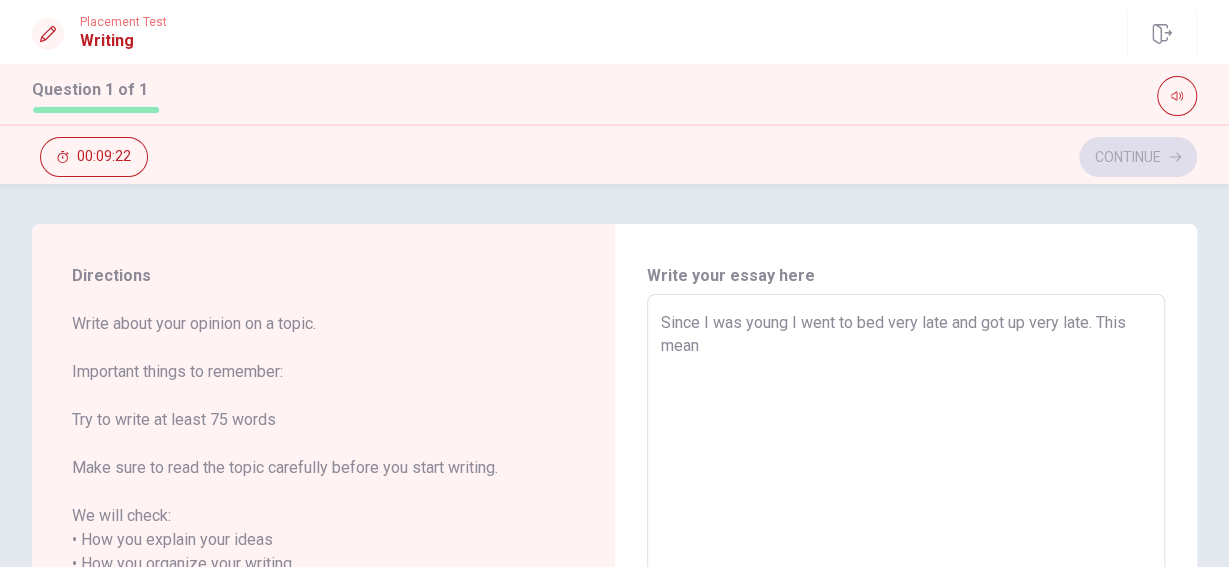 type on "x" 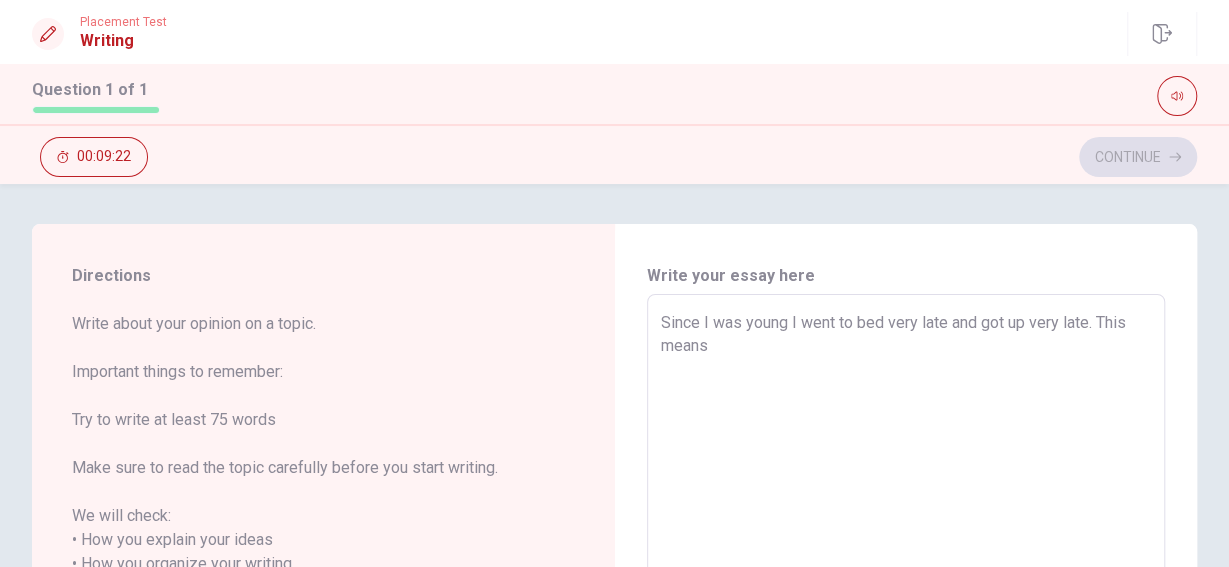 type on "x" 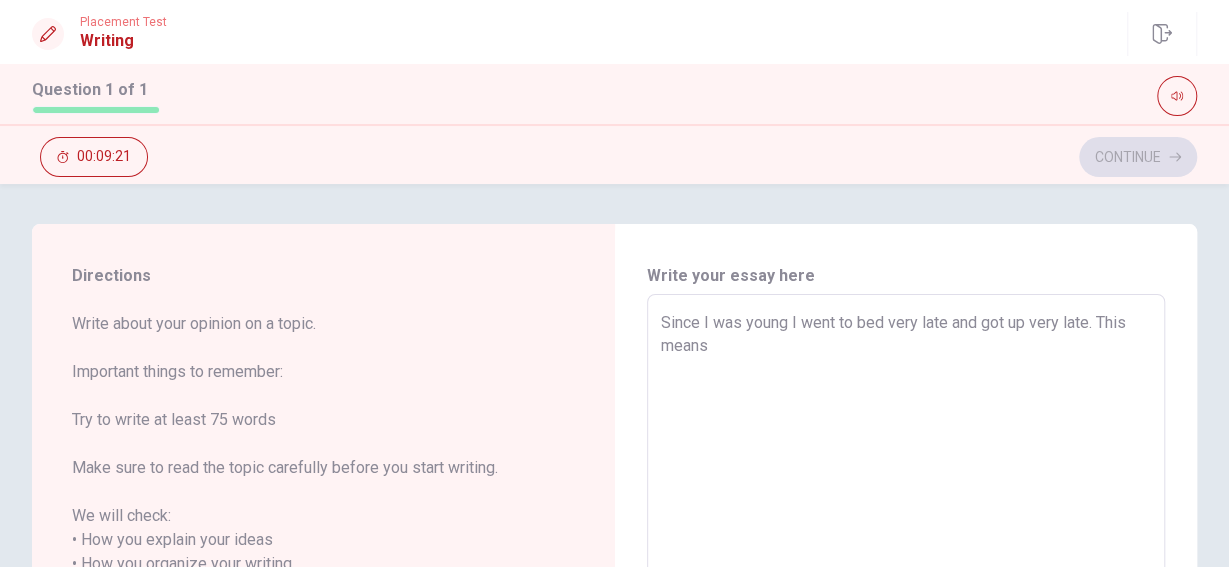 type on "Since I was young I went to bed very late and got up very late. This means I" 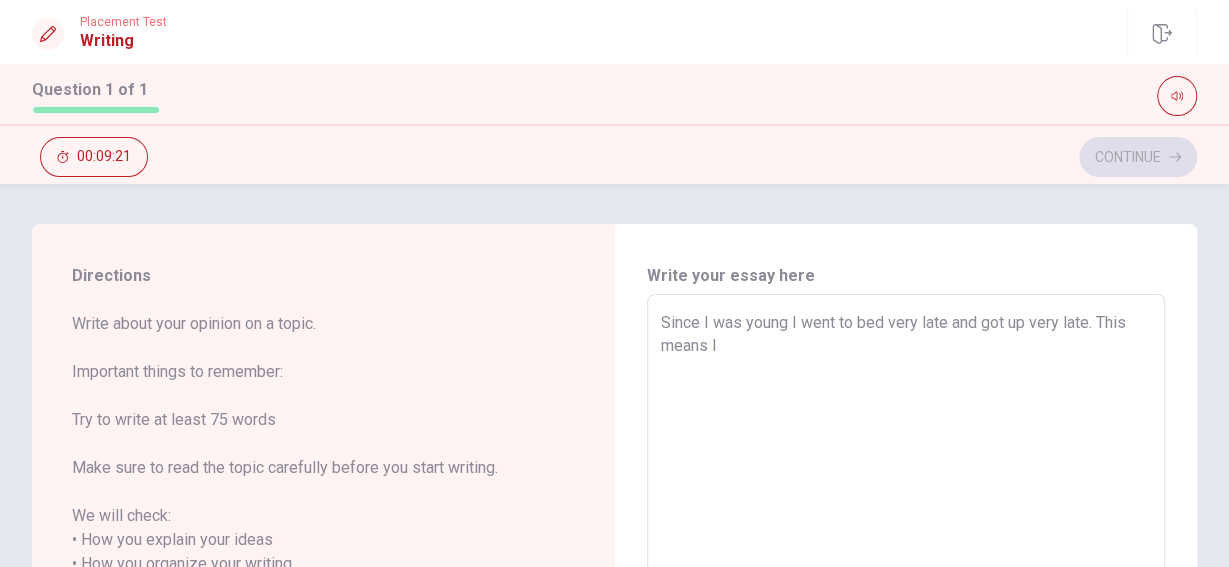 type on "x" 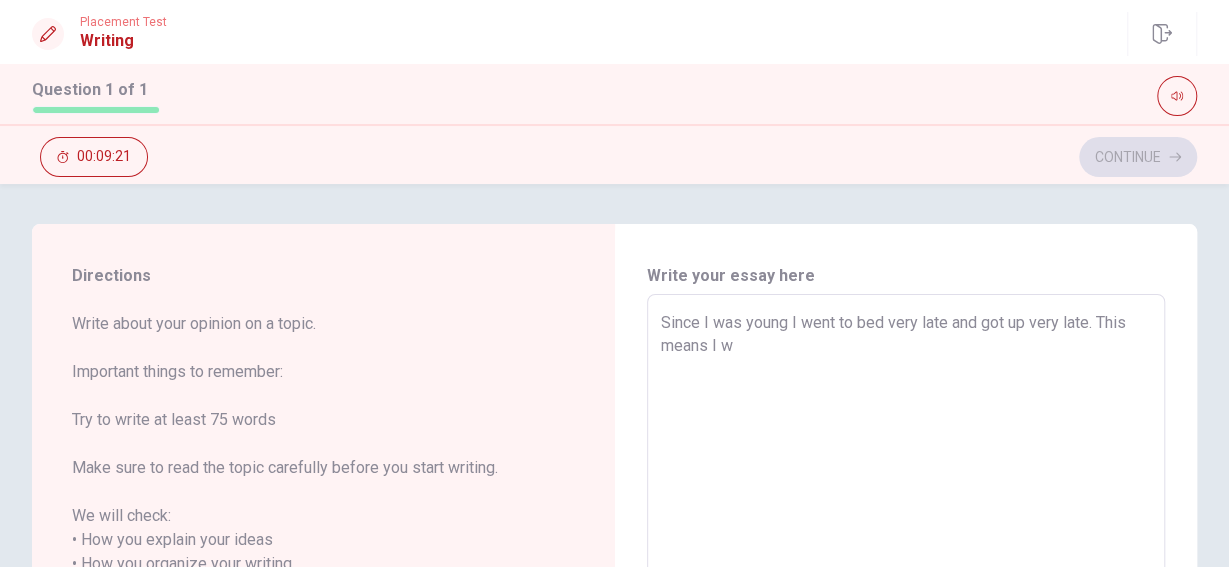 type on "x" 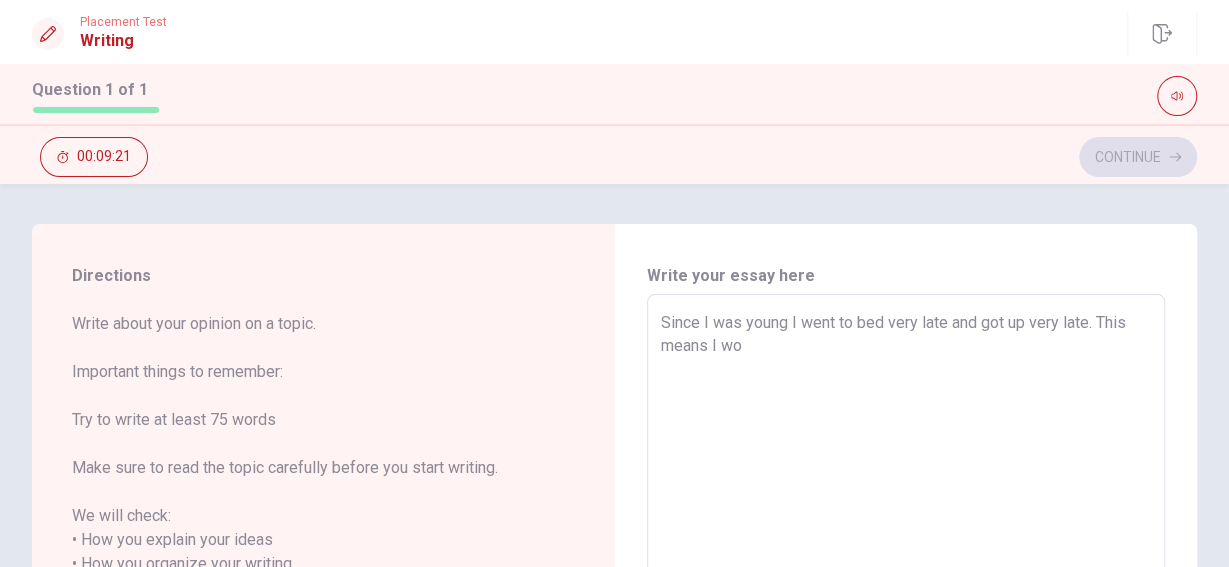 type on "x" 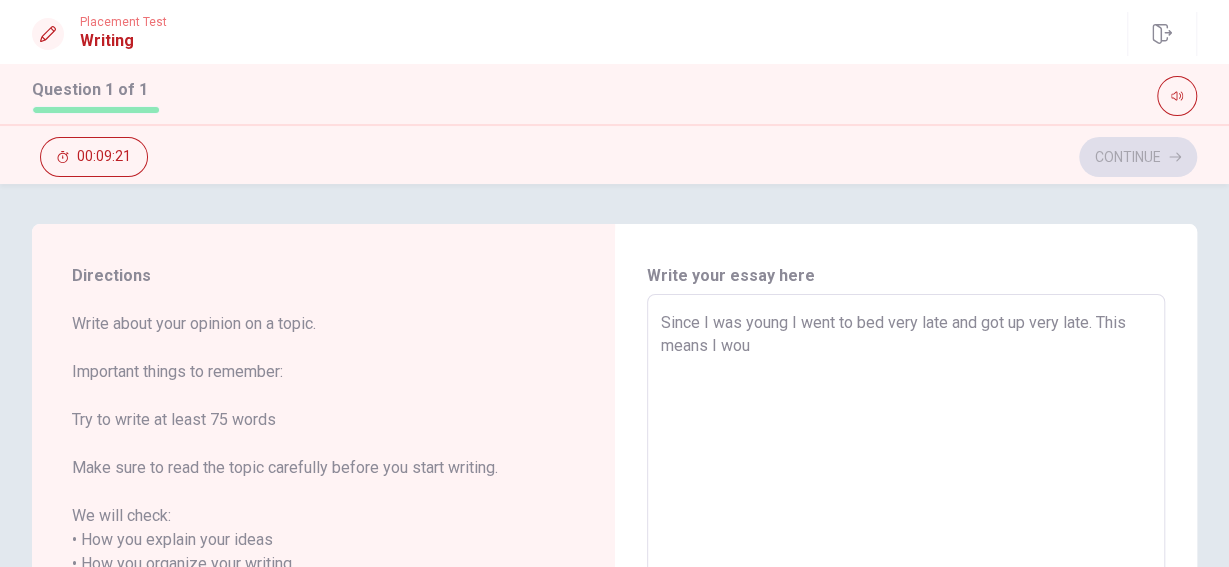 type on "x" 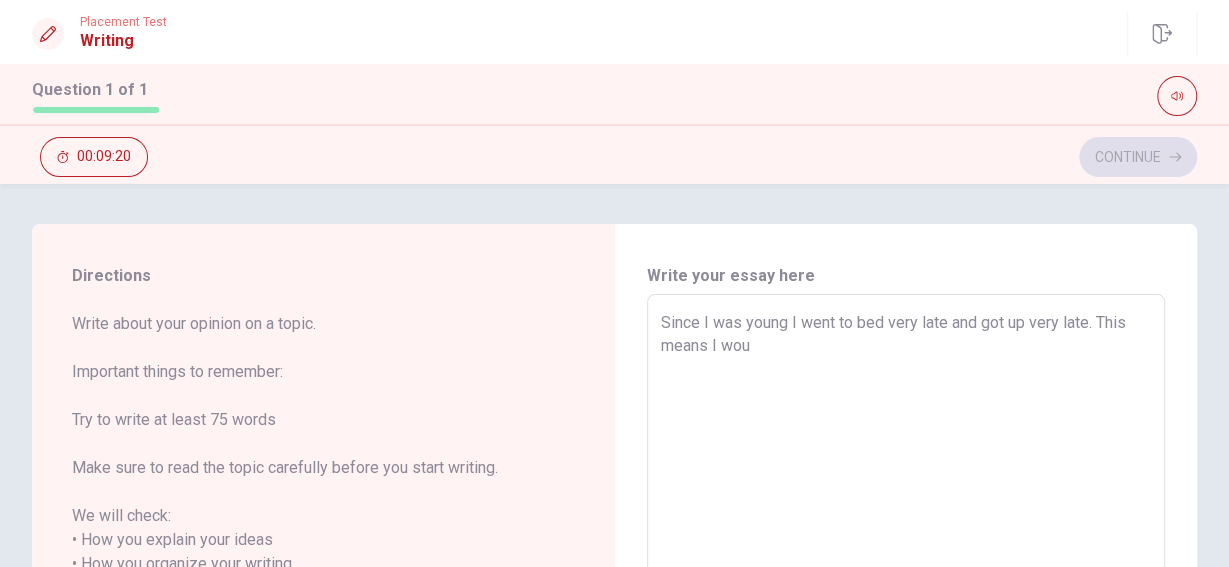 type on "Since I was young I went to bed very late and got up very late. This means I woul" 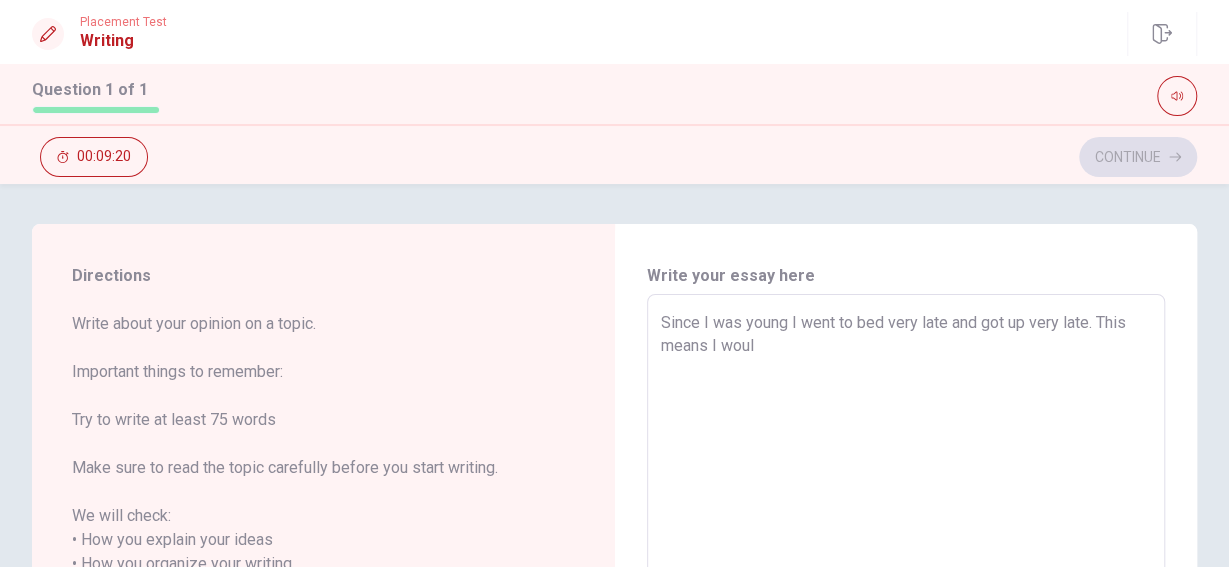 type on "x" 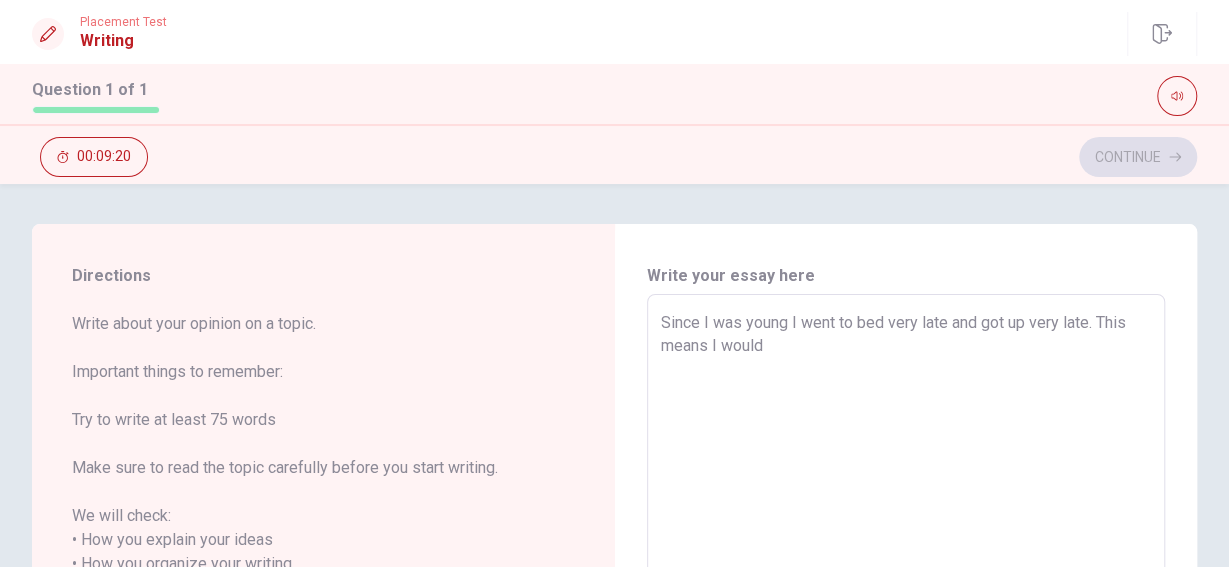 type on "x" 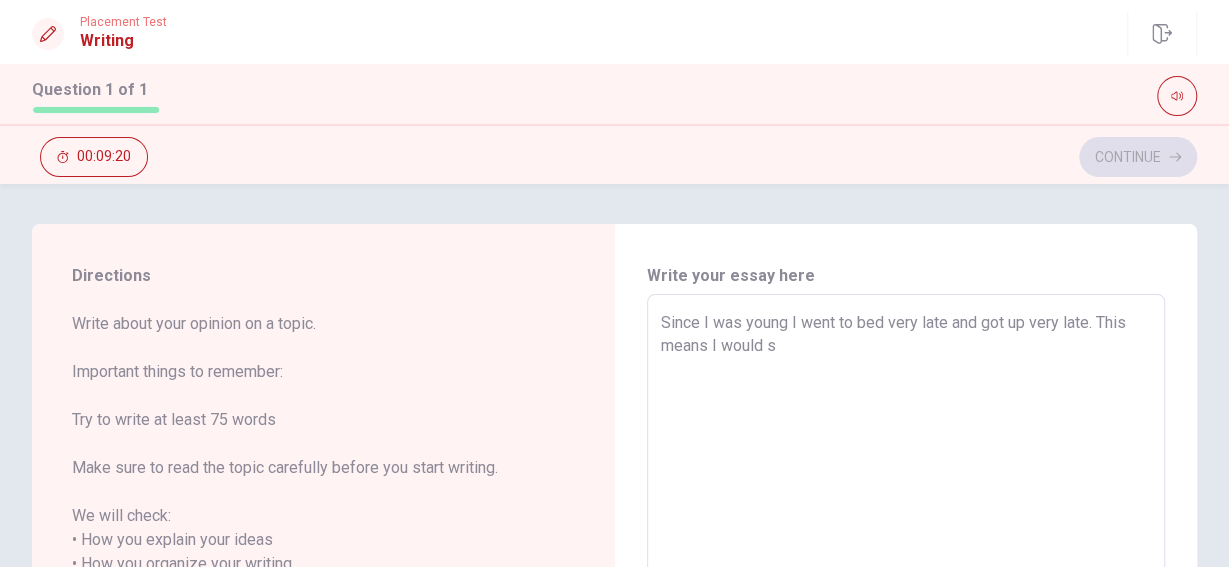 type on "x" 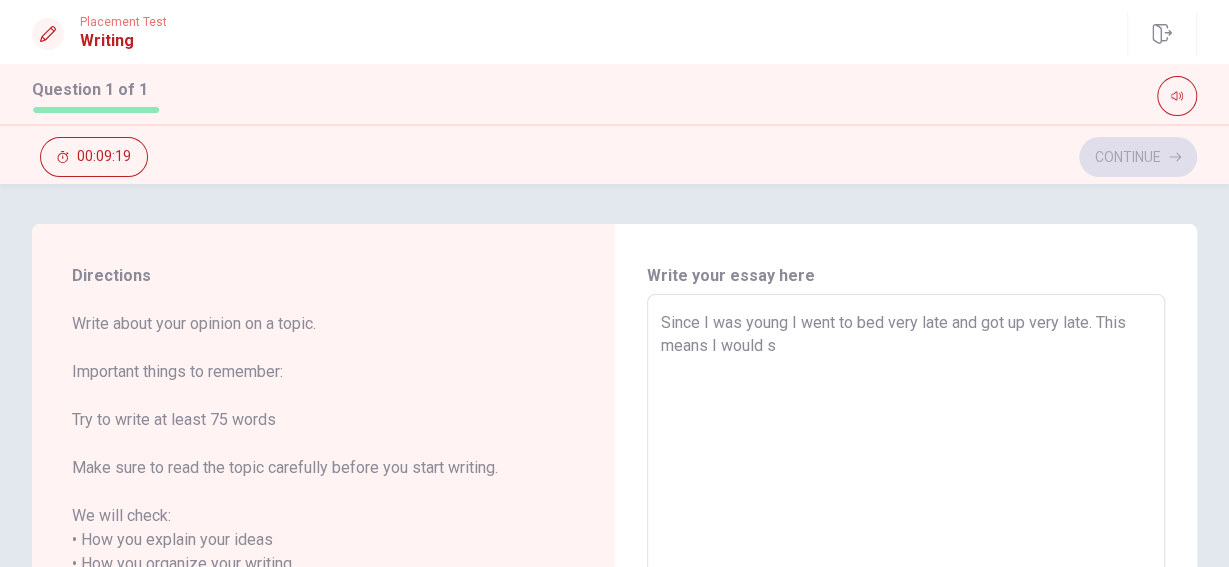 type on "Since I was young I went to bed very late and got up very late. This means I would st" 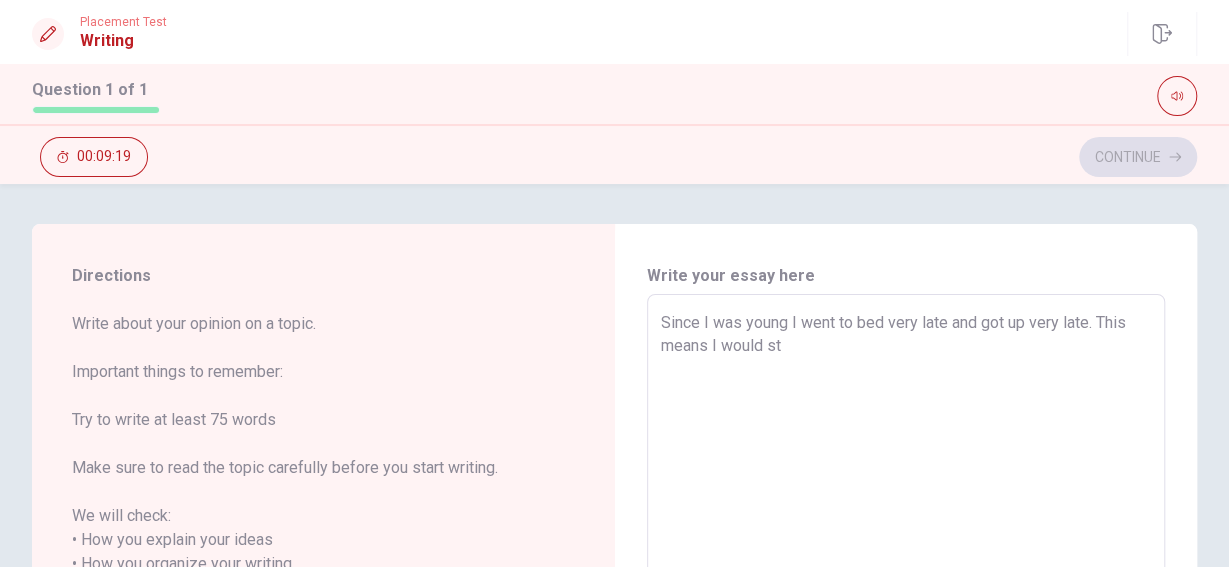 type on "x" 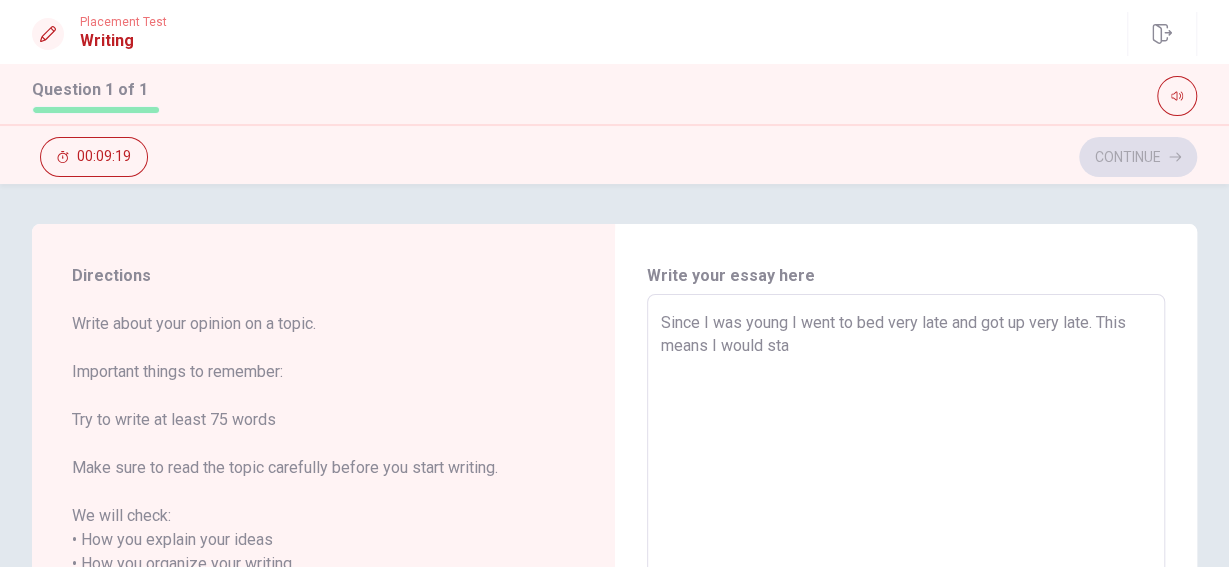 type on "x" 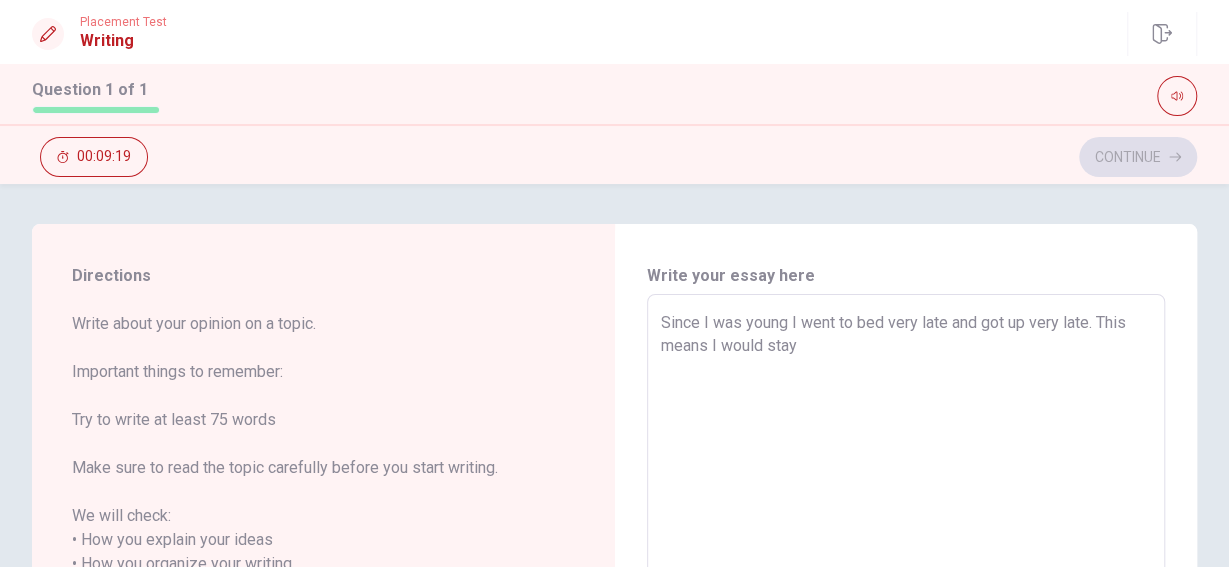 type on "x" 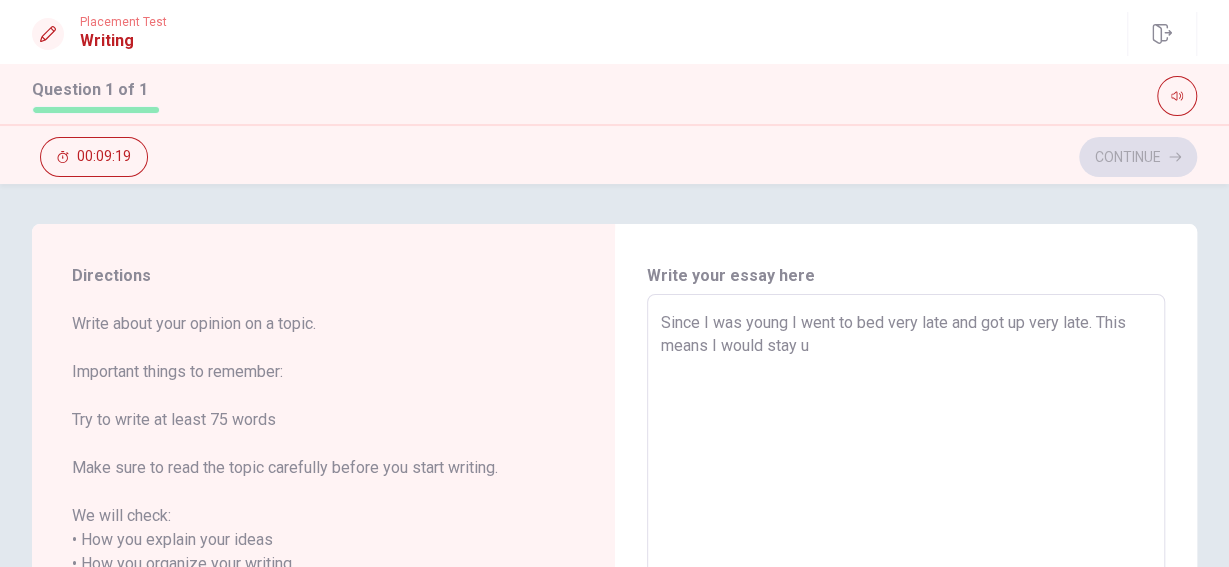 type on "x" 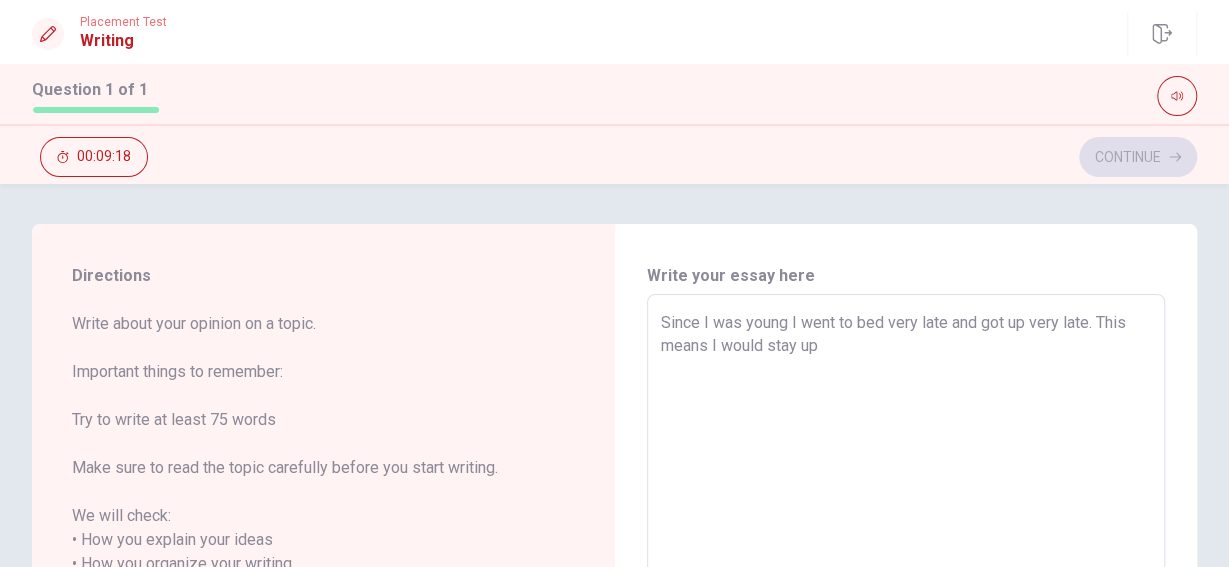 type on "Since I was young I went to bed very late and got up very late. This means I would stay up" 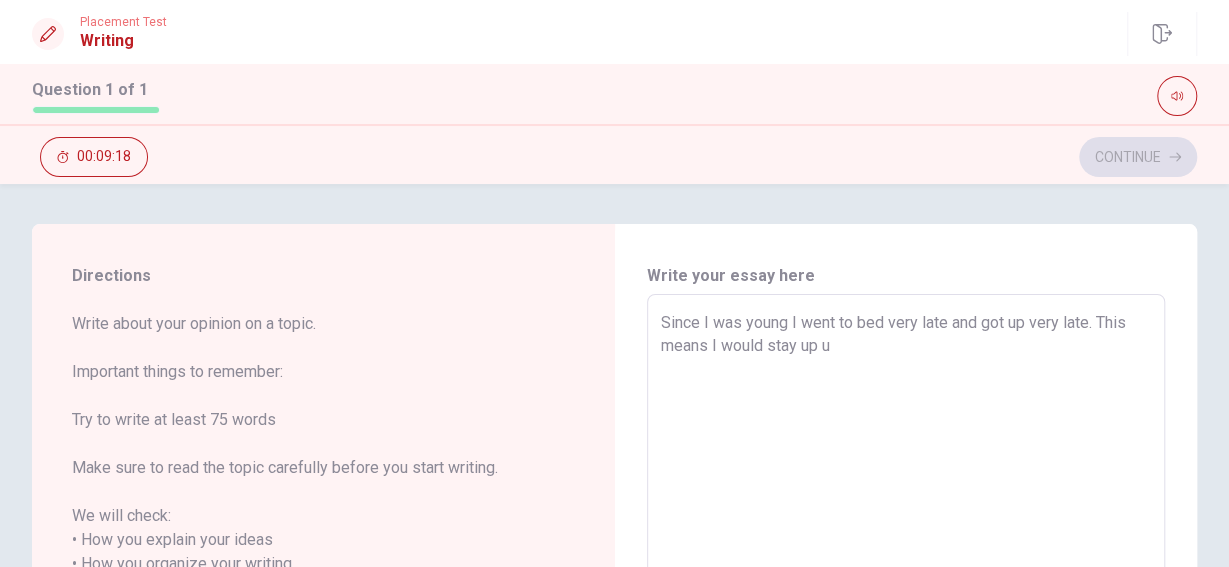 type on "x" 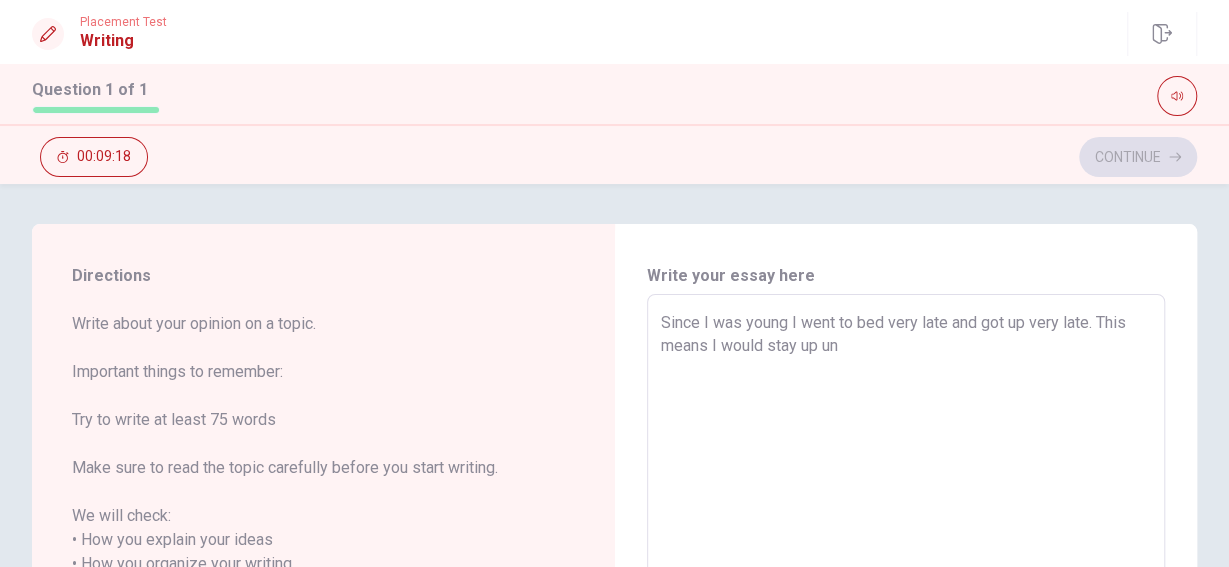 type on "x" 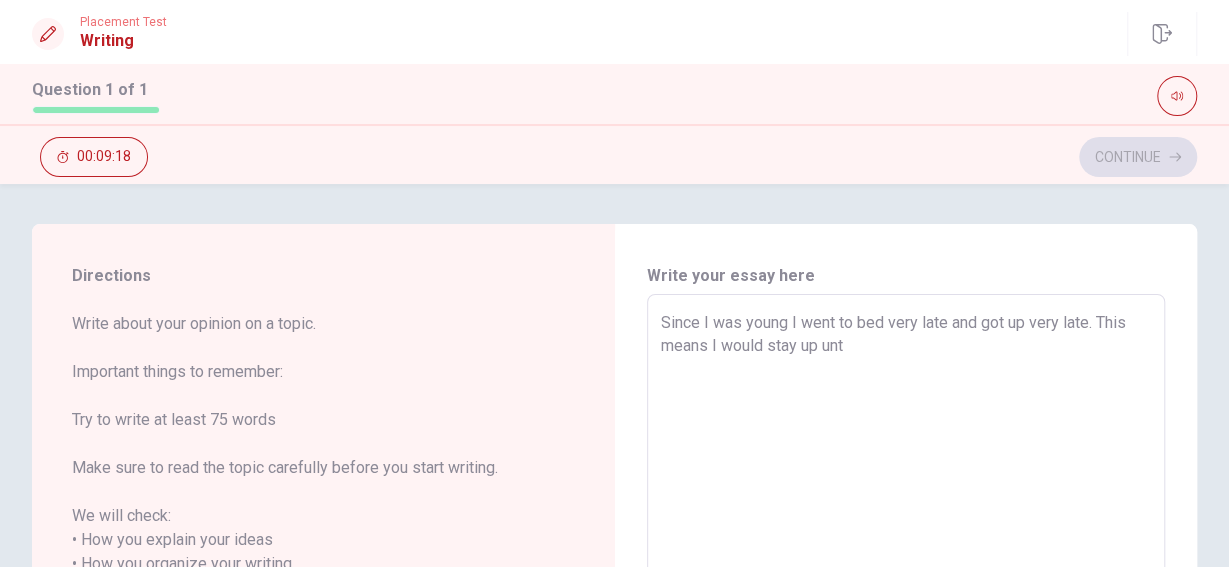 type on "x" 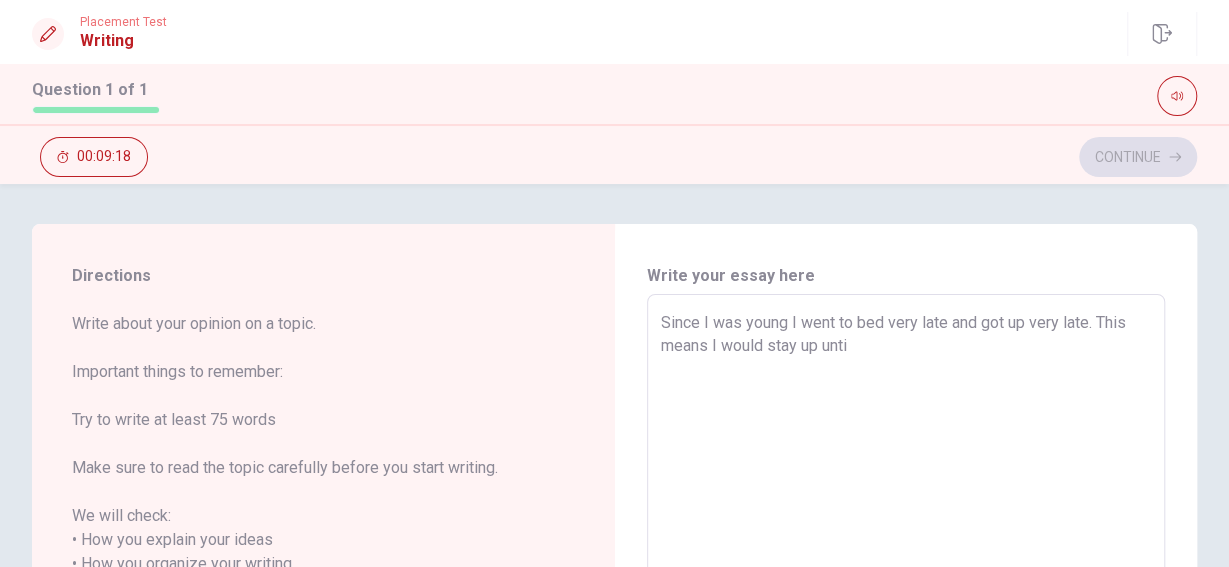 type on "x" 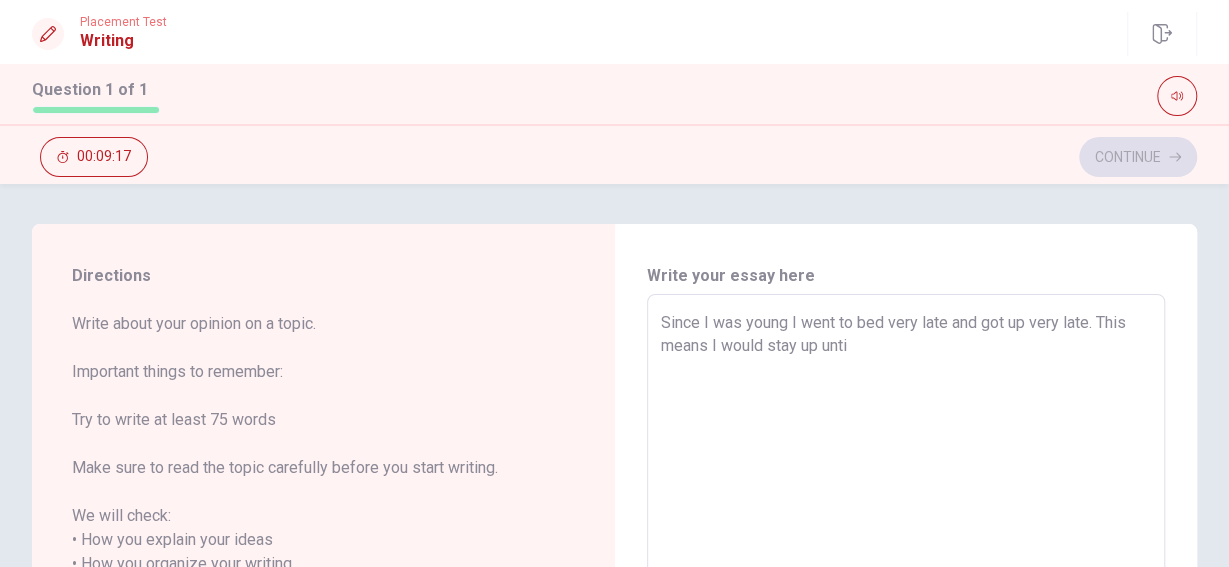 type on "Since I was young I went to bed very late and got up very late. This means I would stay up until" 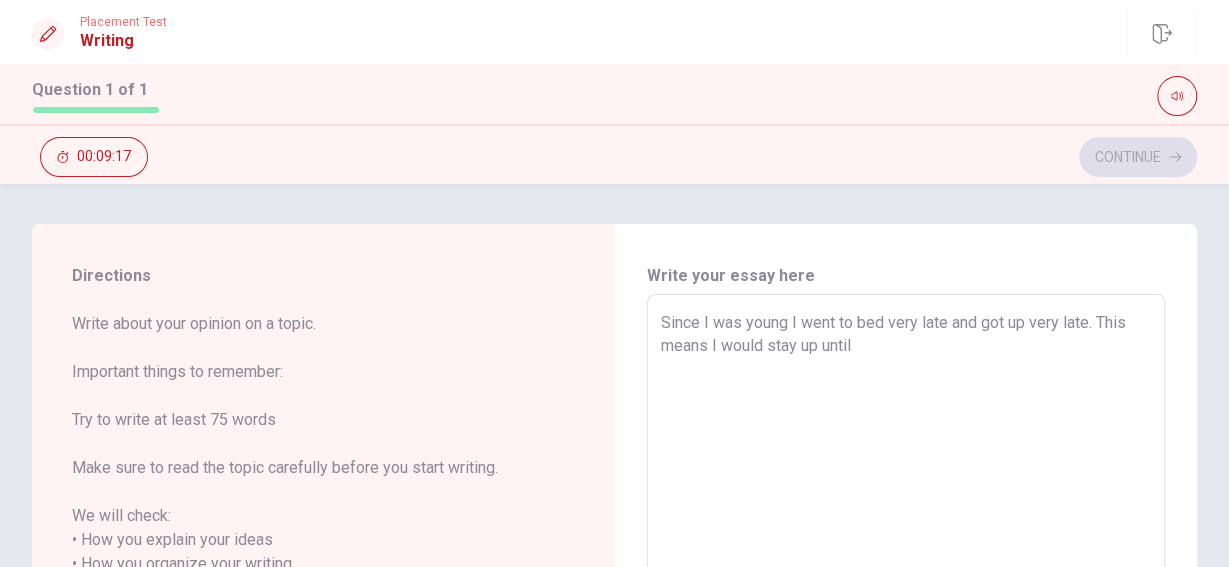 type 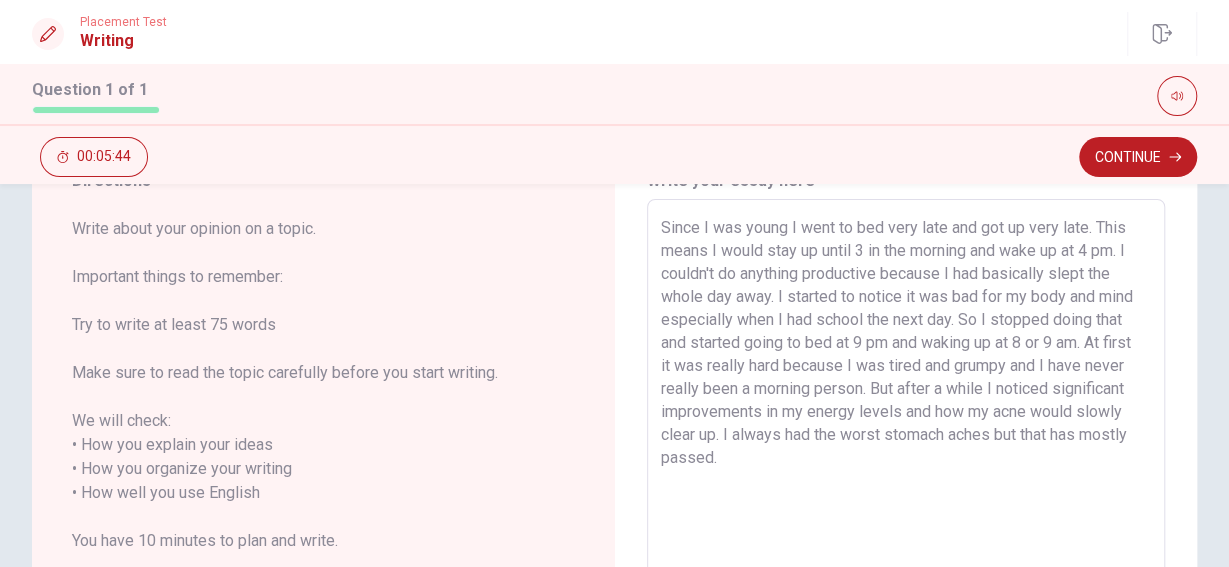 scroll, scrollTop: 96, scrollLeft: 0, axis: vertical 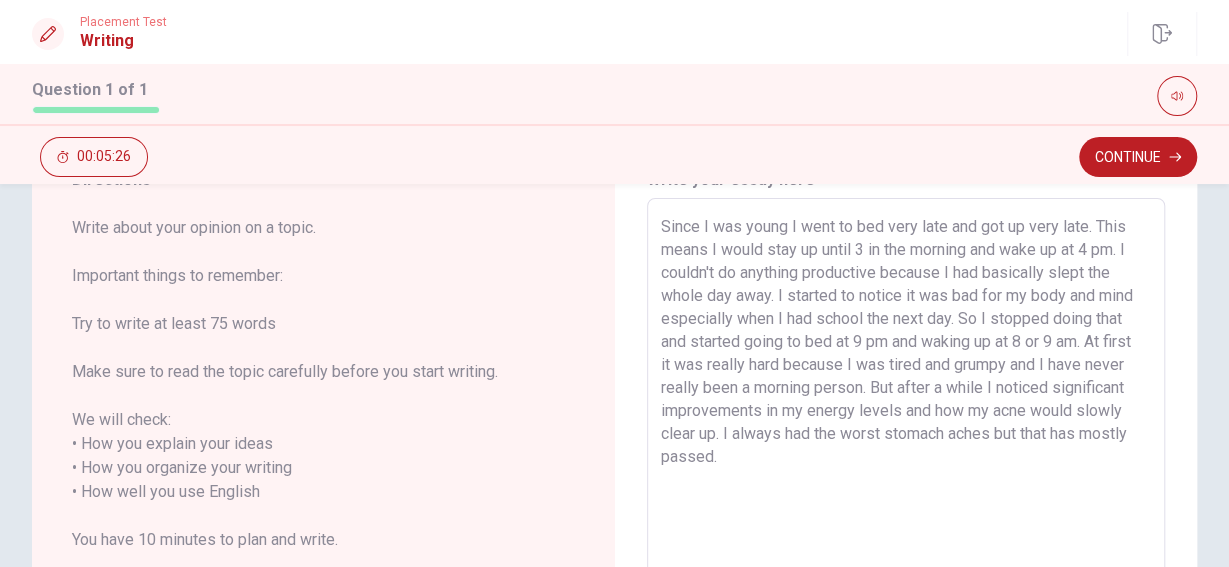 click on "Since I was young I went to bed very late and got up very late. This means I would stay up until 3 in the morning and wake up at 4 pm. I couldn't do anything productive because I had basically slept the whole day away. I started to notice it was bad for my body and mind especially when I had school the next day. So I stopped doing that and started going to bed at 9 pm and waking up at 8 or 9 am. At first it was really hard because I was tired and grumpy and I have never really been a morning person. But after a while I noticed significant improvements in my energy levels and how my acne would slowly clear up. I always had the worst stomach aches but that has mostly passed." at bounding box center [906, 492] 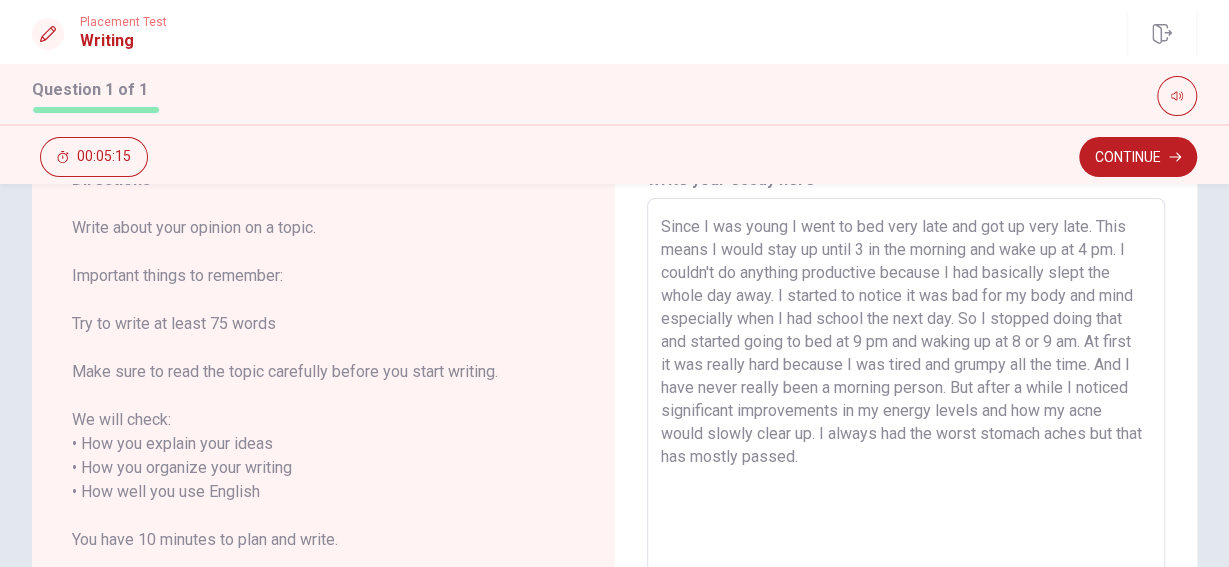 click on "Since I was young I went to bed very late and got up very late. This means I would stay up until 3 in the morning and wake up at 4 pm. I couldn't do anything productive because I had basically slept the whole day away. I started to notice it was bad for my body and mind especially when I had school the next day. So I stopped doing that and started going to bed at 9 pm and waking up at 8 or 9 am. At first it was really hard because I was tired and grumpy all the time. And I have never really been a morning person. But after a while I noticed significant improvements in my energy levels and how my acne would slowly clear up. I always had the worst stomach aches but that has mostly passed." at bounding box center (906, 492) 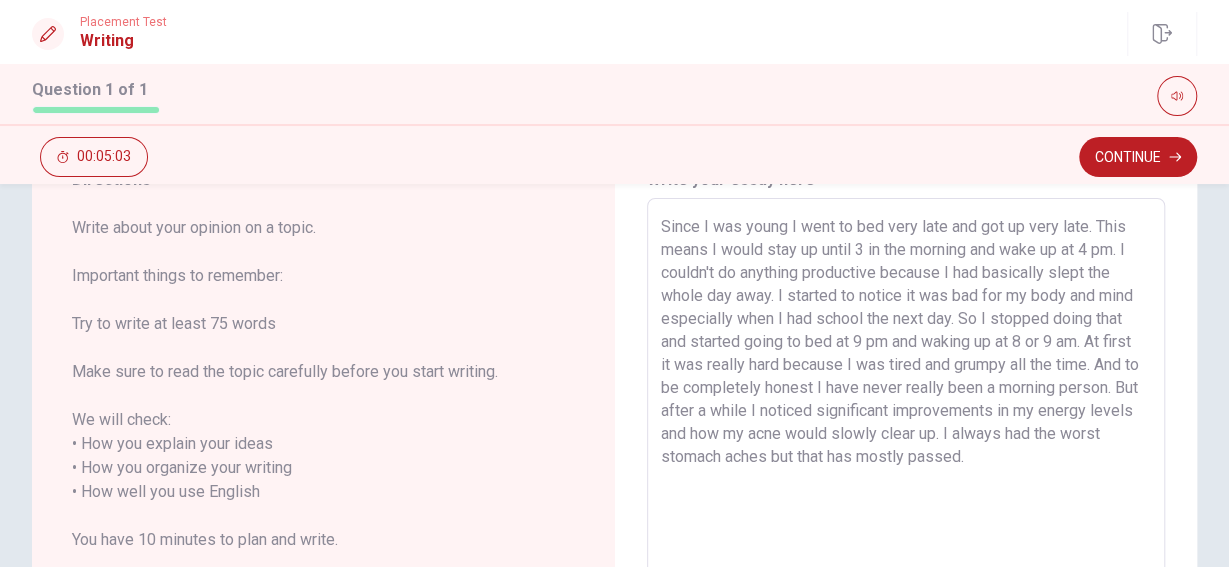 click on "Since I was young I went to bed very late and got up very late. This means I would stay up until 3 in the morning and wake up at 4 pm. I couldn't do anything productive because I had basically slept the whole day away. I started to notice it was bad for my body and mind especially when I had school the next day. So I stopped doing that and started going to bed at 9 pm and waking up at 8 or 9 am. At first it was really hard because I was tired and grumpy all the time. And to be completely honest I have never really been a morning person. But after a while I noticed significant improvements in my energy levels and how my acne would slowly clear up. I always had the worst stomach aches but that has mostly passed." at bounding box center (906, 492) 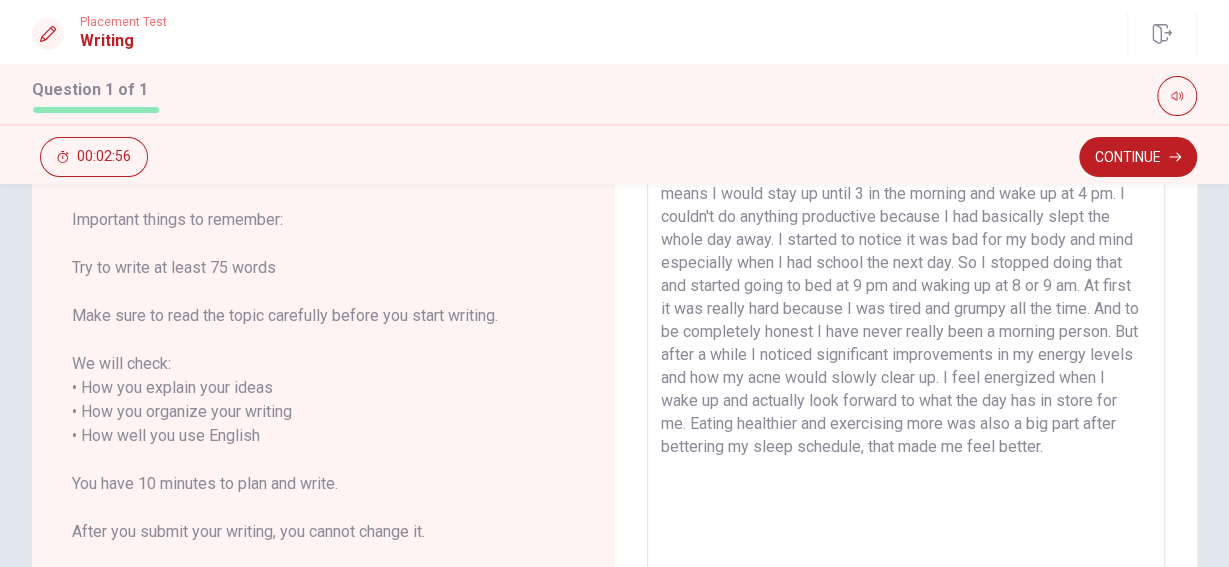 scroll, scrollTop: 153, scrollLeft: 0, axis: vertical 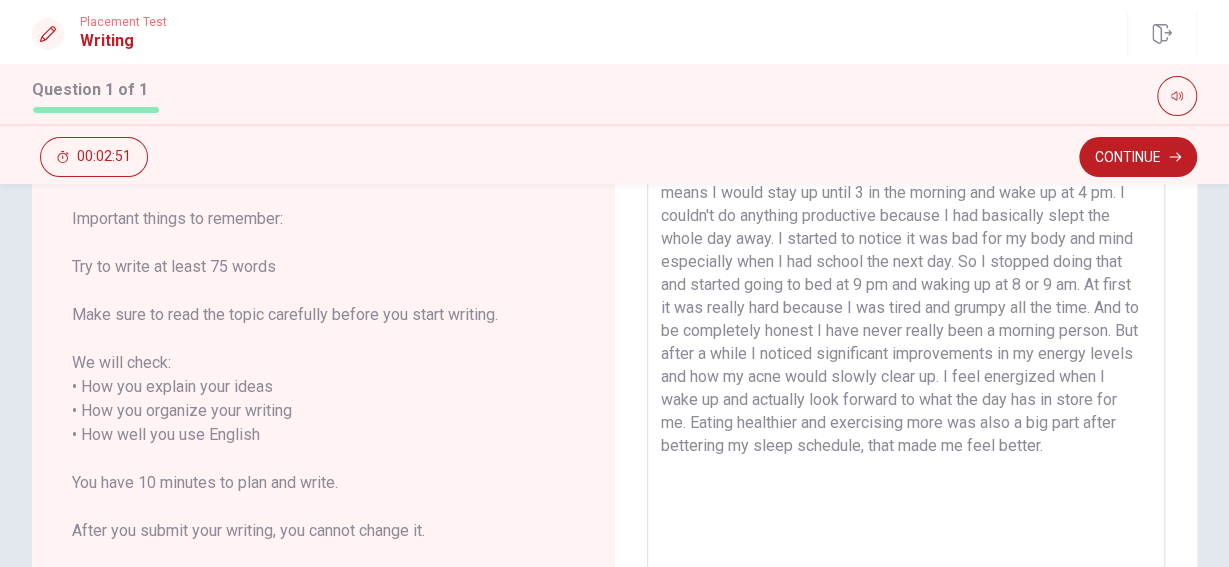 click on "Since I was young I went to bed very late and got up very late. This means I would stay up until 3 in the morning and wake up at 4 pm. I couldn't do anything productive because I had basically slept the whole day away. I started to notice it was bad for my body and mind especially when I had school the next day. So I stopped doing that and started going to bed at 9 pm and waking up at 8 or 9 am. At first it was really hard because I was tired and grumpy all the time. And to be completely honest I have never really been a morning person. But after a while I noticed significant improvements in my energy levels and how my acne would slowly clear up. I feel energized when I wake up and actually look forward to what the day has in store for me. Eating healthier and exercising more was also a big part after bettering my sleep schedule, that made me feel better." at bounding box center (906, 435) 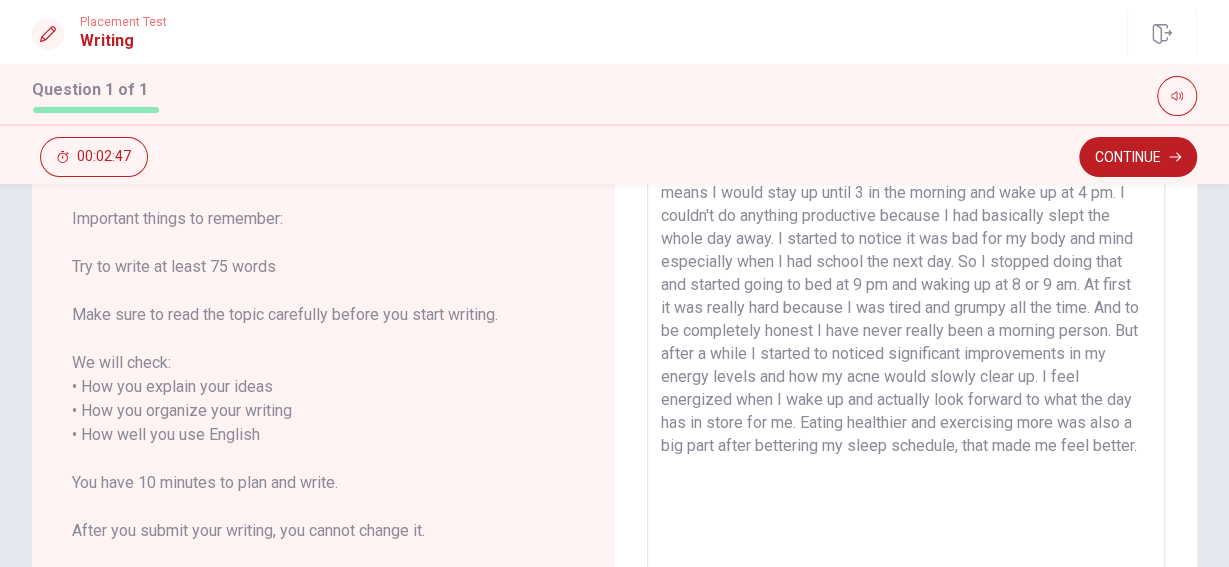 click on "Since I was young I went to bed very late and got up very late. This means I would stay up until 3 in the morning and wake up at 4 pm. I couldn't do anything productive because I had basically slept the whole day away. I started to notice it was bad for my body and mind especially when I had school the next day. So I stopped doing that and started going to bed at 9 pm and waking up at 8 or 9 am. At first it was really hard because I was tired and grumpy all the time. And to be completely honest I have never really been a morning person. But after a while I started to noticed significant improvements in my energy levels and how my acne would slowly clear up. I feel energized when I wake up and actually look forward to what the day has in store for me. Eating healthier and exercising more was also a big part after bettering my sleep schedule, that made me feel better." at bounding box center (906, 435) 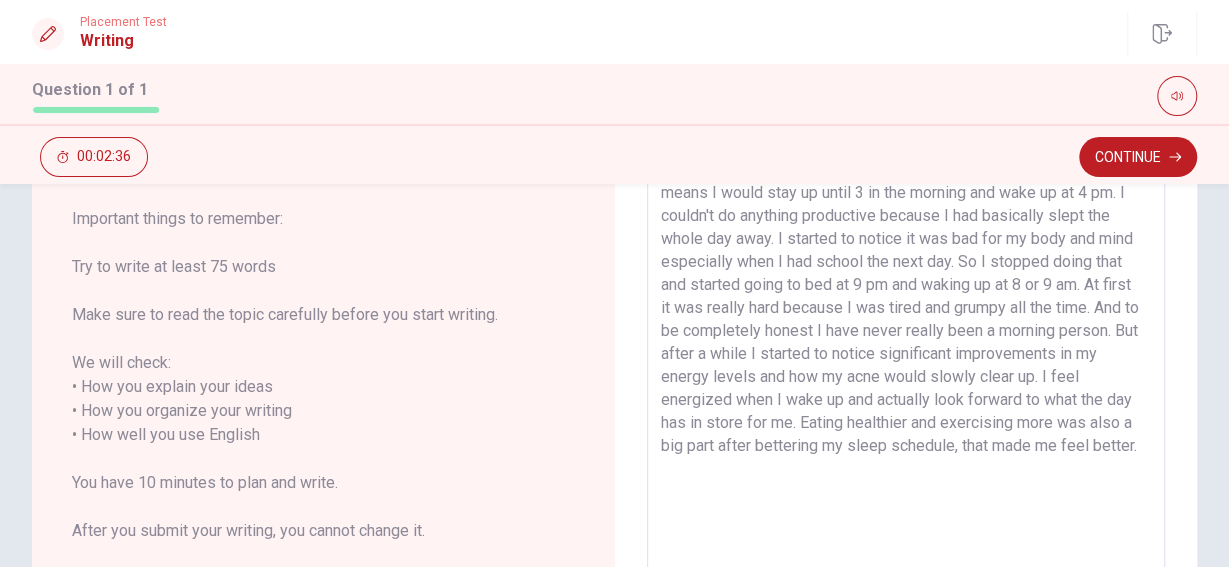 click on "Since I was young I went to bed very late and got up very late. This means I would stay up until 3 in the morning and wake up at 4 pm. I couldn't do anything productive because I had basically slept the whole day away. I started to notice it was bad for my body and mind especially when I had school the next day. So I stopped doing that and started going to bed at 9 pm and waking up at 8 or 9 am. At first it was really hard because I was tired and grumpy all the time. And to be completely honest I have never really been a morning person. But after a while I started to notice significant improvements in my energy levels and how my acne would slowly clear up. I feel energized when I wake up and actually look forward to what the day has in store for me. Eating healthier and exercising more was also a big part after bettering my sleep schedule, that made me feel better." at bounding box center [906, 435] 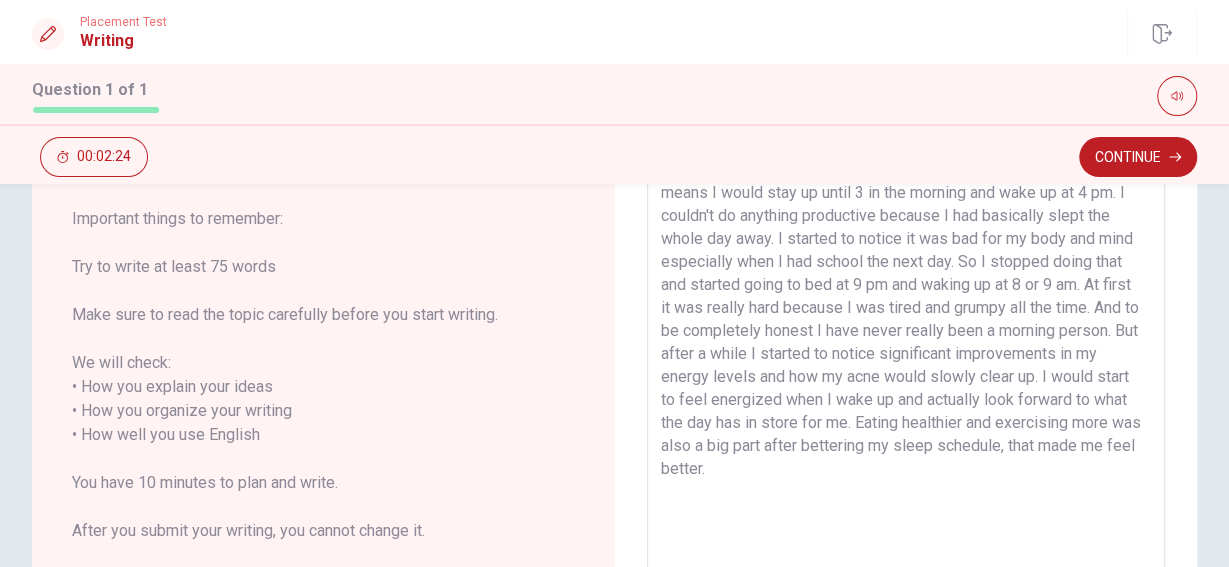 click on "Since I was young I went to bed very late and got up very late. This means I would stay up until 3 in the morning and wake up at 4 pm. I couldn't do anything productive because I had basically slept the whole day away. I started to notice it was bad for my body and mind especially when I had school the next day. So I stopped doing that and started going to bed at 9 pm and waking up at 8 or 9 am. At first it was really hard because I was tired and grumpy all the time. And to be completely honest I have never really been a morning person. But after a while I started to notice significant improvements in my energy levels and how my acne would slowly clear up. I would start to feel energized when I wake up and actually look forward to what the day has in store for me. Eating healthier and exercising more was also a big part after bettering my sleep schedule, that made me feel better." at bounding box center (906, 435) 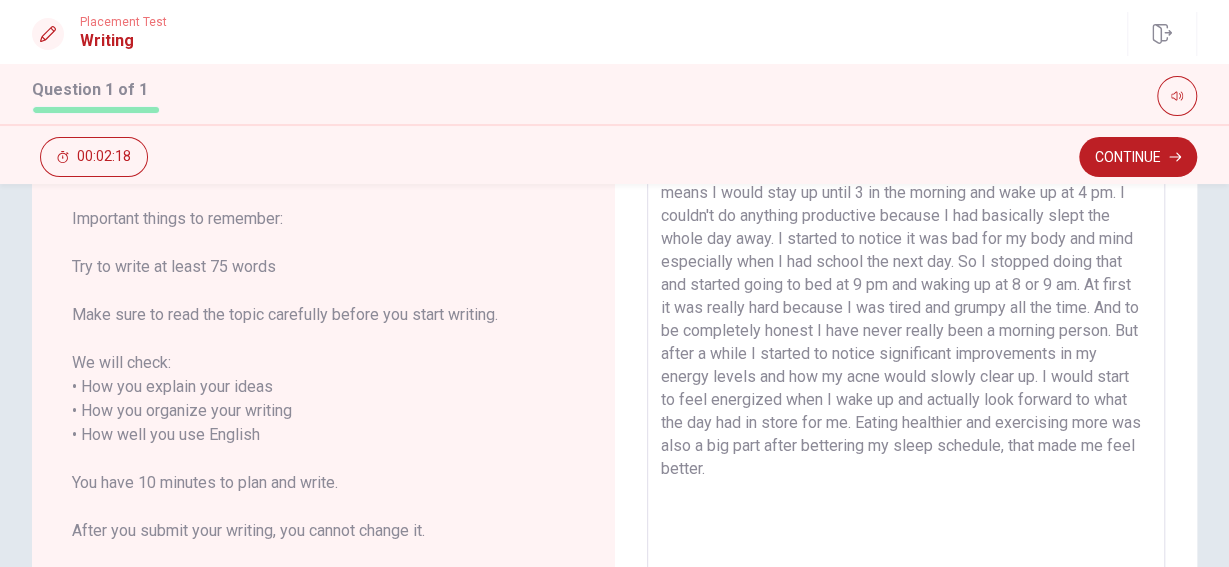 click on "Since I was young I went to bed very late and got up very late. This means I would stay up until 3 in the morning and wake up at 4 pm. I couldn't do anything productive because I had basically slept the whole day away. I started to notice it was bad for my body and mind especially when I had school the next day. So I stopped doing that and started going to bed at 9 pm and waking up at 8 or 9 am. At first it was really hard because I was tired and grumpy all the time. And to be completely honest I have never really been a morning person. But after a while I started to notice significant improvements in my energy levels and how my acne would slowly clear up. I would start to feel energized when I wake up and actually look forward to what the day had in store for me. Eating healthier and exercising more was also a big part after bettering my sleep schedule, that made me feel better." at bounding box center (906, 435) 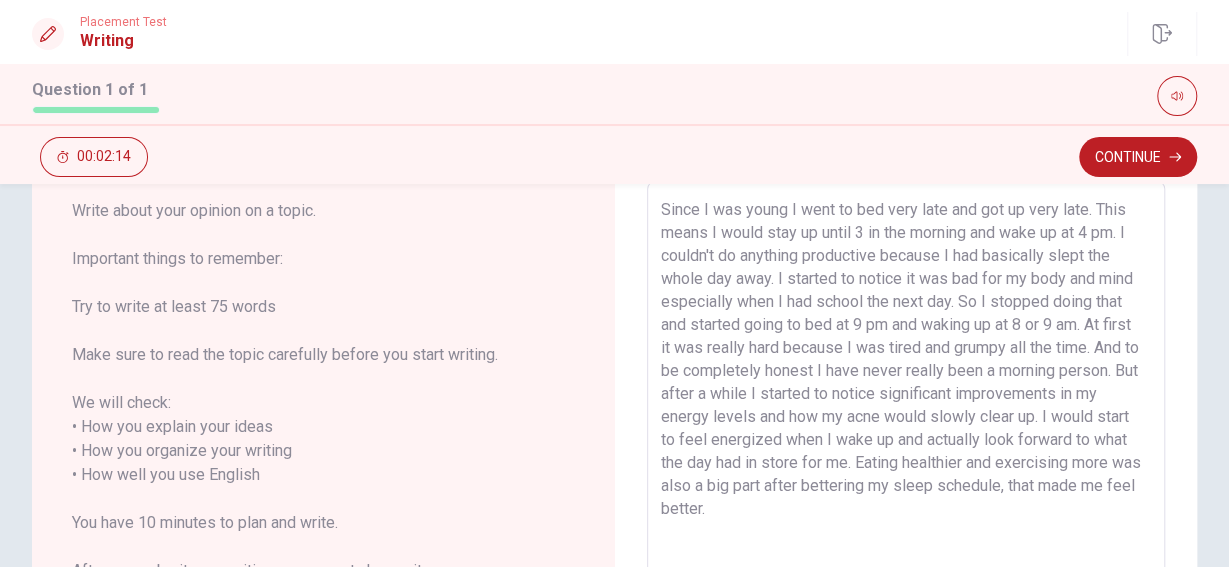 scroll, scrollTop: 0, scrollLeft: 0, axis: both 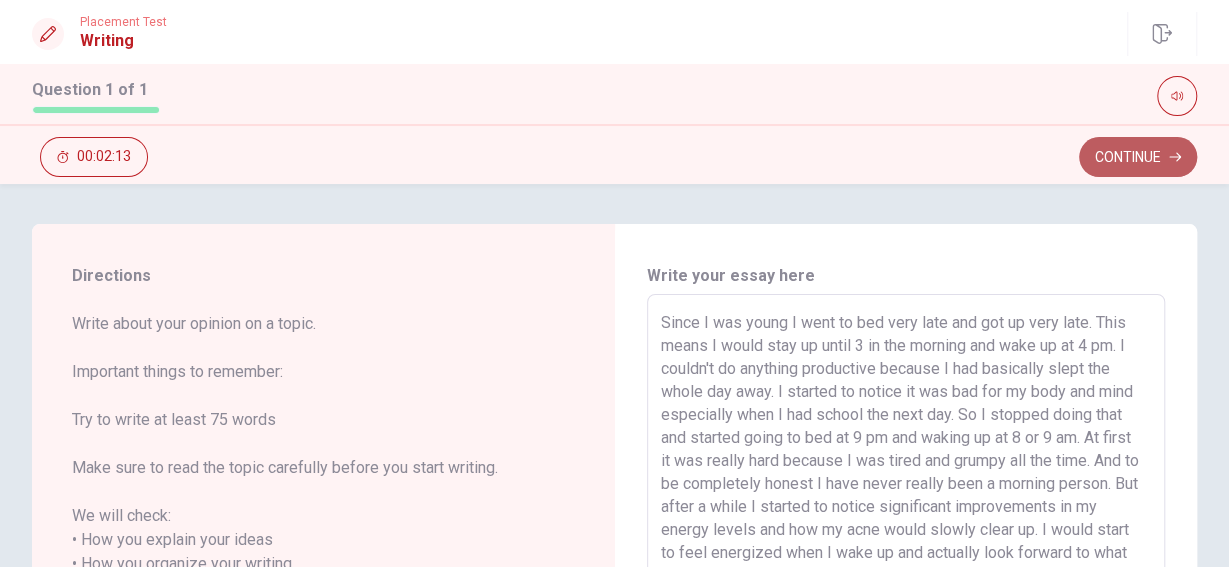 click on "Continue" at bounding box center [1138, 157] 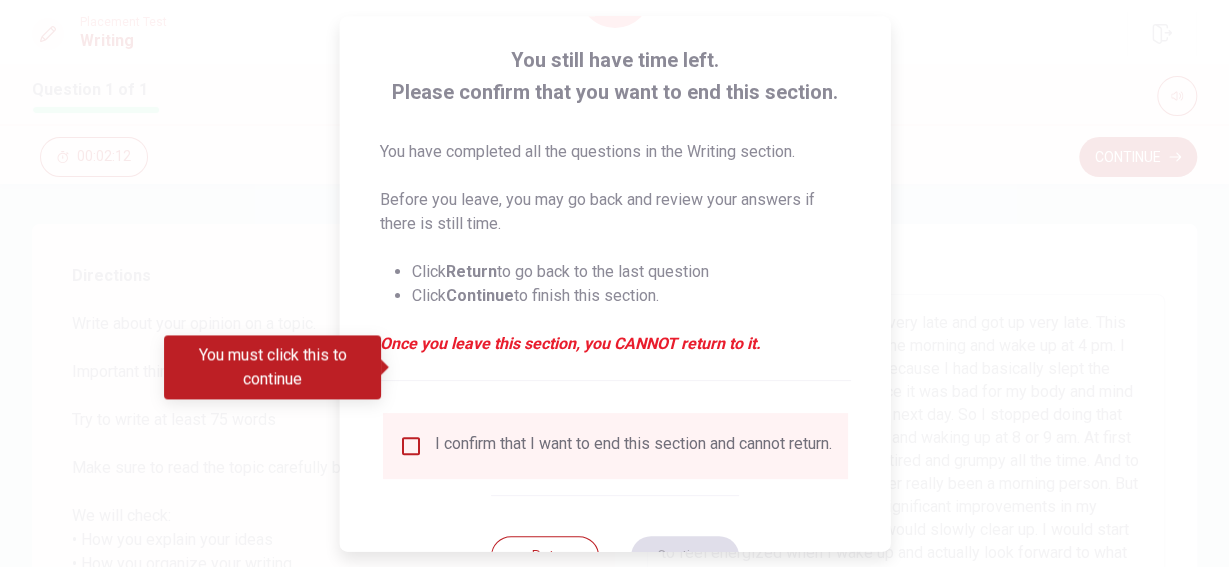 scroll, scrollTop: 179, scrollLeft: 0, axis: vertical 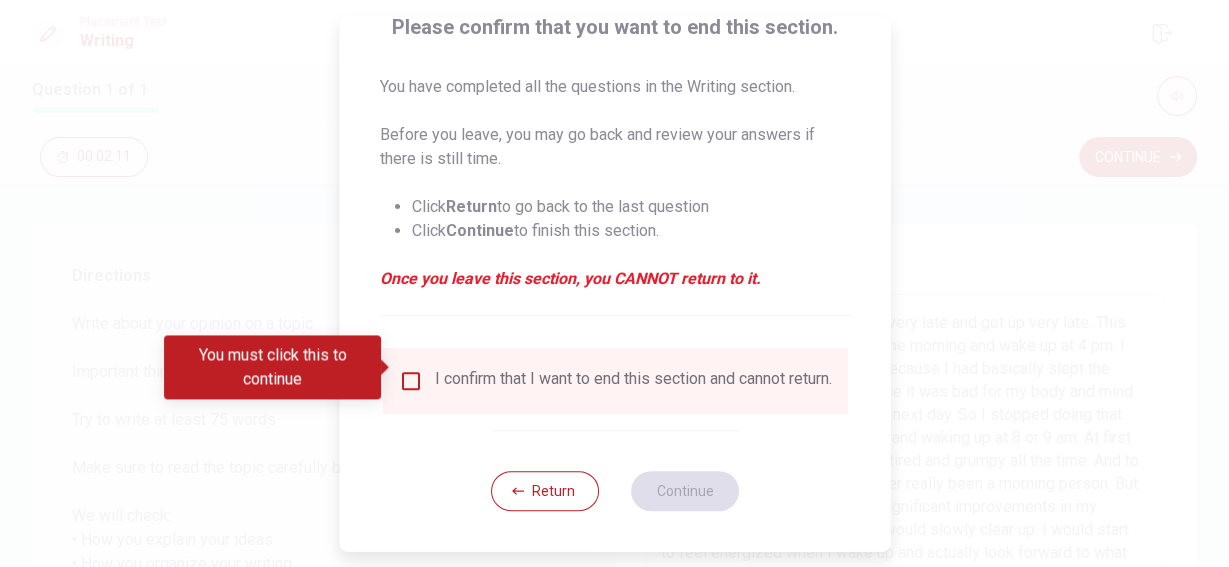 click at bounding box center (410, 381) 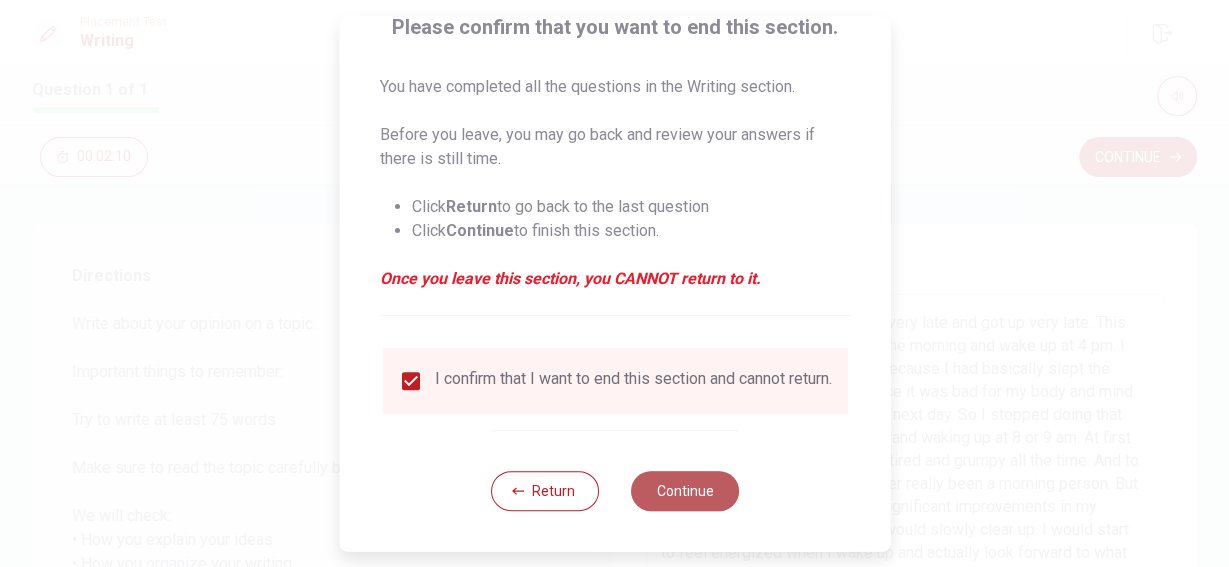 click on "Continue" at bounding box center [685, 491] 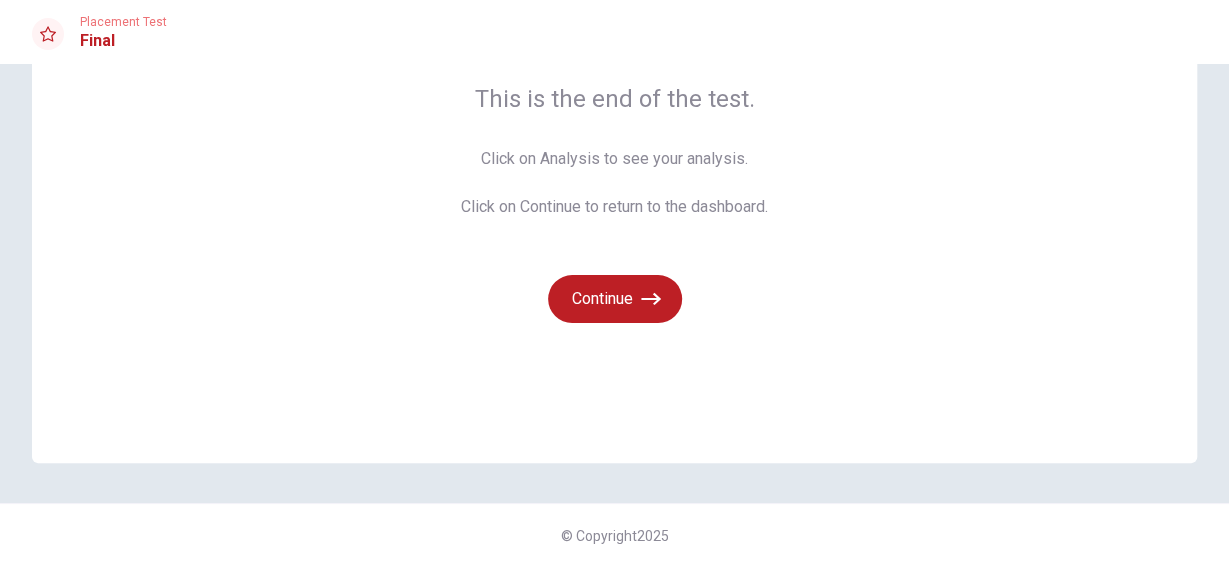 scroll, scrollTop: 0, scrollLeft: 0, axis: both 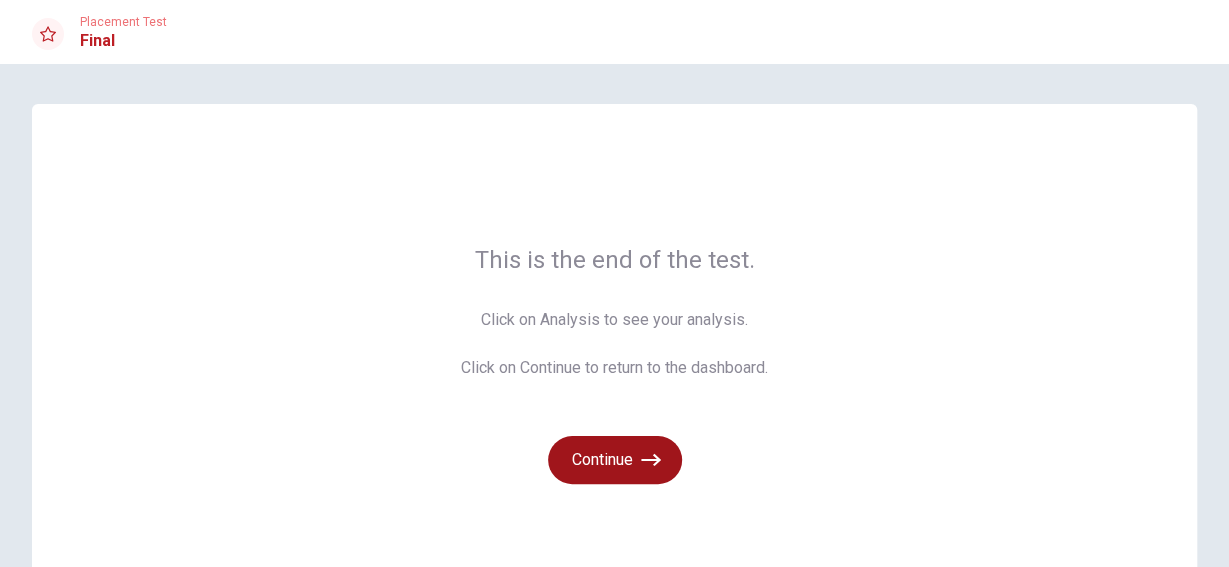 click on "Continue" at bounding box center (615, 460) 